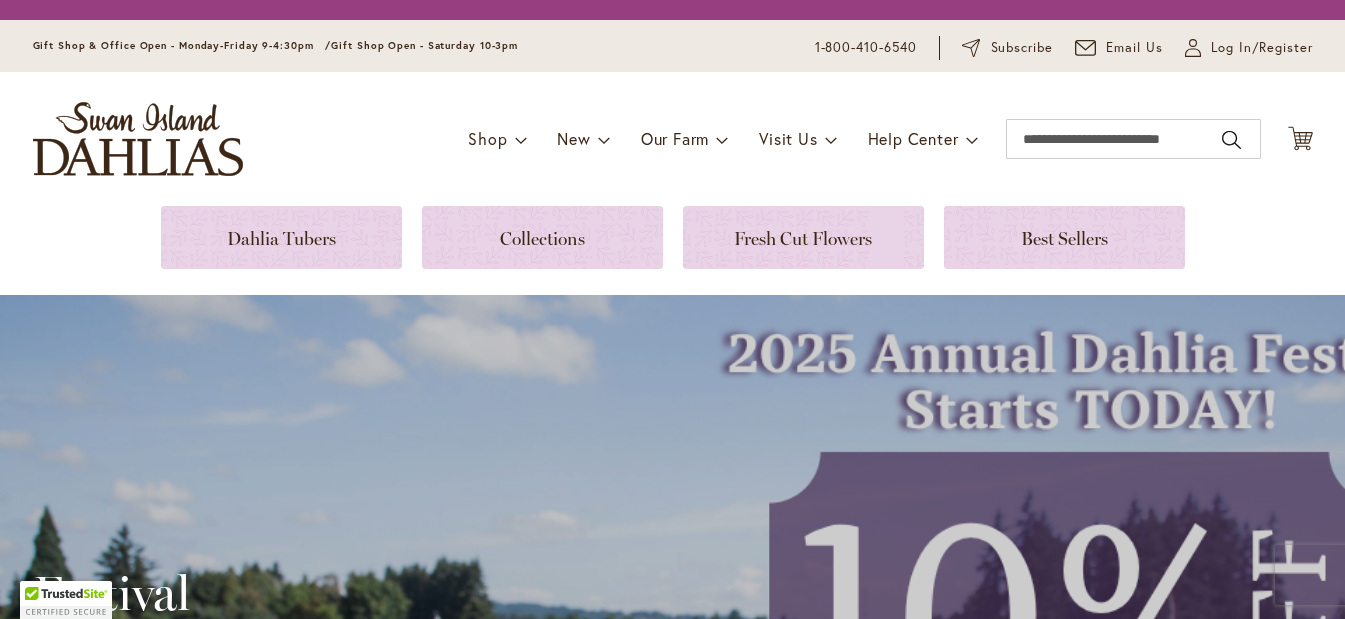 scroll, scrollTop: 0, scrollLeft: 0, axis: both 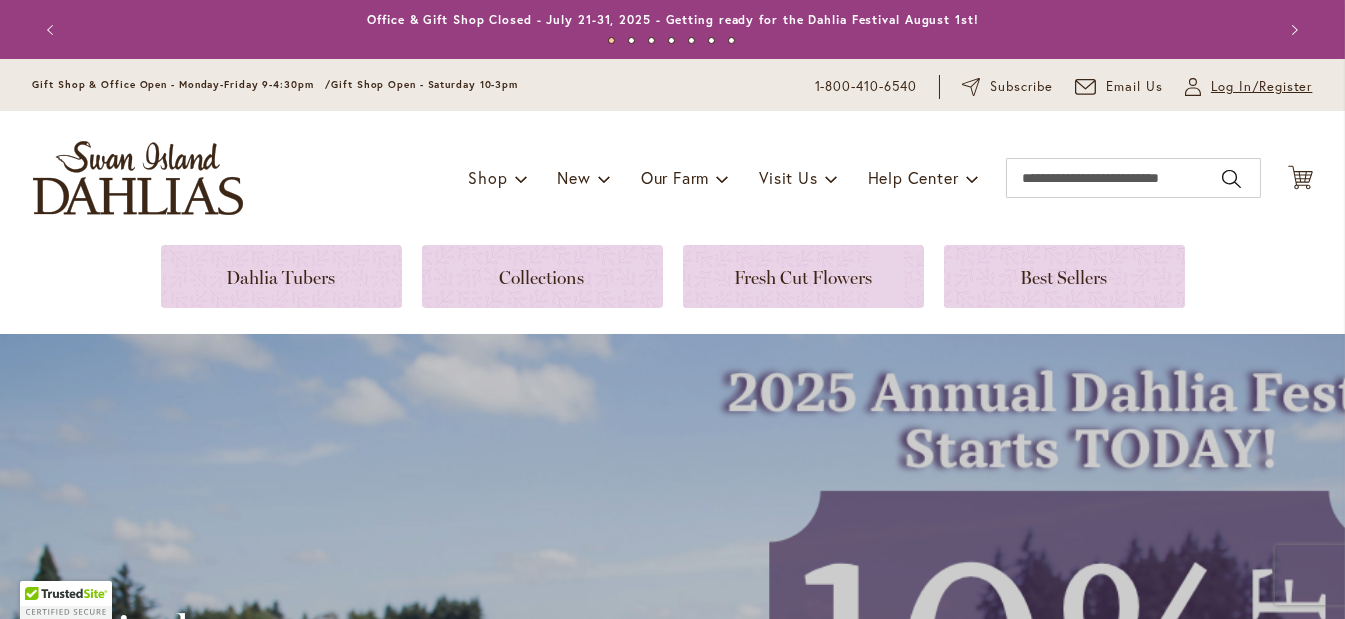 click on "Log In/Register" at bounding box center (1262, 87) 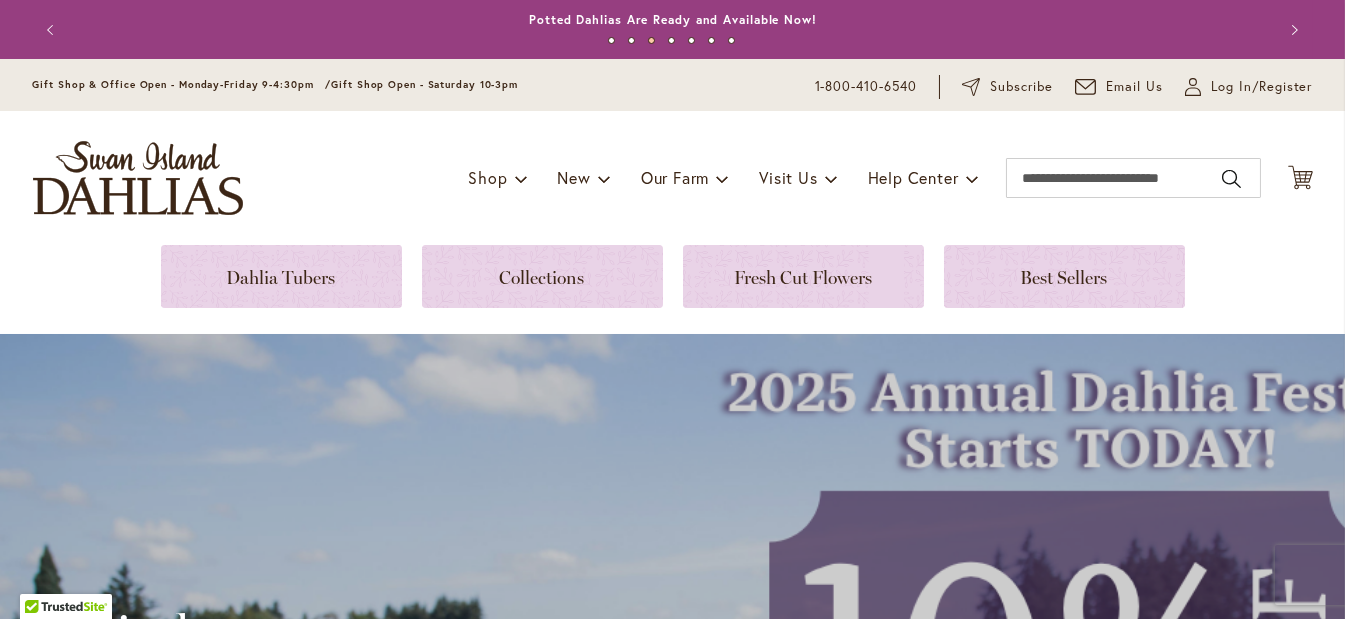 drag, startPoint x: 885, startPoint y: 353, endPoint x: 332, endPoint y: 655, distance: 630.08966 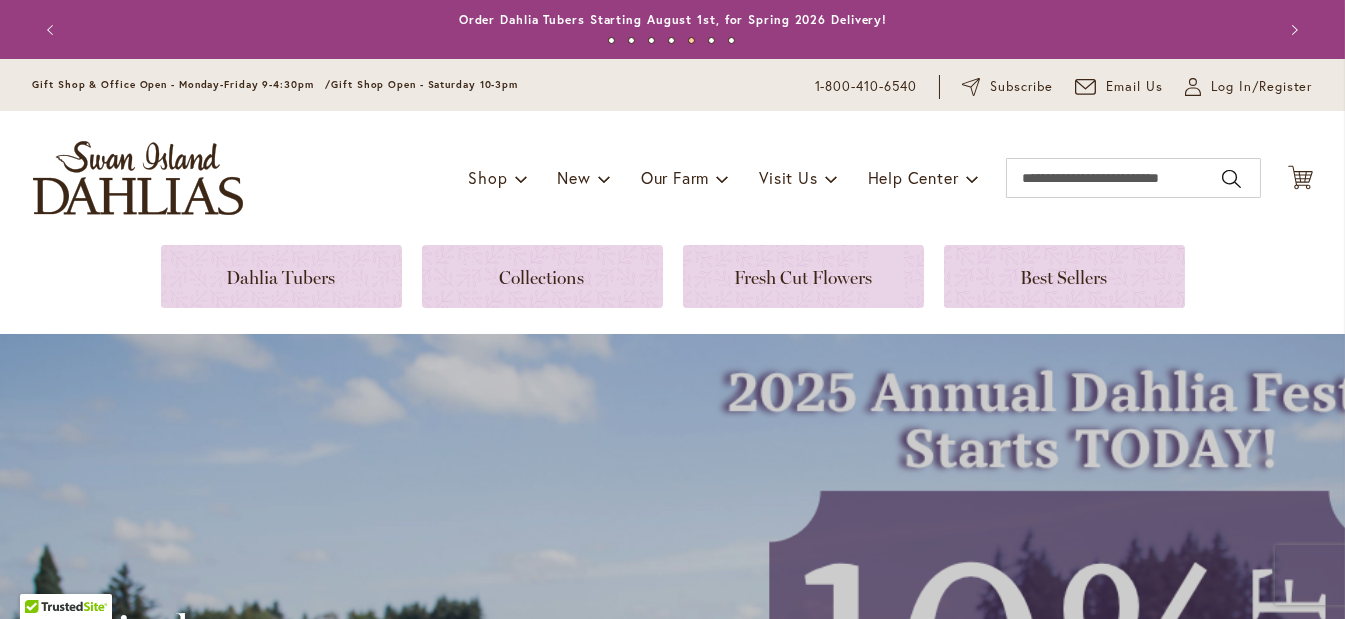 drag, startPoint x: 332, startPoint y: 655, endPoint x: 1347, endPoint y: 655, distance: 1015 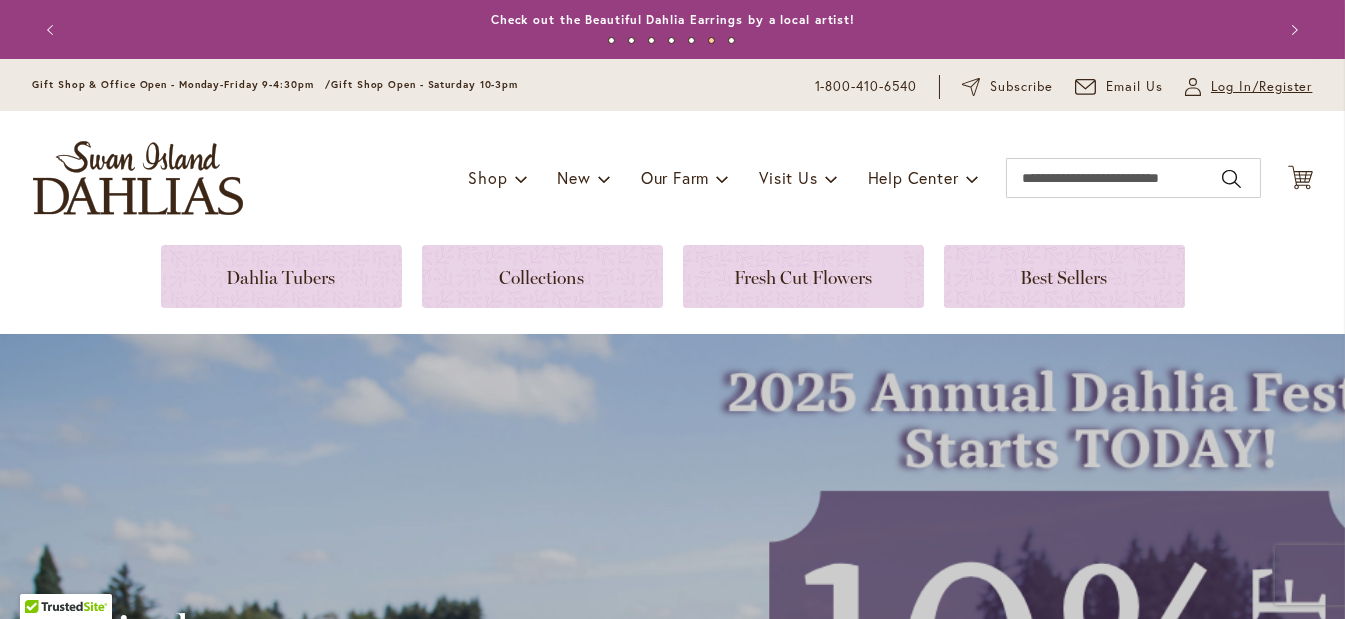 click on "Log In/Register" at bounding box center (1262, 87) 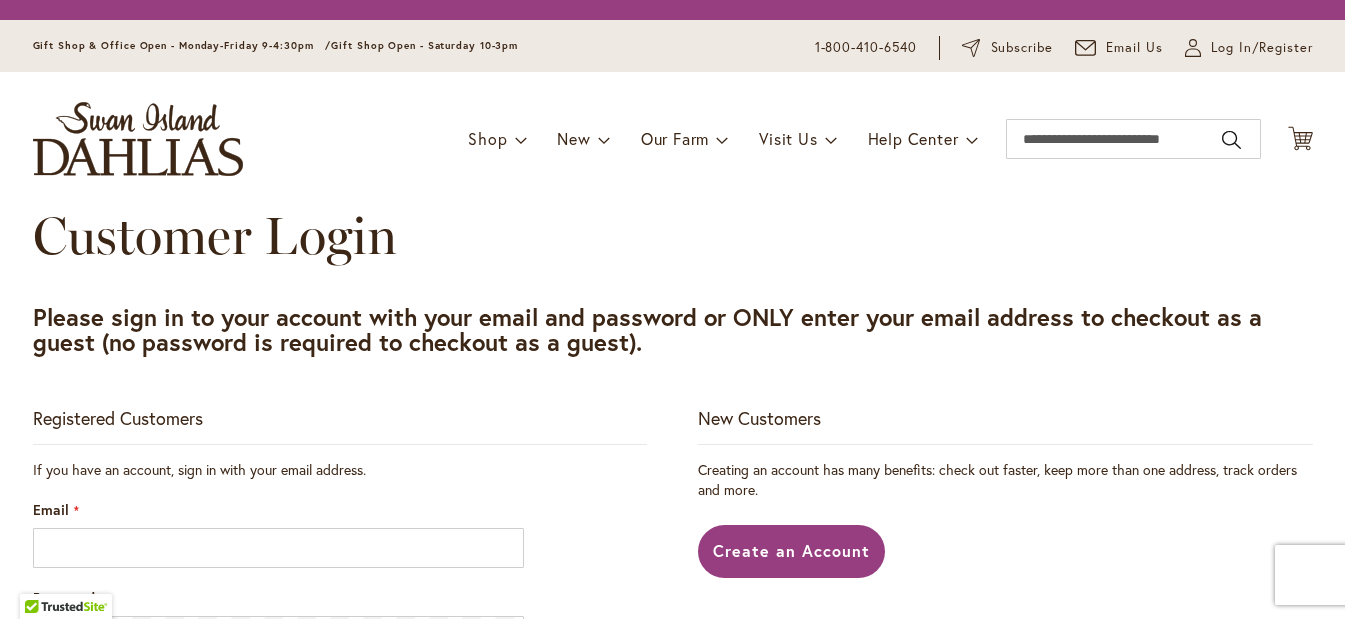 scroll, scrollTop: 0, scrollLeft: 0, axis: both 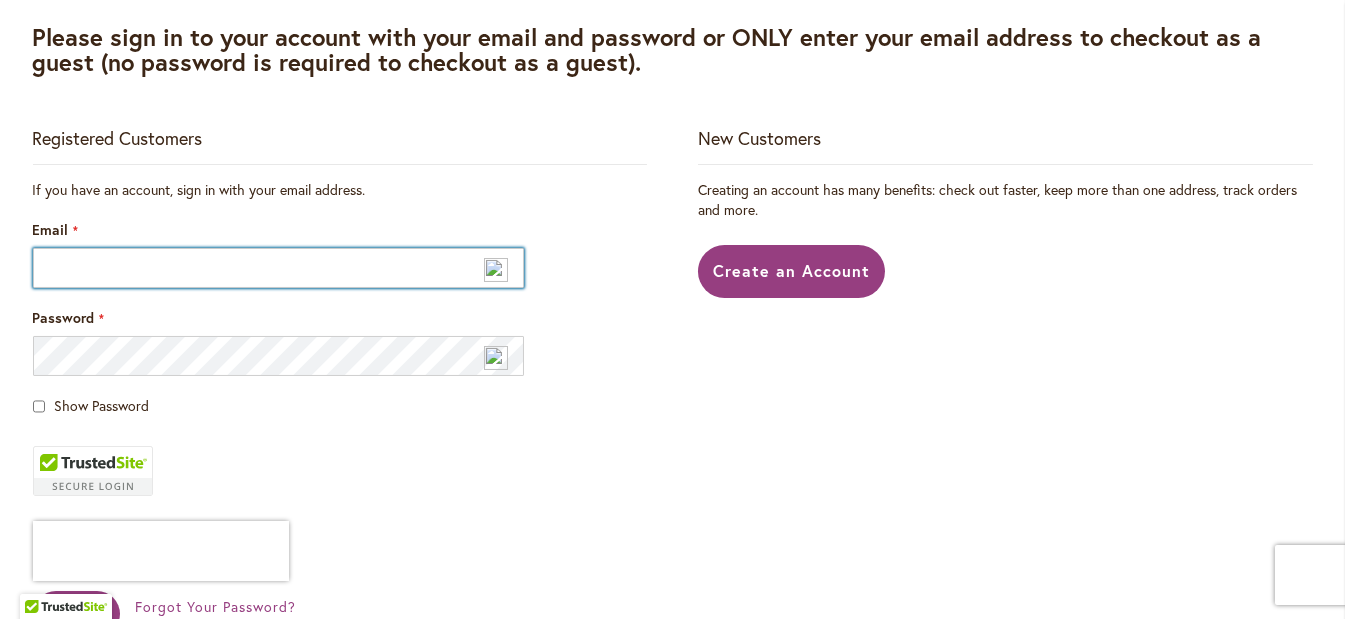 click on "Email" at bounding box center [279, 268] 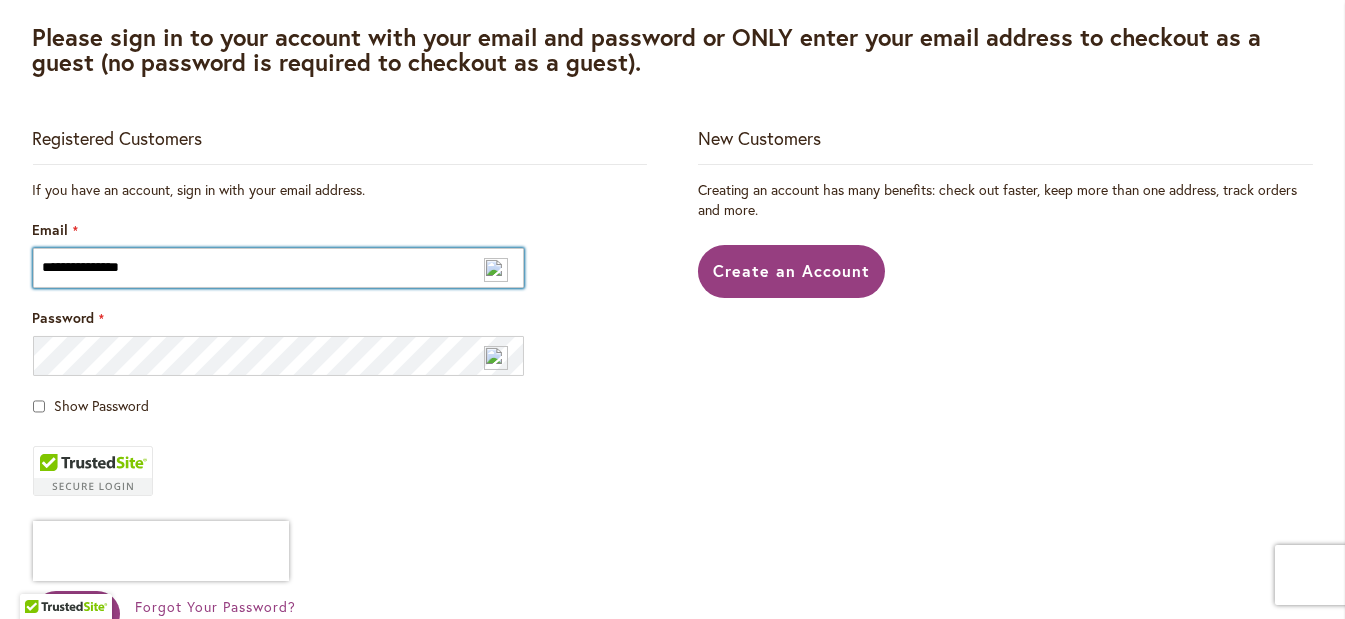 type on "**********" 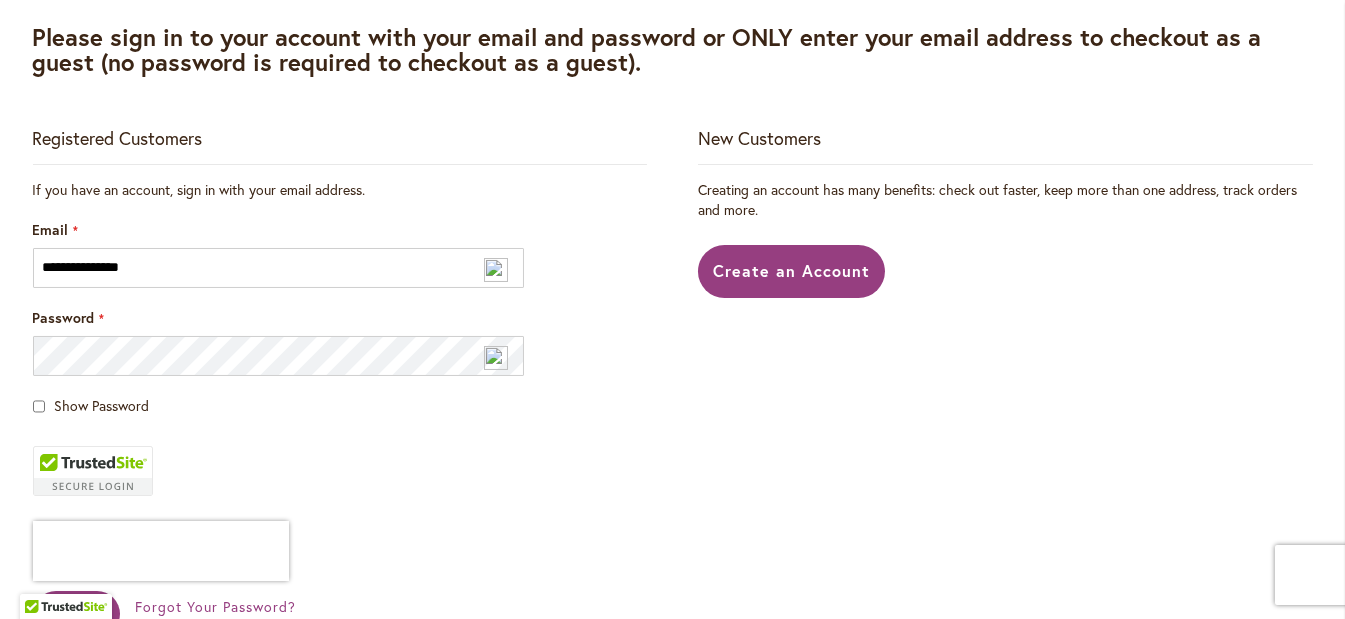 click on "Password" at bounding box center [340, 342] 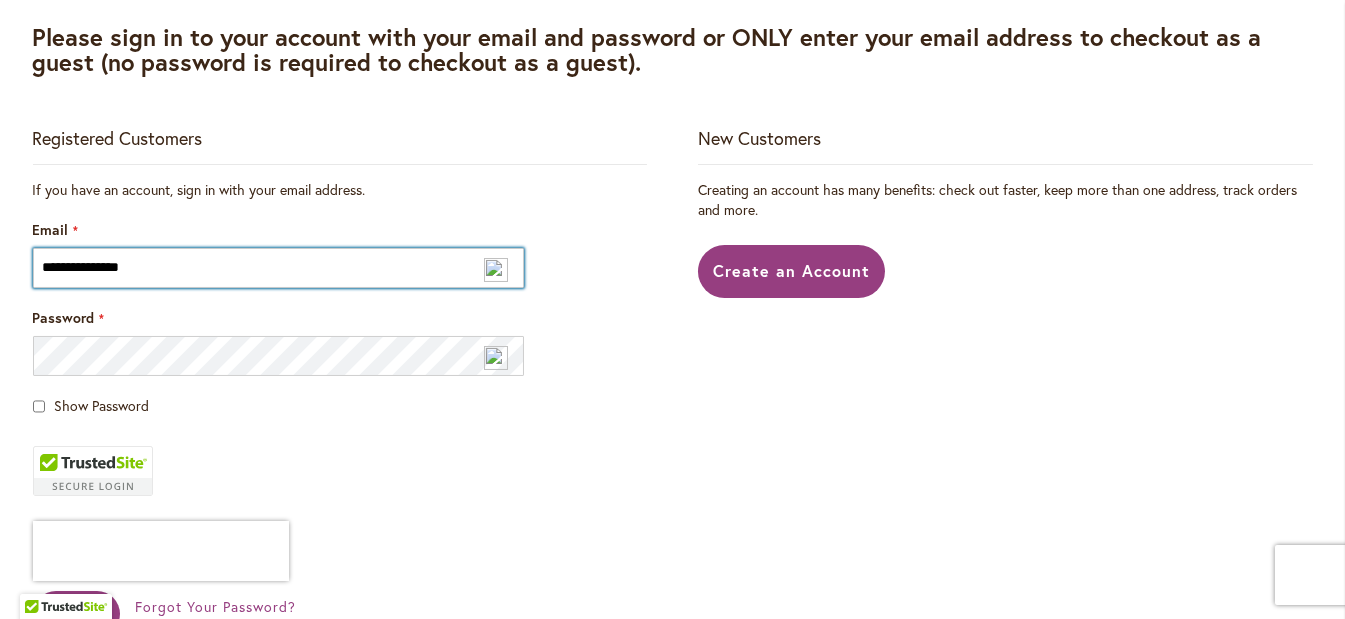 click on "**********" at bounding box center [279, 268] 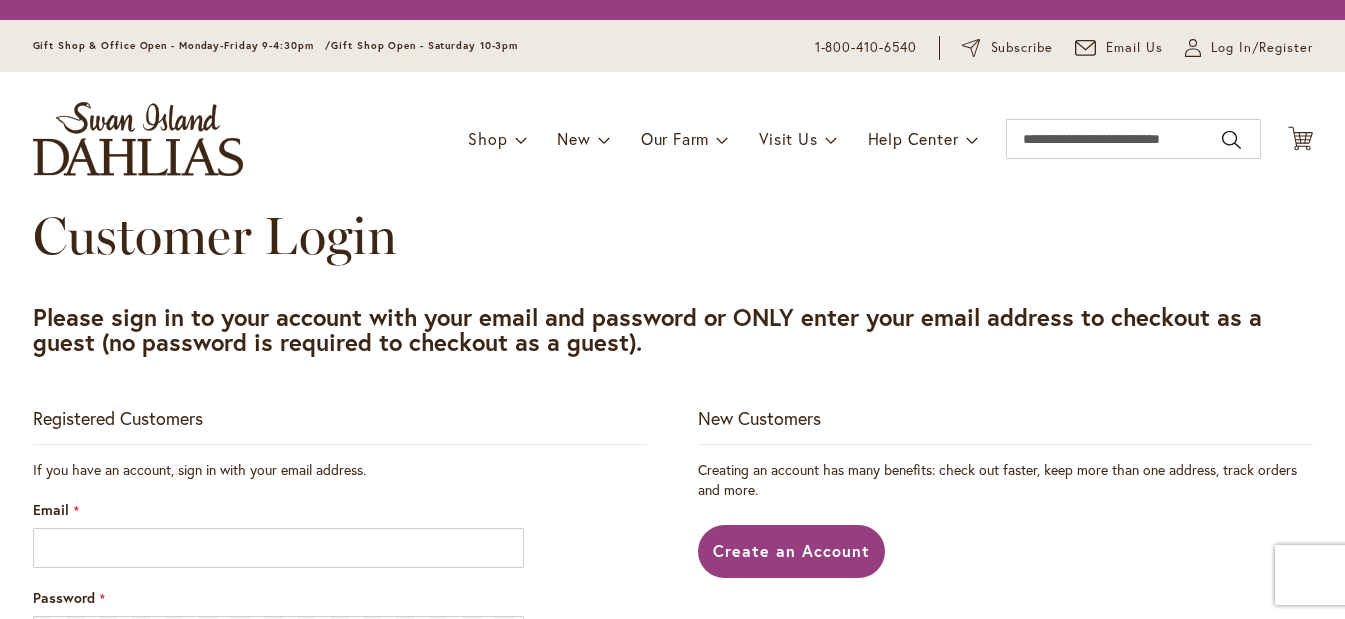 scroll, scrollTop: 0, scrollLeft: 0, axis: both 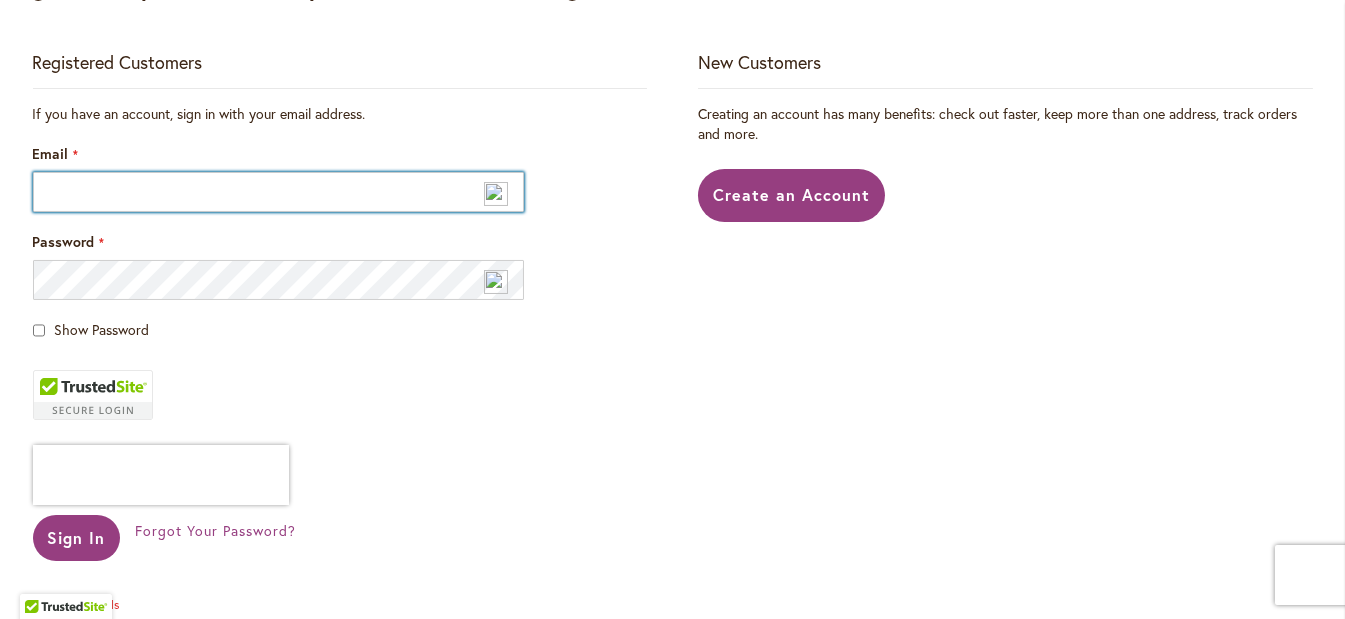 click on "Email" at bounding box center (279, 192) 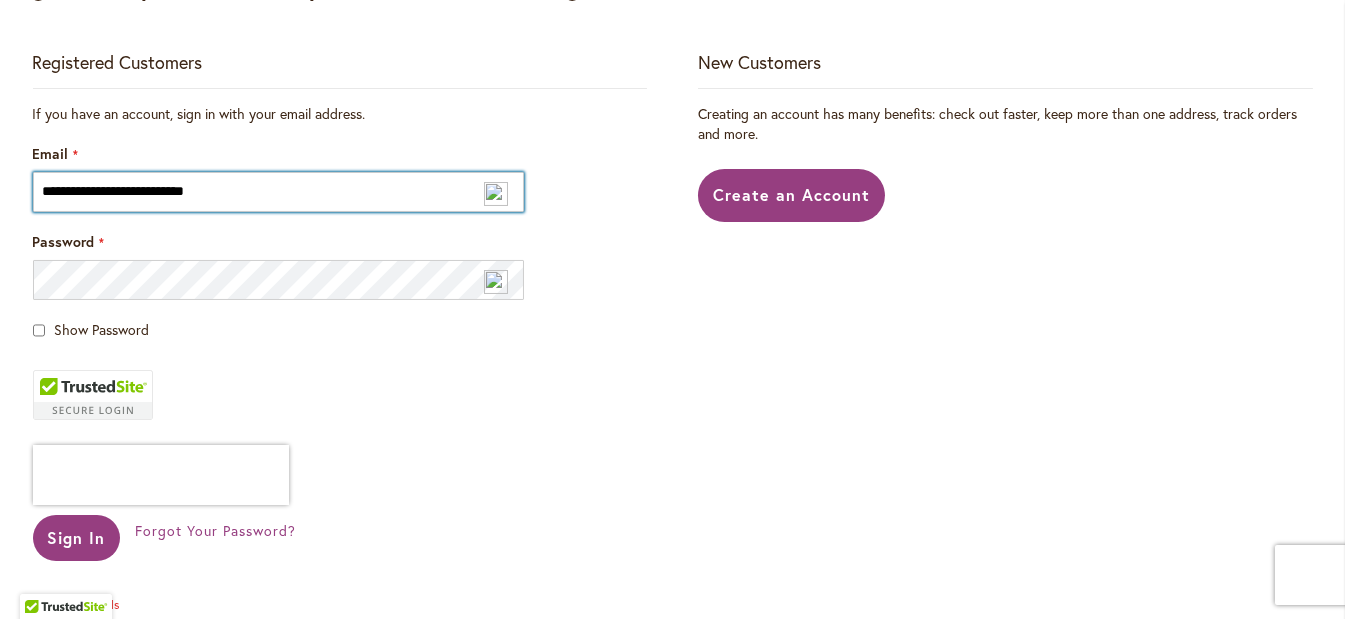 type on "**********" 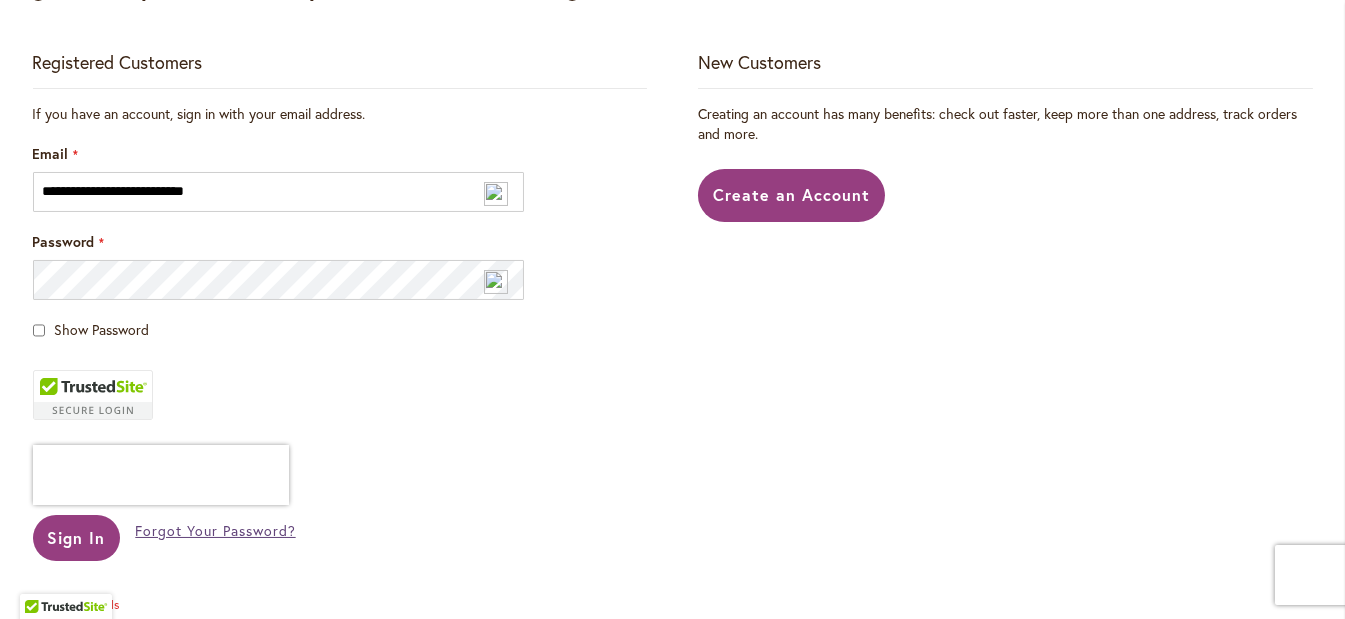 click on "Forgot Your Password?" at bounding box center (215, 530) 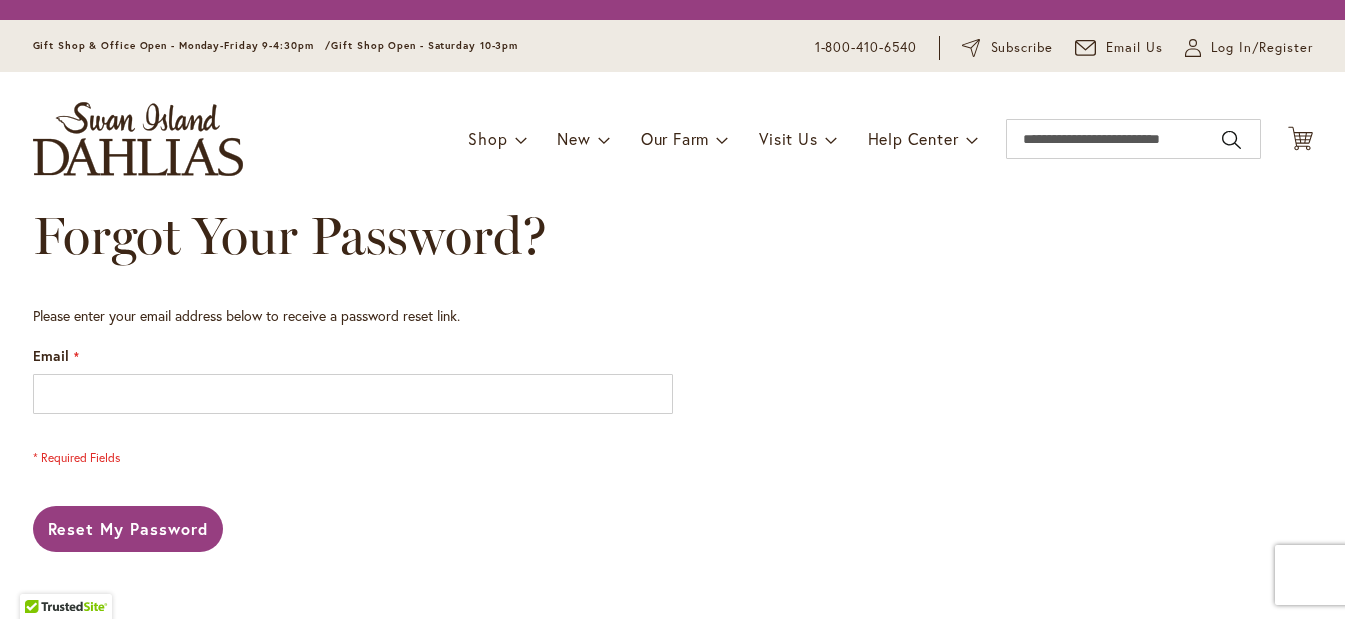 scroll, scrollTop: 0, scrollLeft: 0, axis: both 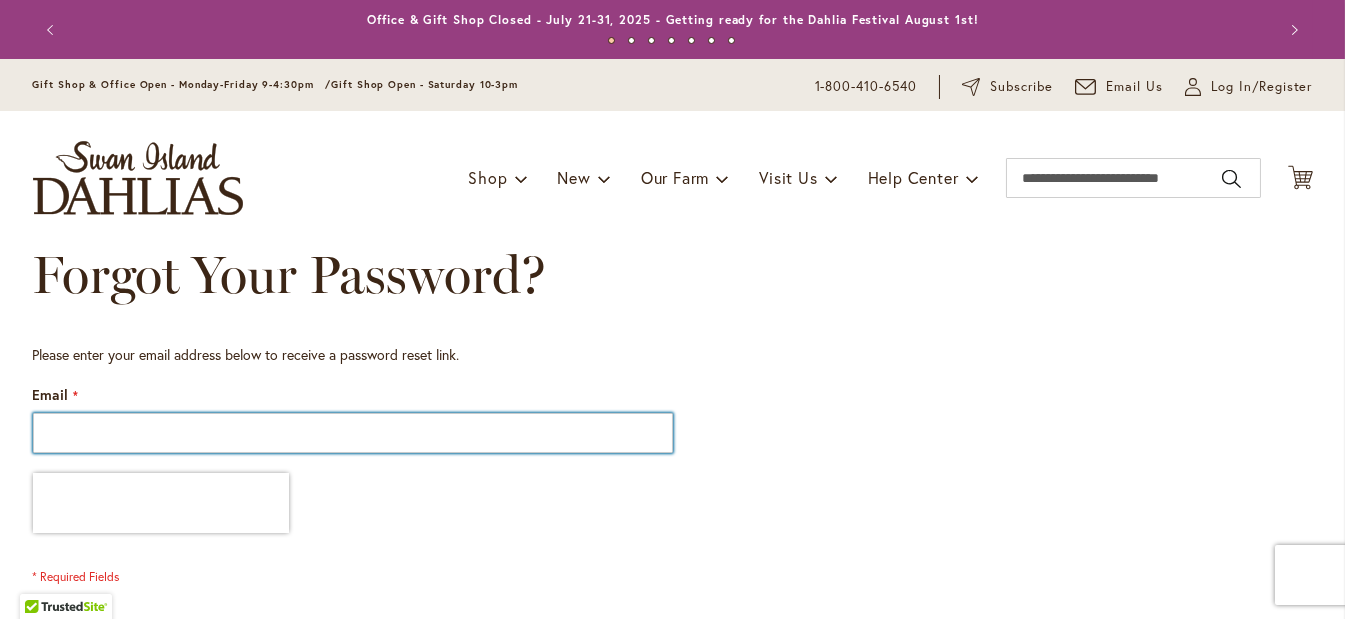 drag, startPoint x: 81, startPoint y: 443, endPoint x: 100, endPoint y: 438, distance: 19.646883 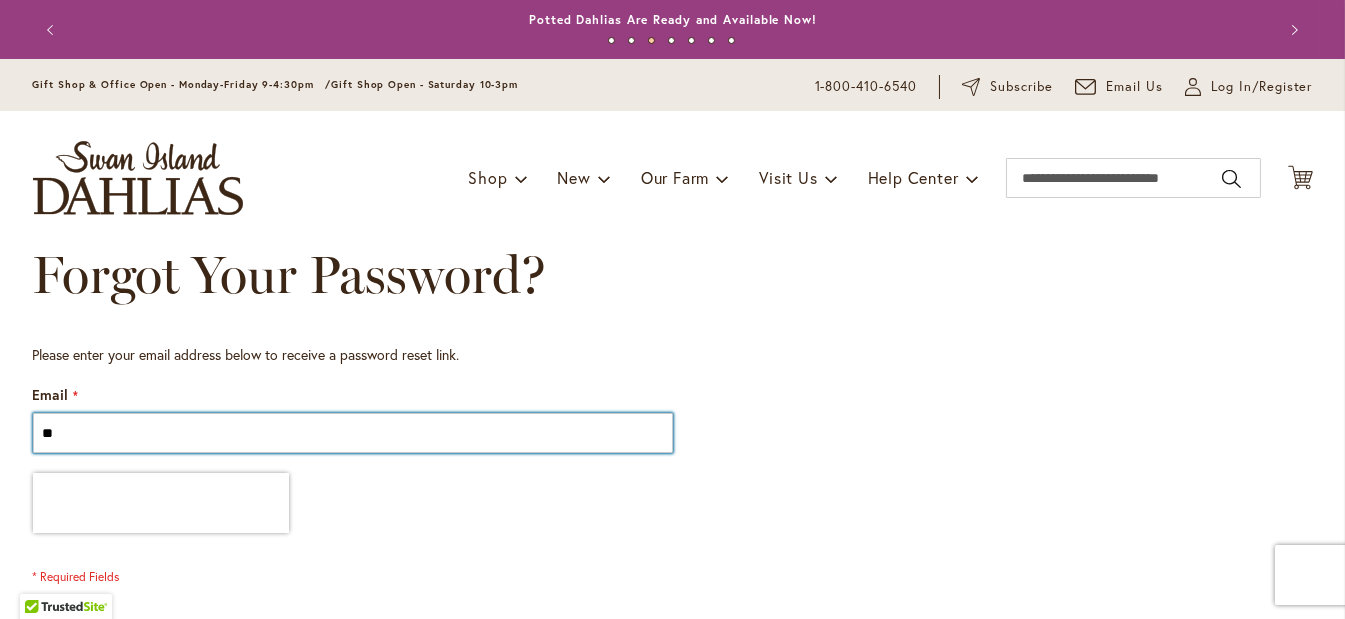 type on "**********" 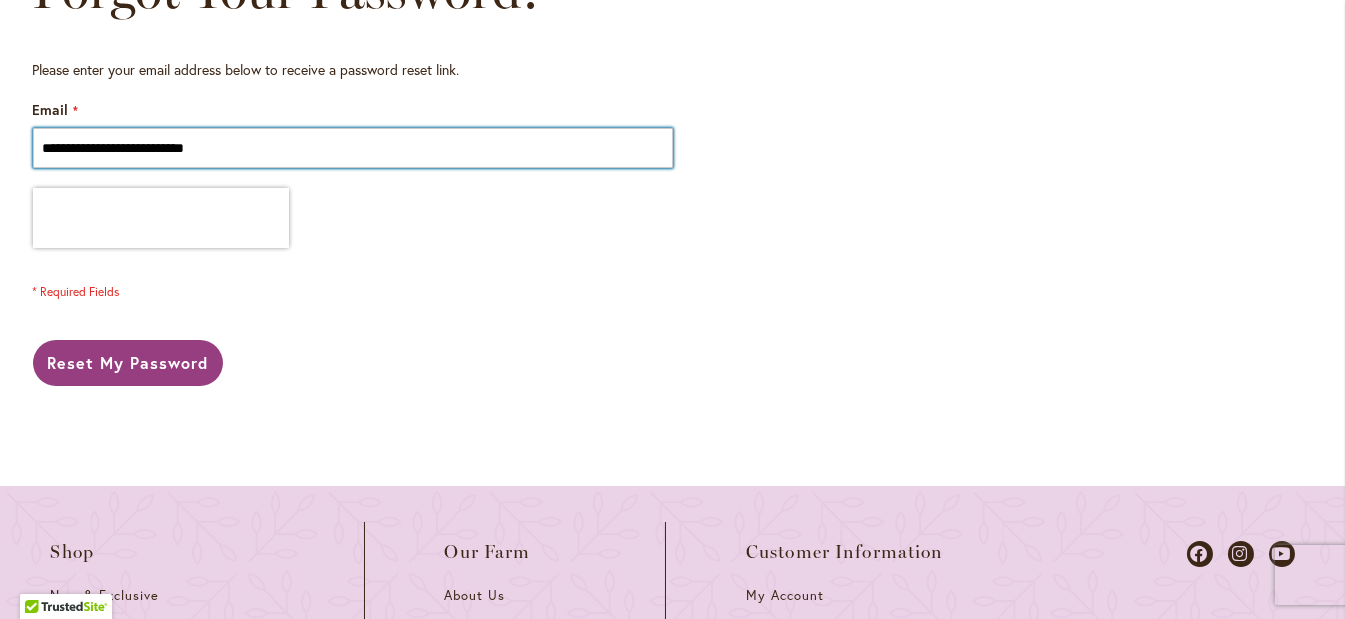 scroll, scrollTop: 276, scrollLeft: 0, axis: vertical 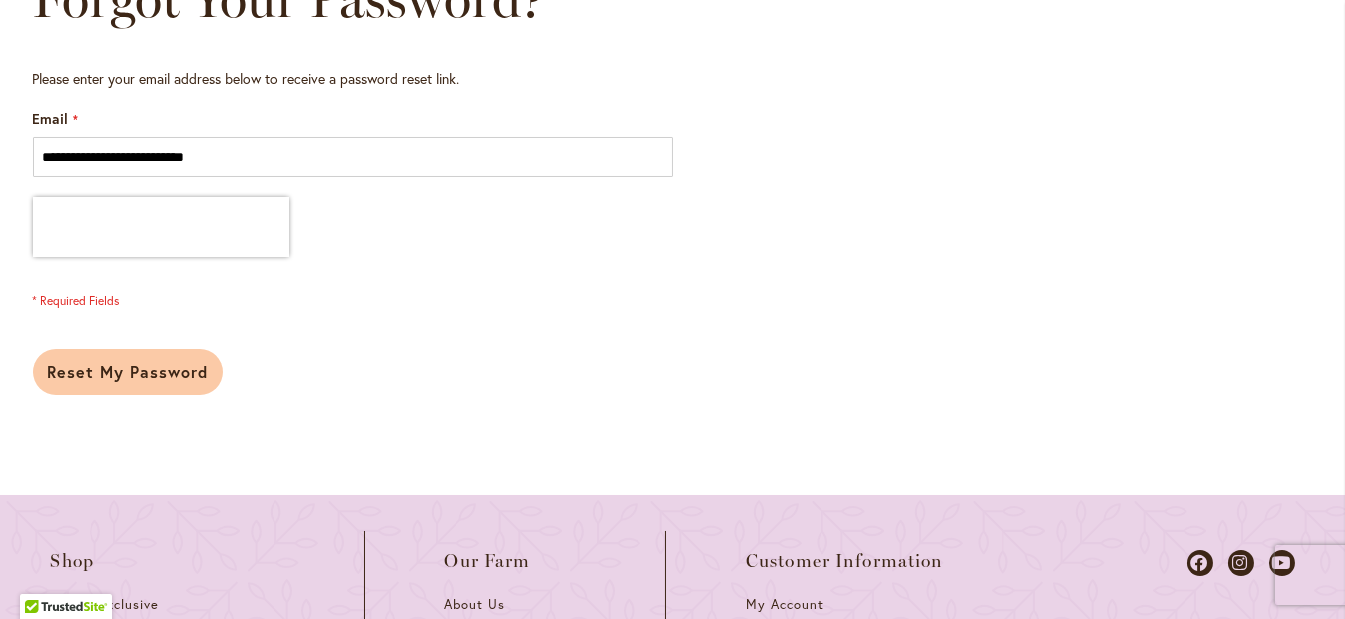 click on "Reset My Password" at bounding box center (128, 371) 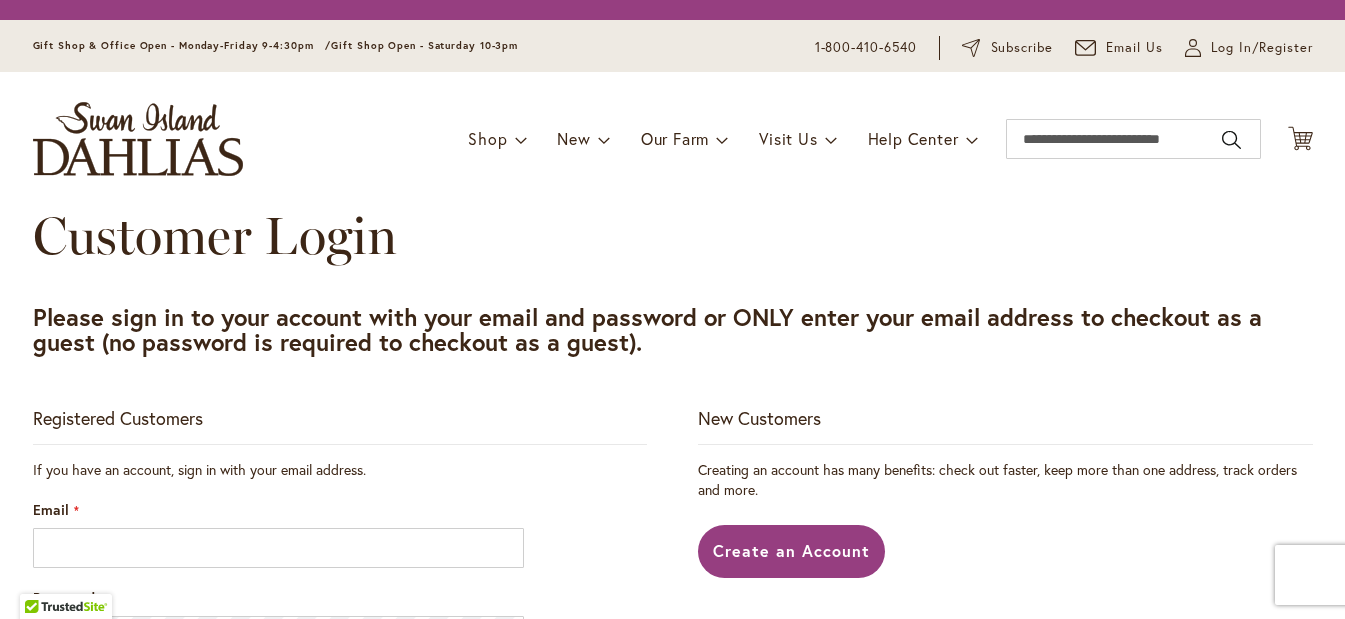 scroll, scrollTop: 0, scrollLeft: 0, axis: both 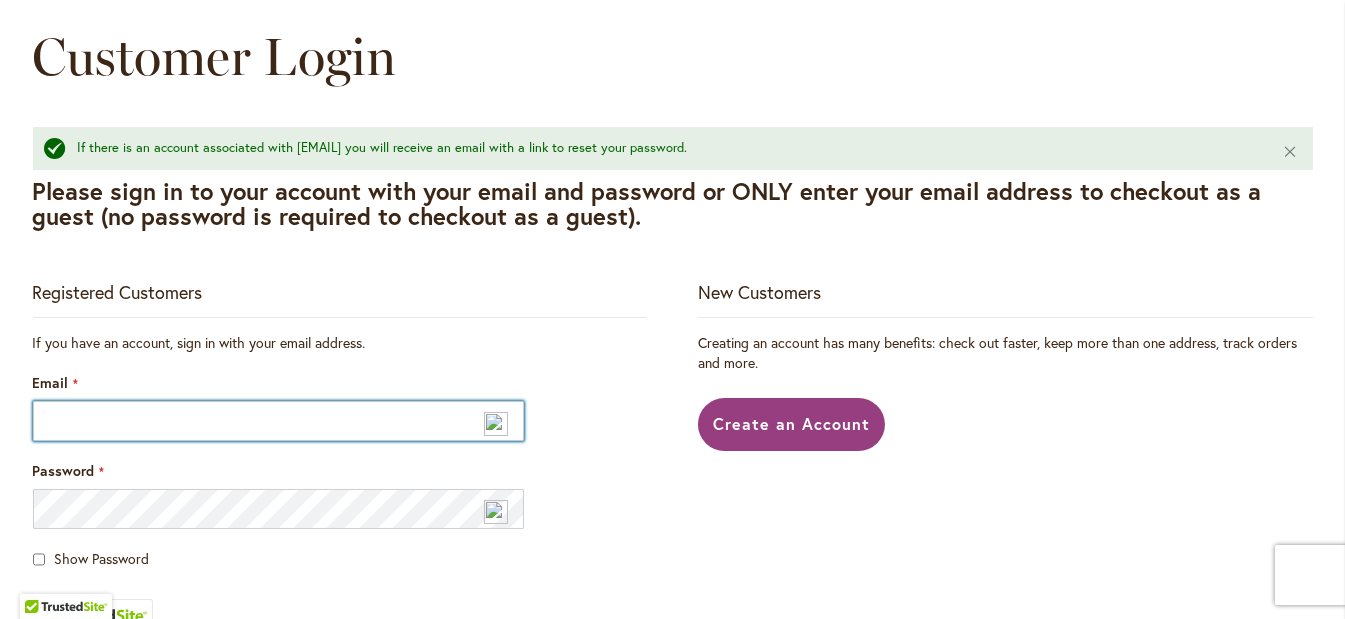 click on "Email" at bounding box center [279, 421] 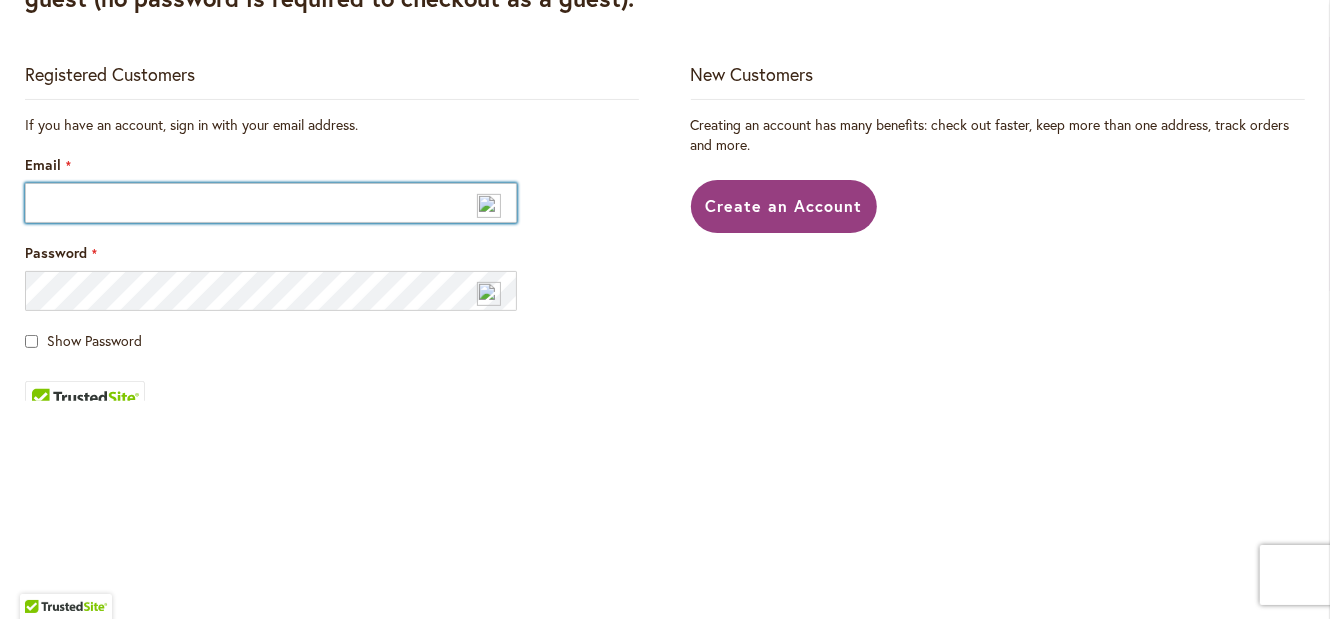type on "**********" 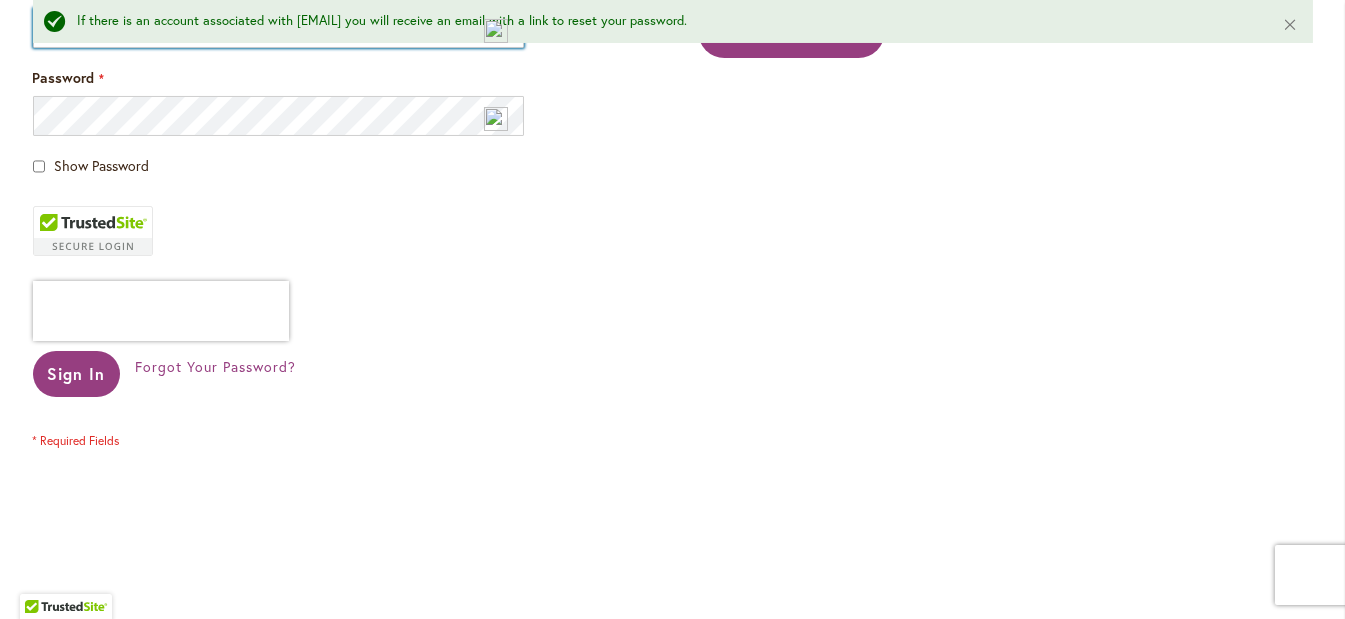 scroll, scrollTop: 619, scrollLeft: 0, axis: vertical 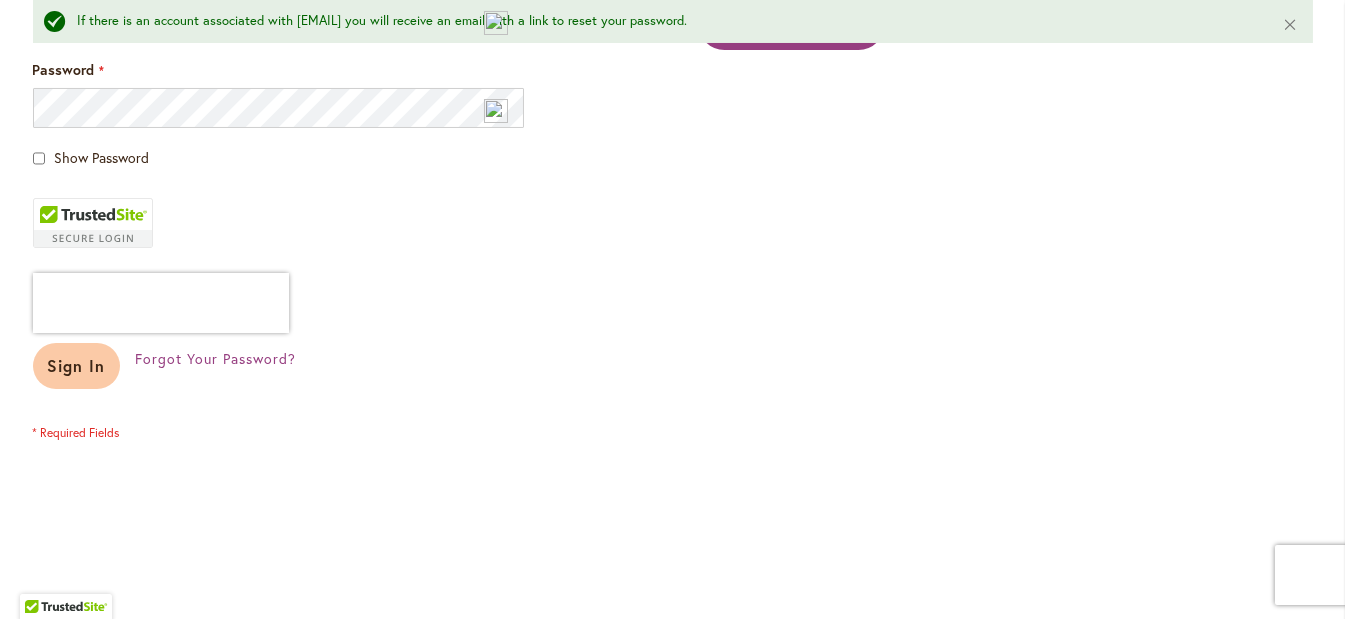 click on "Sign In" at bounding box center [77, 365] 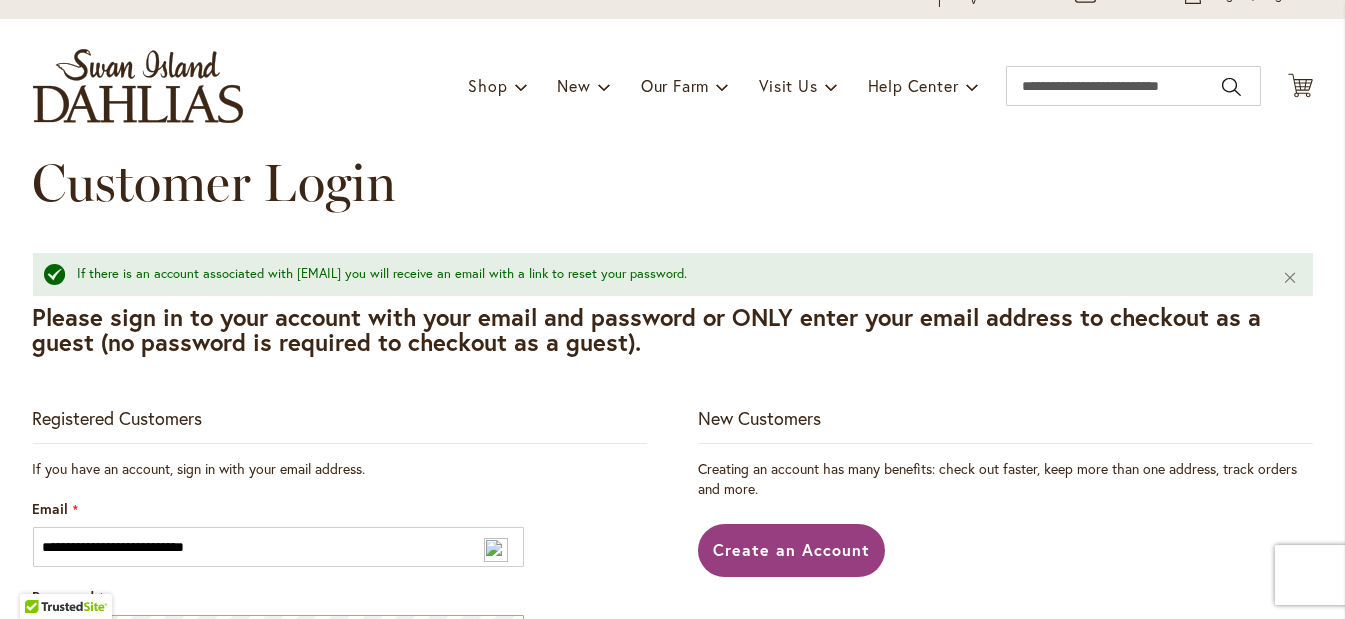 scroll, scrollTop: 0, scrollLeft: 0, axis: both 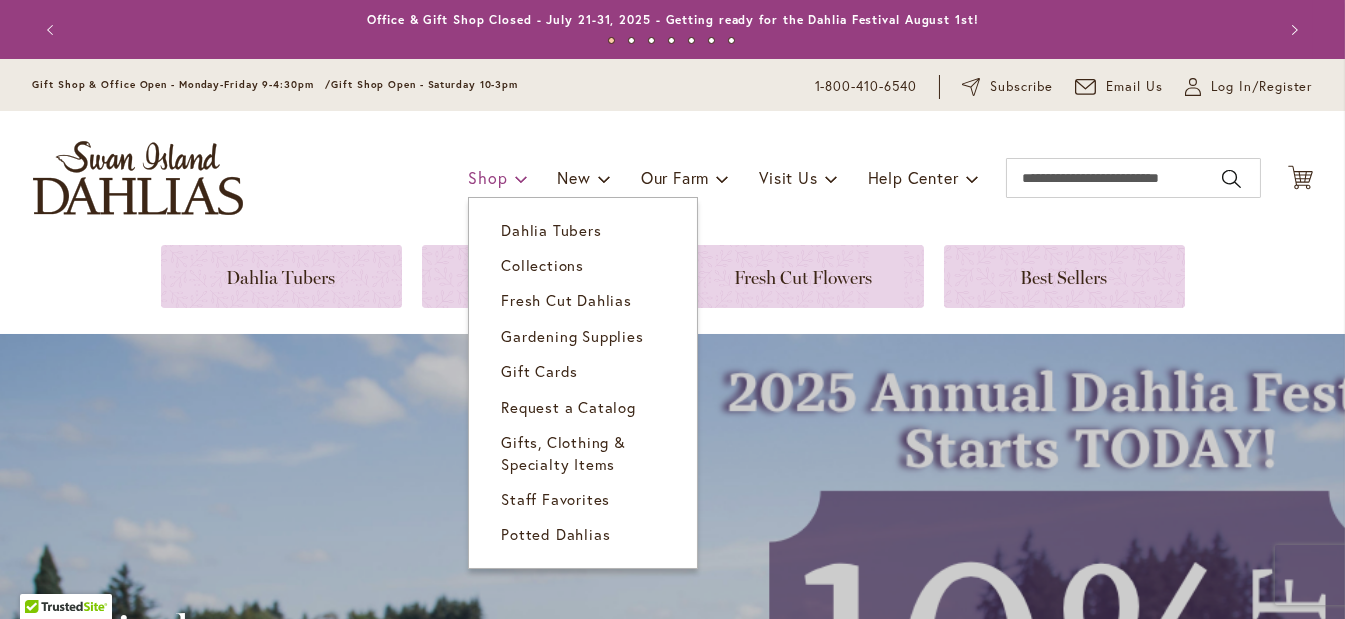 click at bounding box center [521, 178] 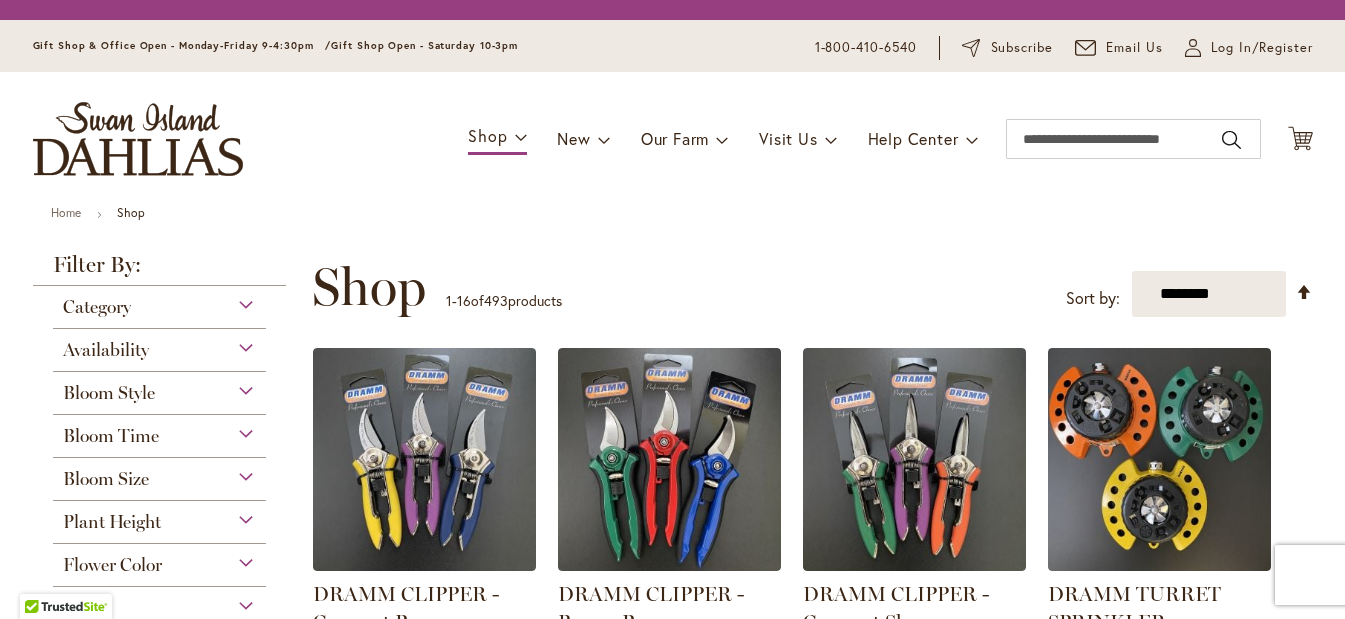 scroll, scrollTop: 0, scrollLeft: 0, axis: both 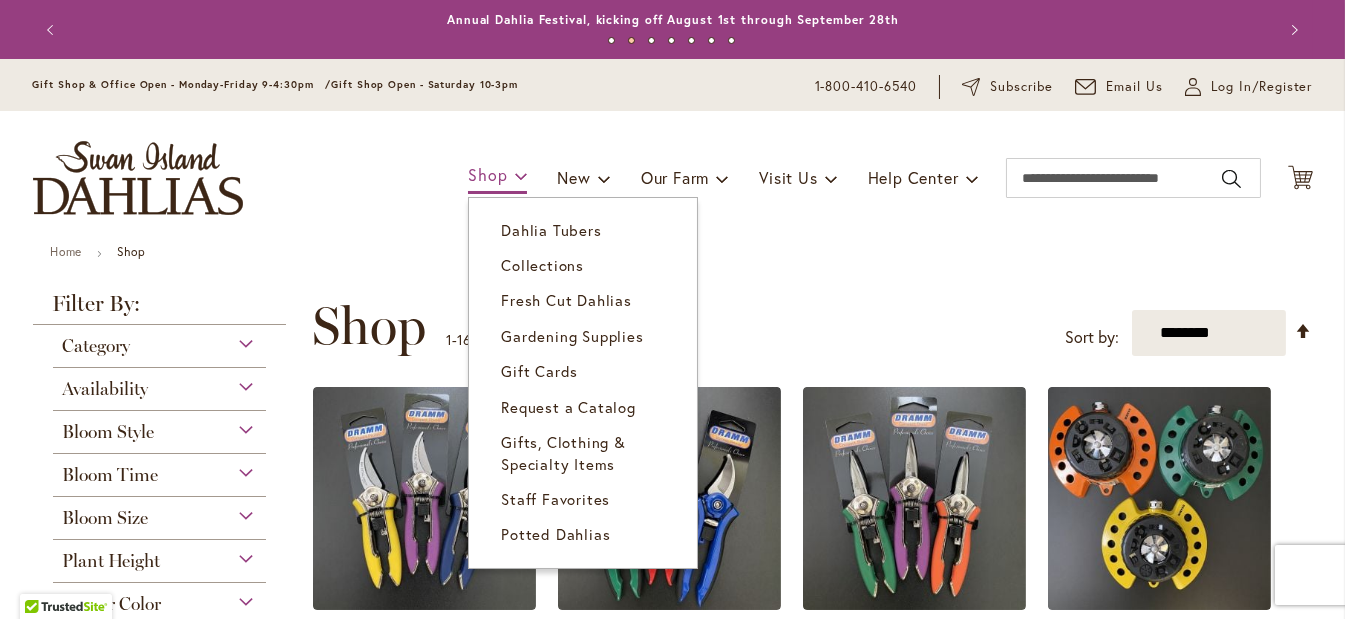 click at bounding box center [521, 175] 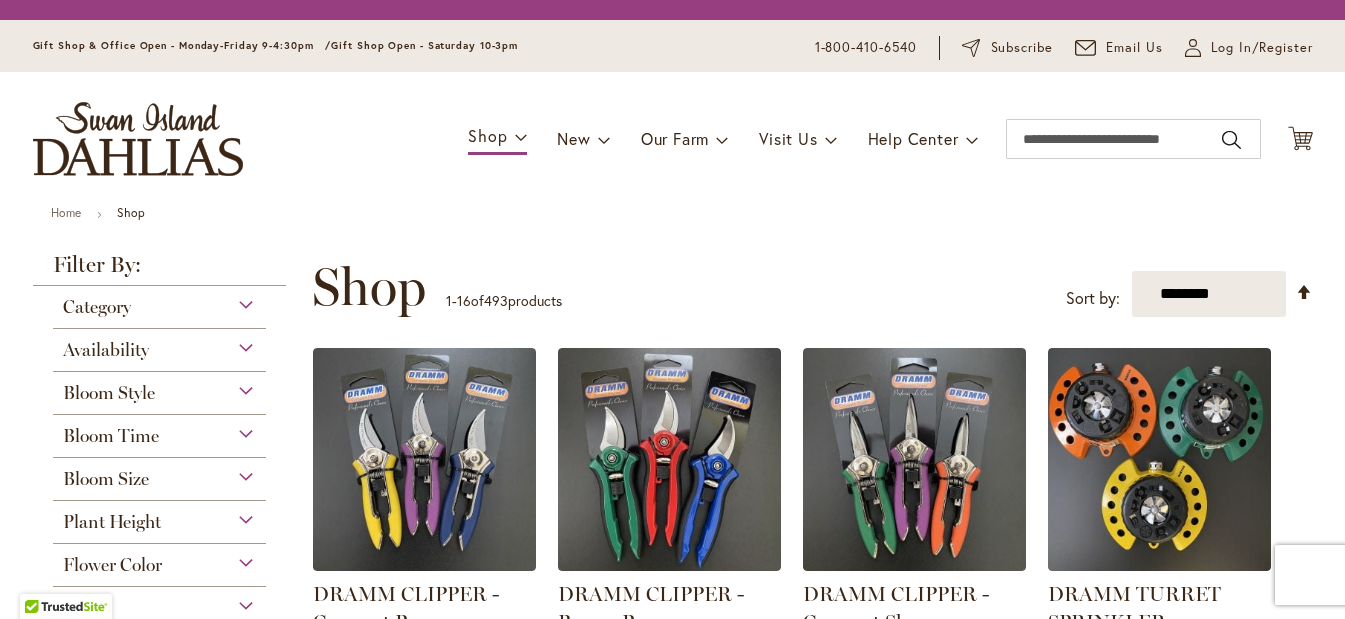 scroll, scrollTop: 0, scrollLeft: 0, axis: both 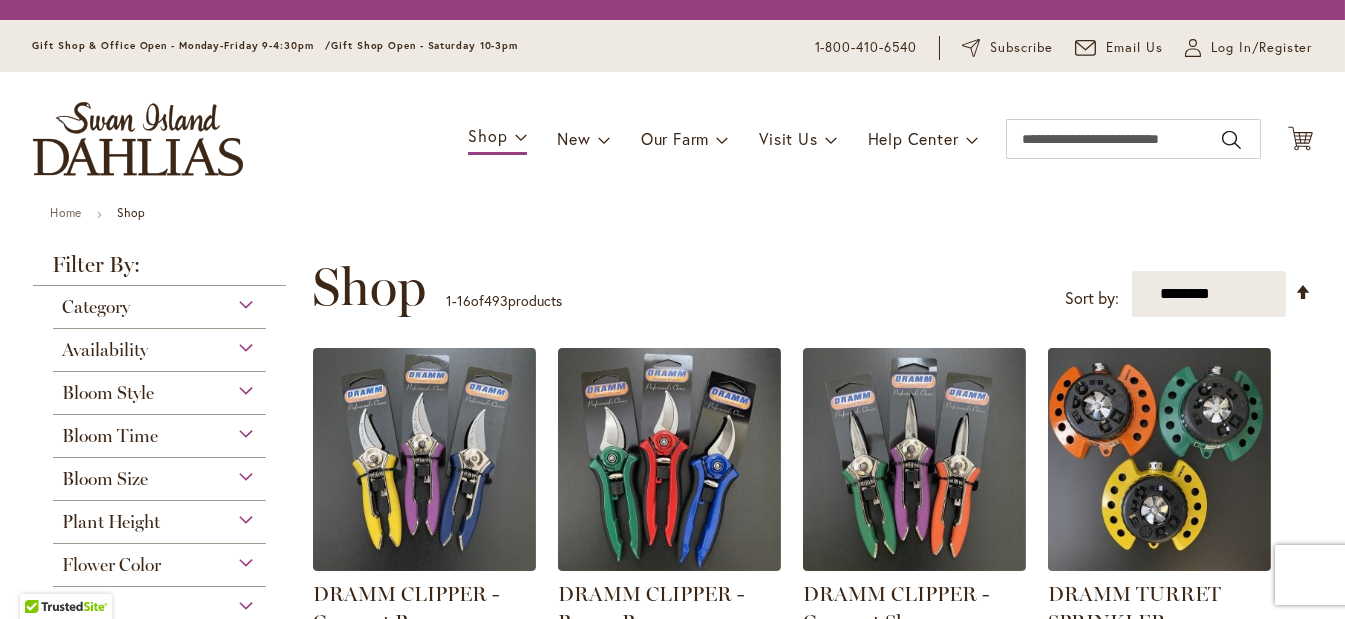 click on "Home
Shop
Close
Close
Filter by:
Filter By:
Category
All Dahlias
412
items
5" at bounding box center (673, 1335) 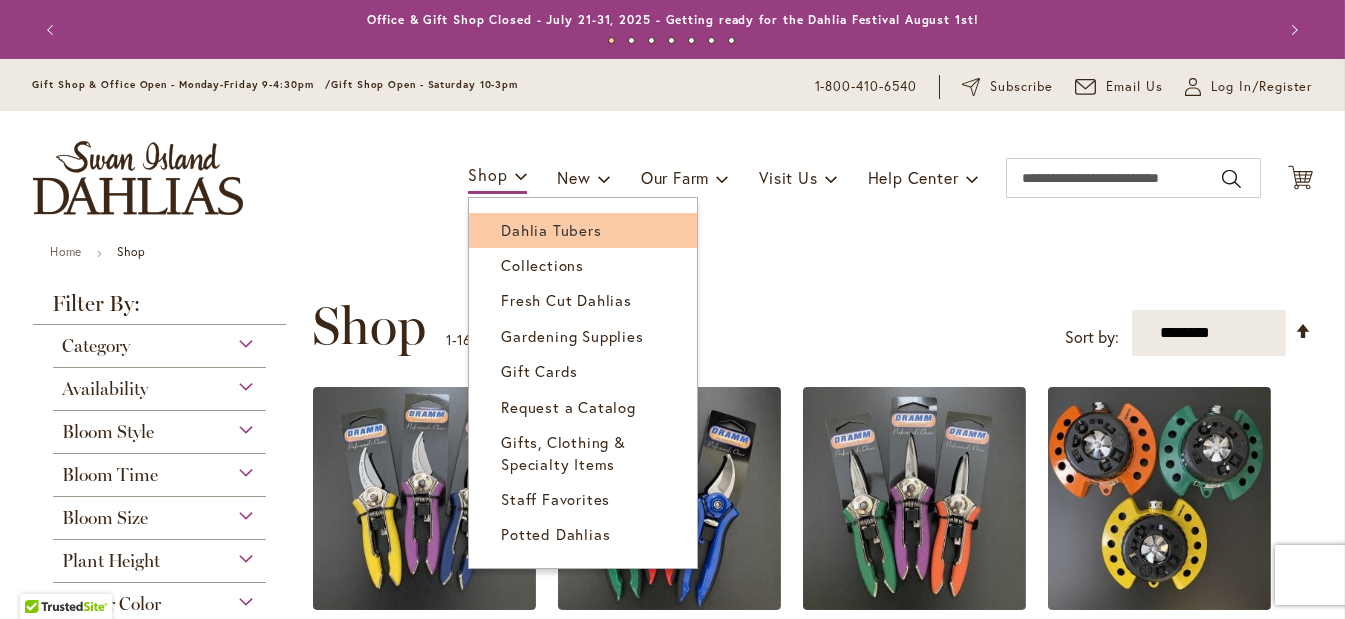 click on "Dahlia Tubers" at bounding box center [551, 230] 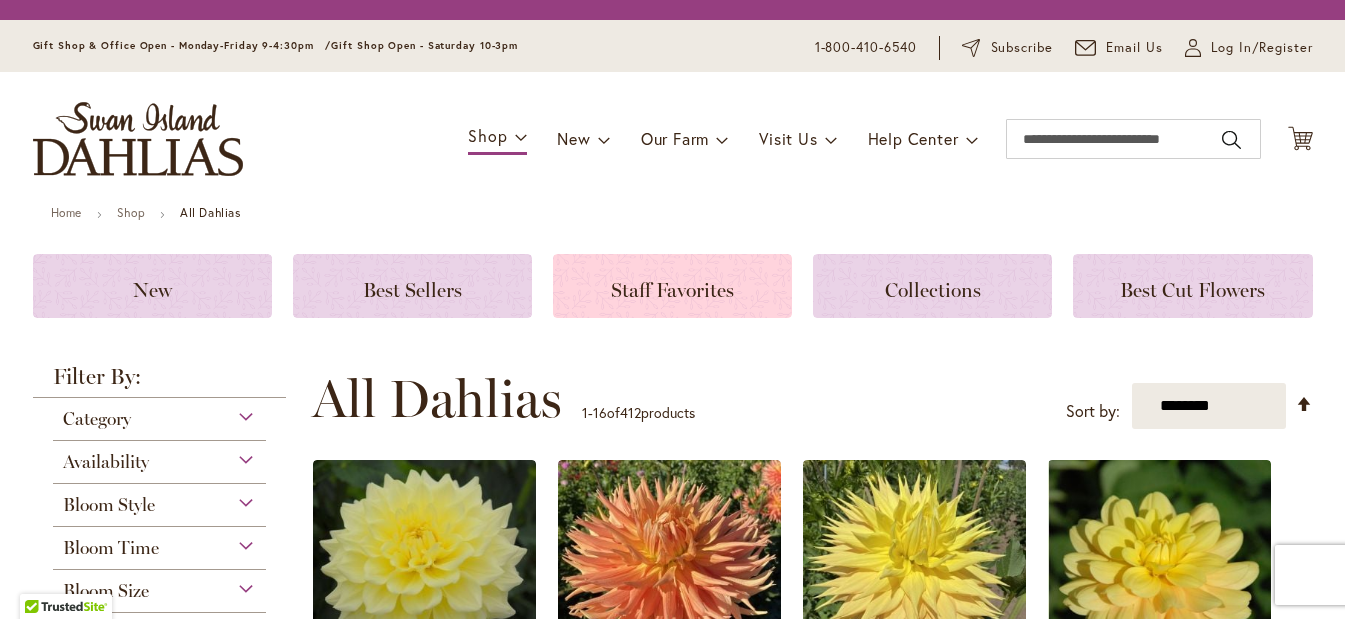 scroll, scrollTop: 0, scrollLeft: 0, axis: both 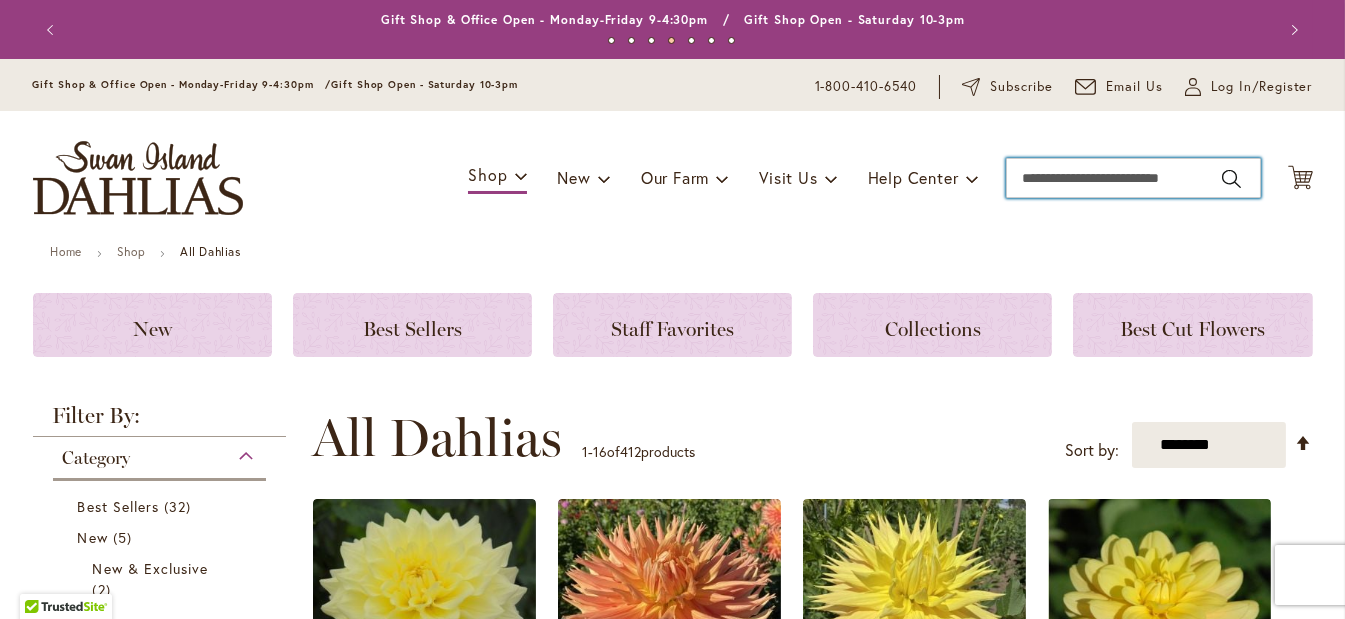 click on "Search" at bounding box center [1133, 178] 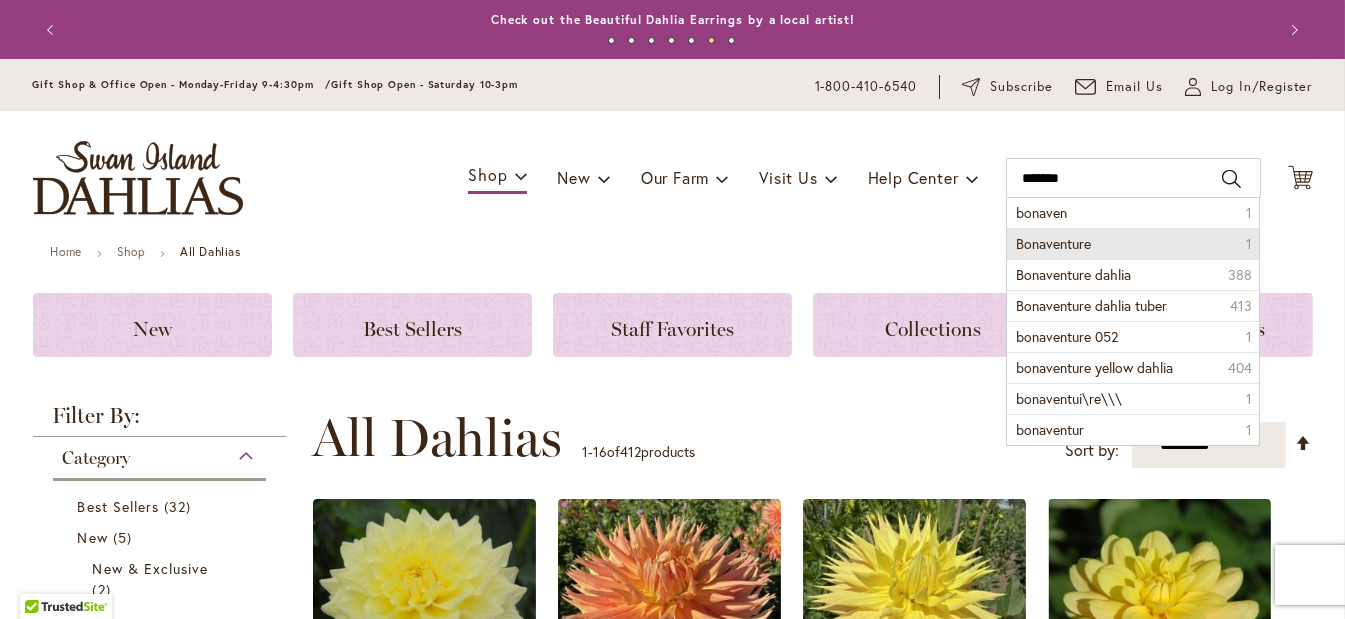 click on "Bonaventure" at bounding box center (1054, 243) 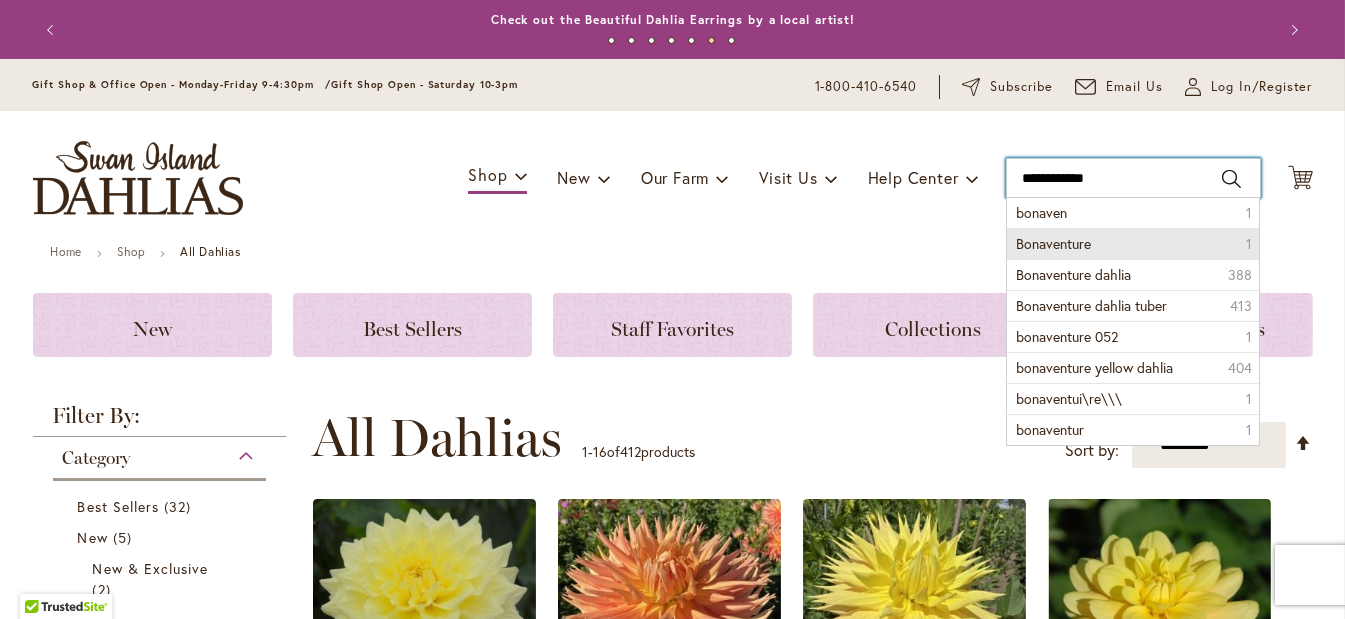 type on "**********" 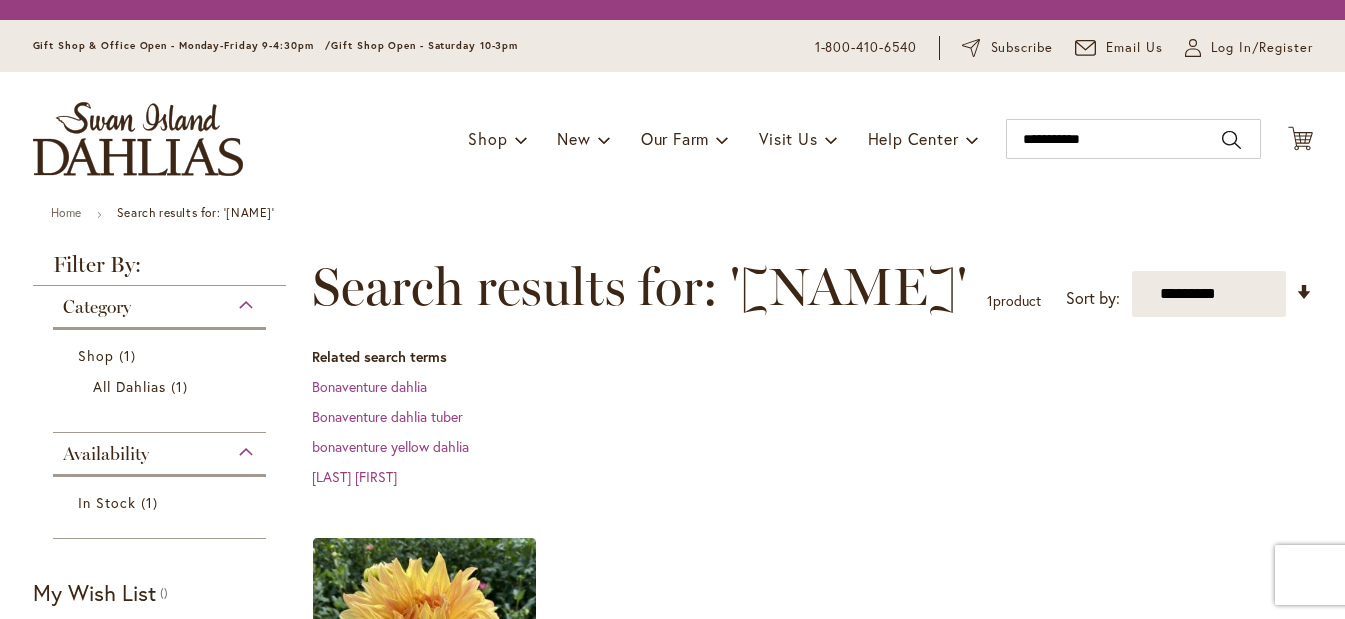 scroll, scrollTop: 0, scrollLeft: 0, axis: both 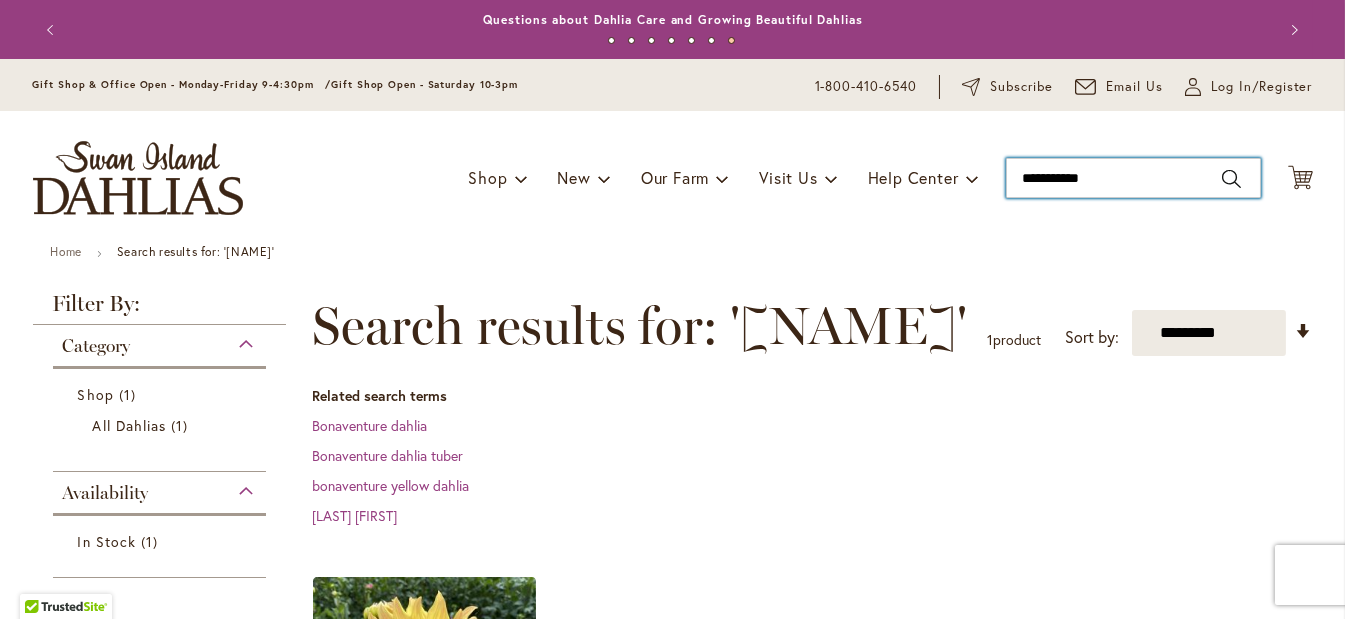 drag, startPoint x: 1015, startPoint y: 179, endPoint x: 1208, endPoint y: 176, distance: 193.02332 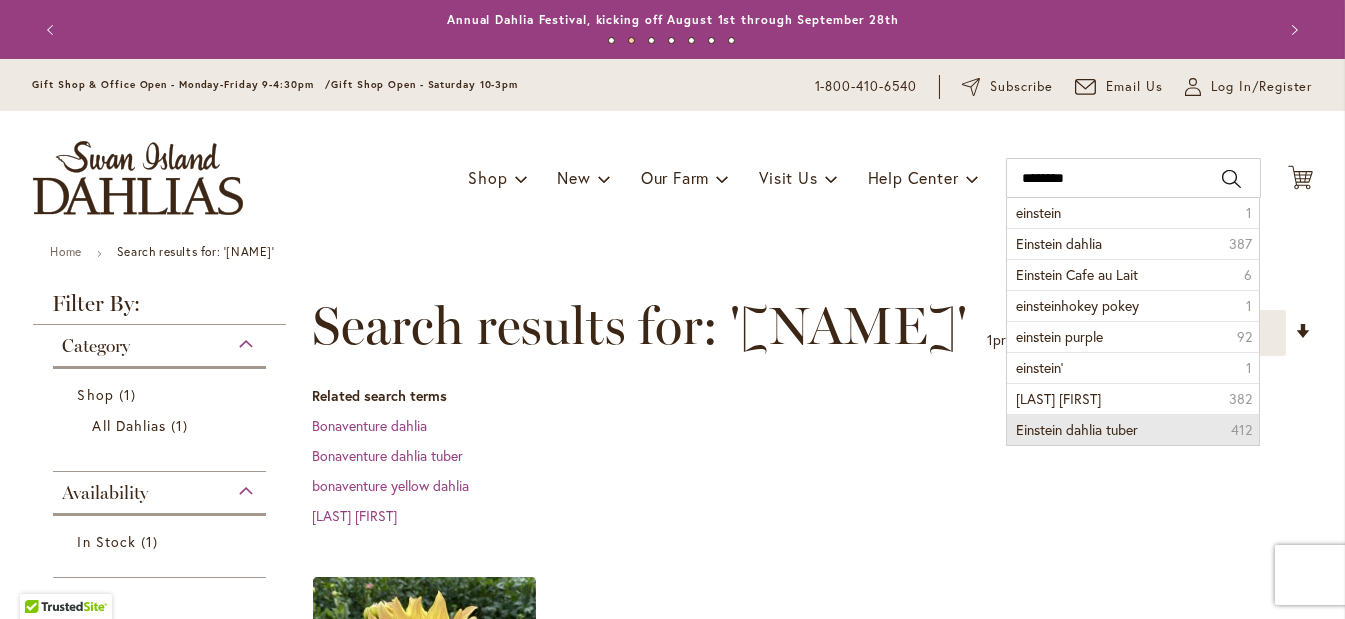 click on "Einstein dahlia tuber" at bounding box center (1078, 429) 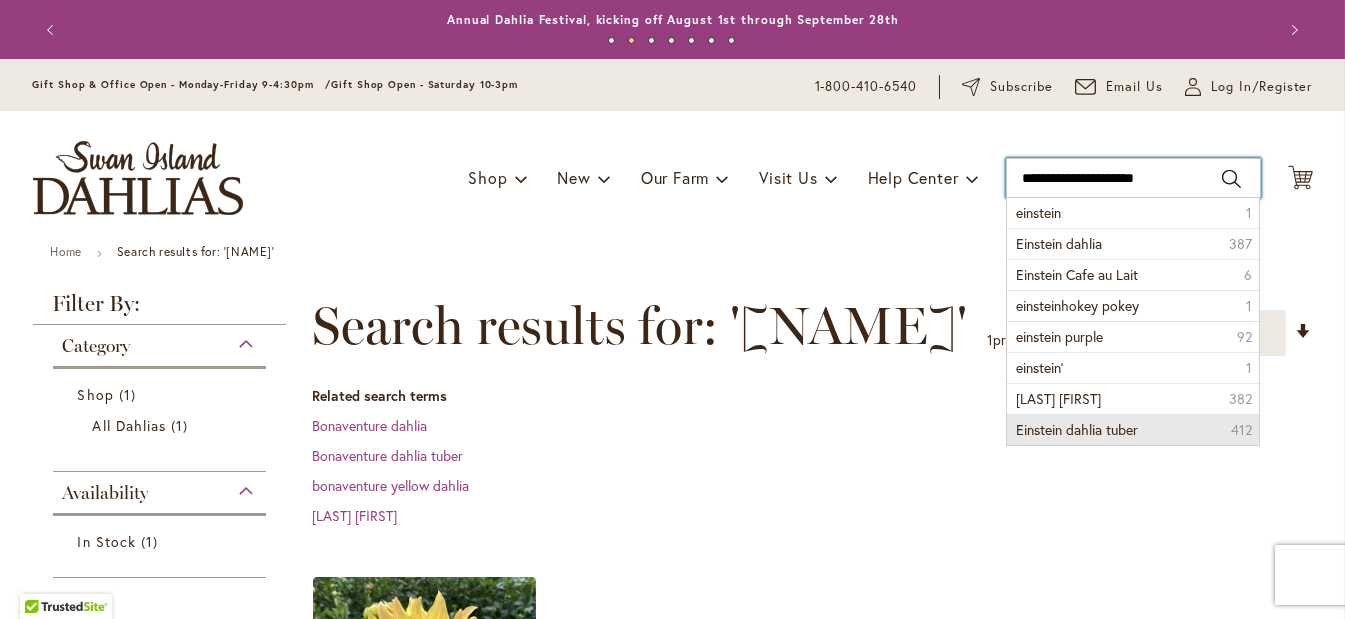 type on "**********" 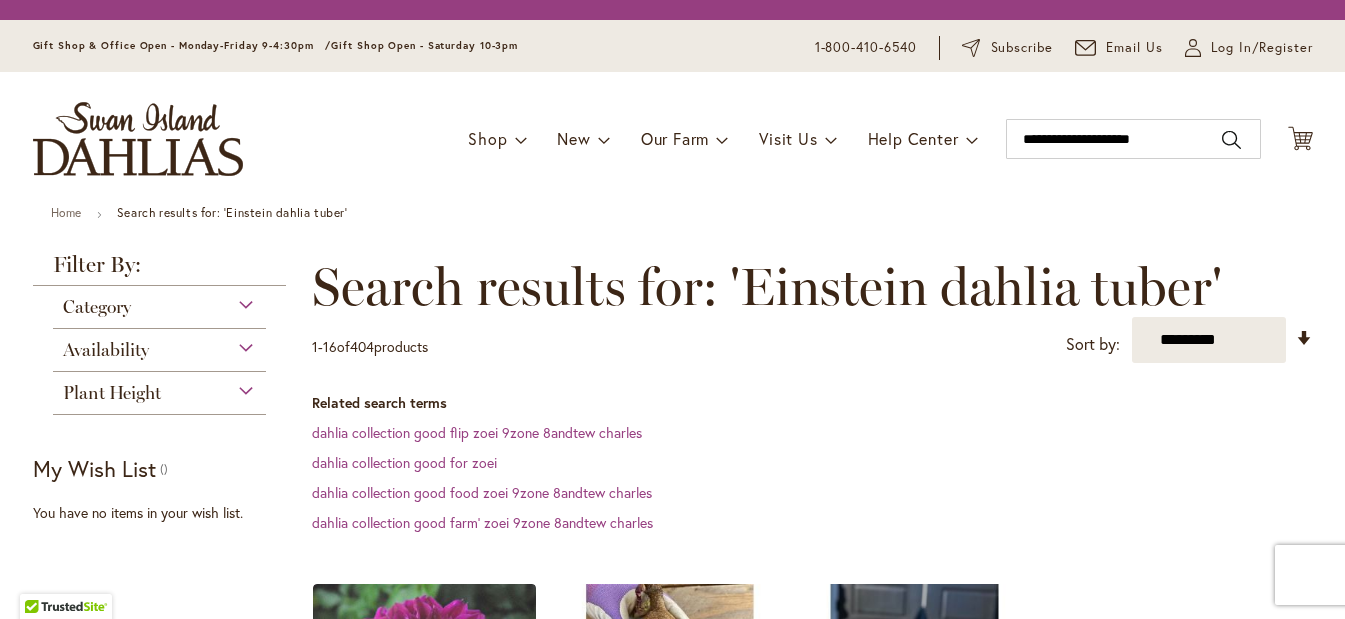 scroll, scrollTop: 0, scrollLeft: 0, axis: both 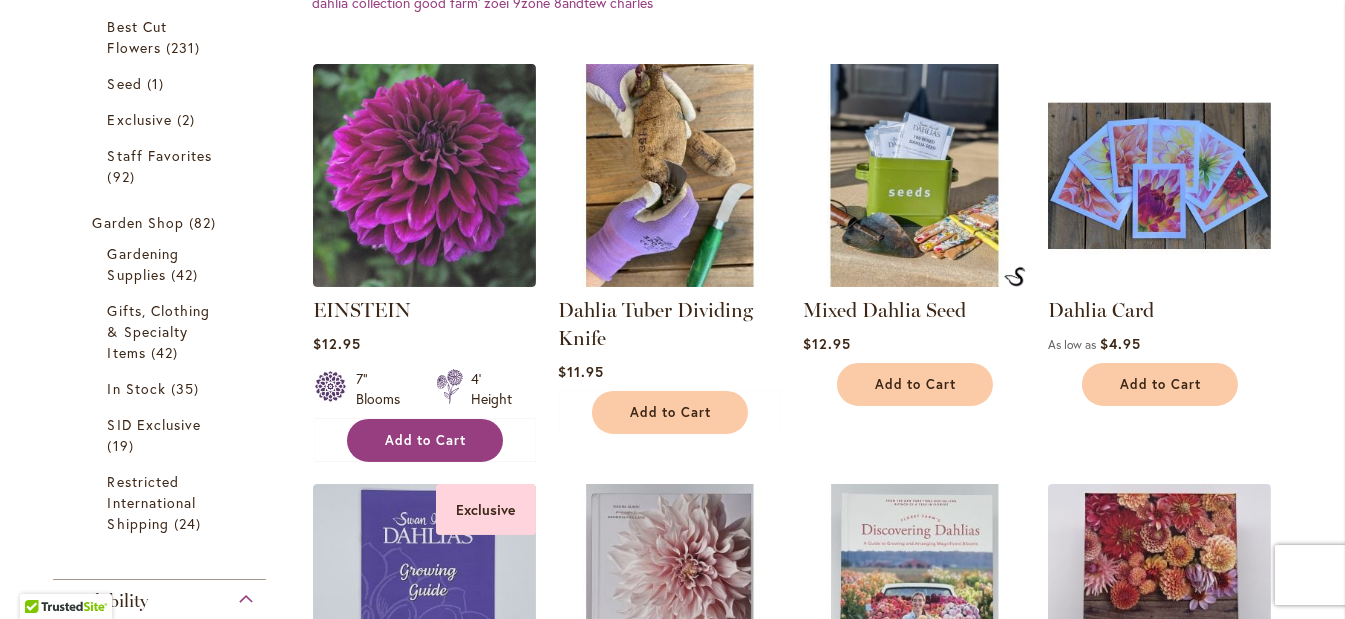 click on "Add to Cart" at bounding box center [426, 440] 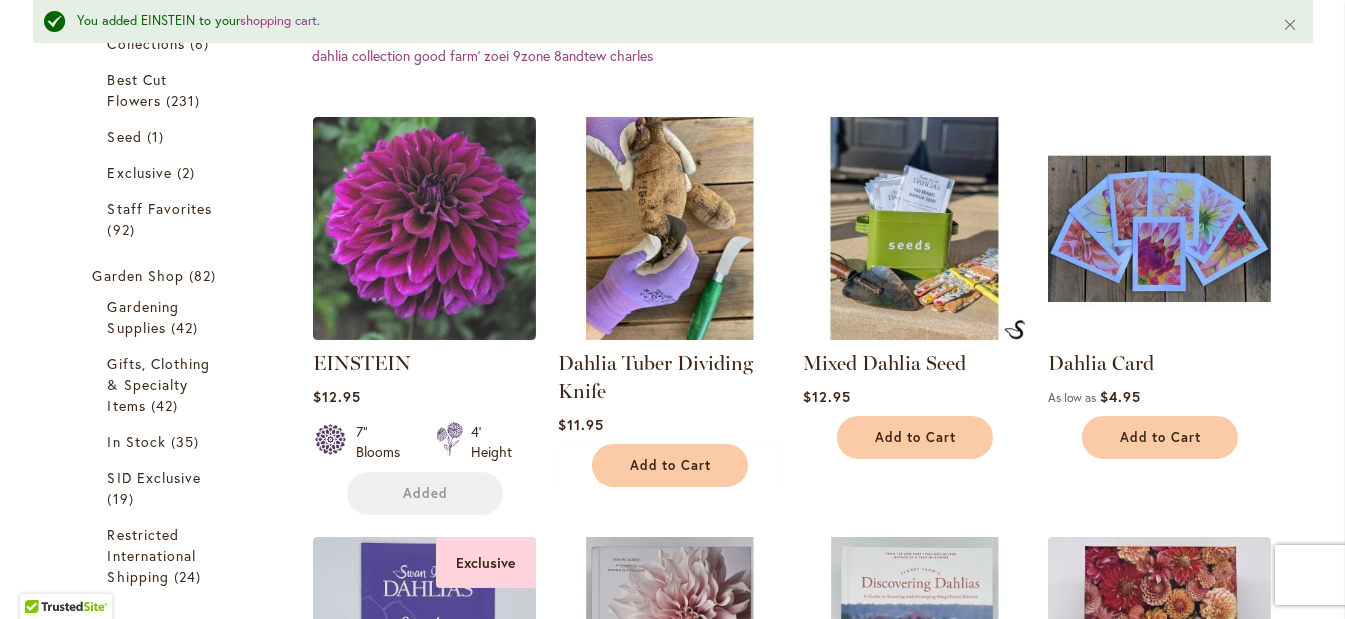 scroll, scrollTop: 612, scrollLeft: 0, axis: vertical 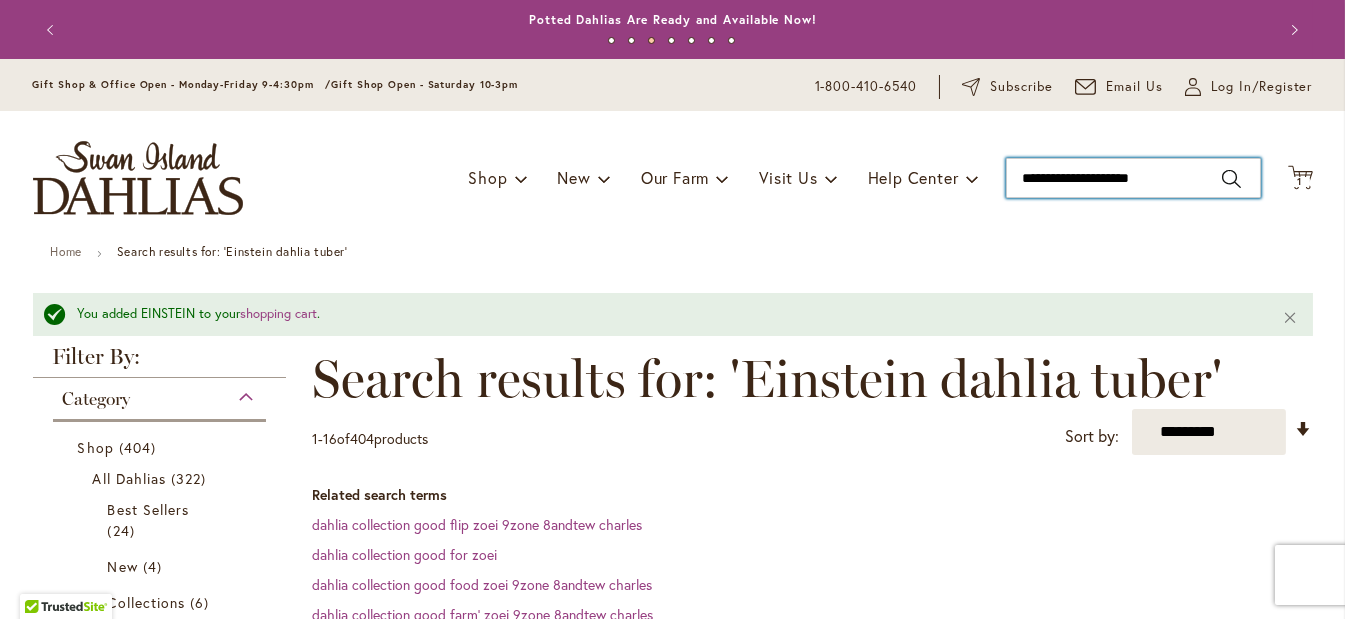 drag, startPoint x: 1012, startPoint y: 179, endPoint x: 1155, endPoint y: 177, distance: 143.01399 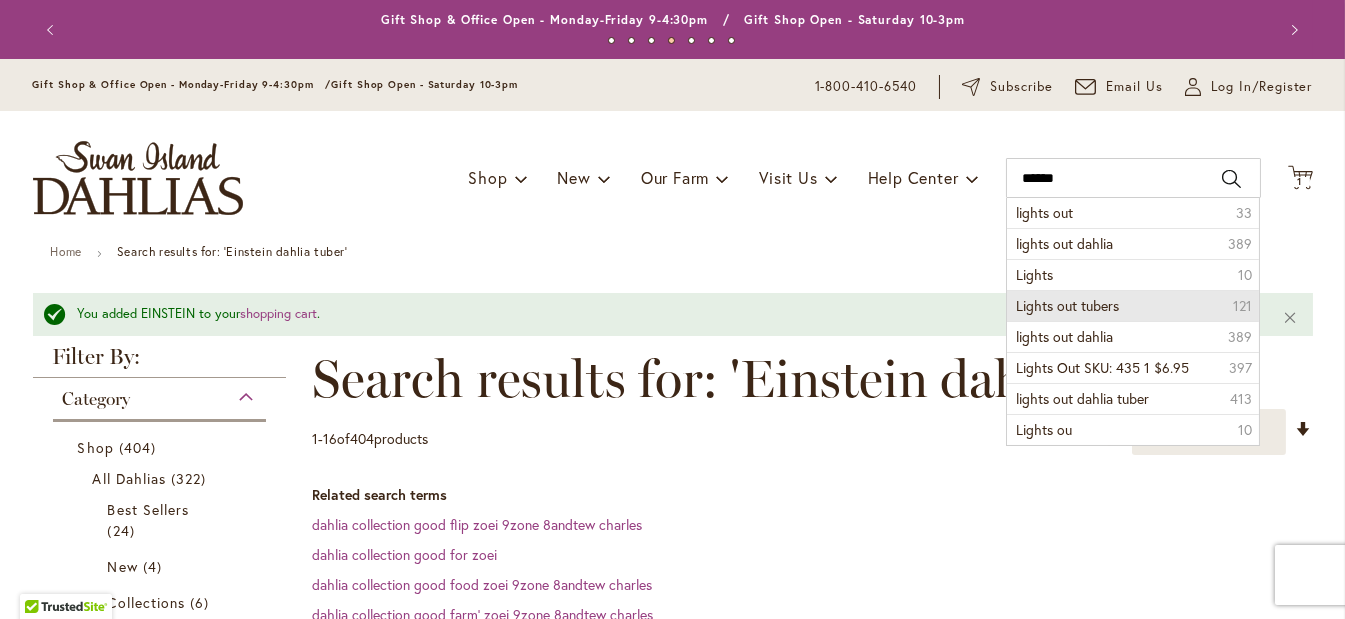 click on "Lights out tubers 121" at bounding box center [1133, 305] 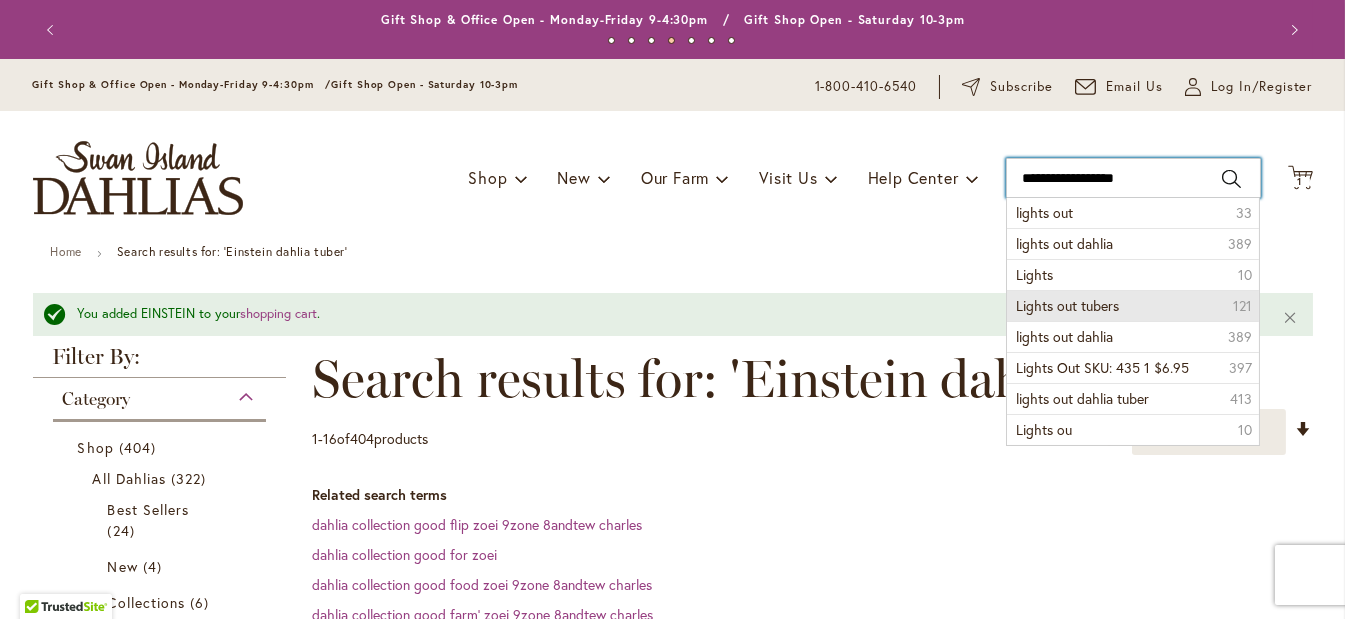 type on "**********" 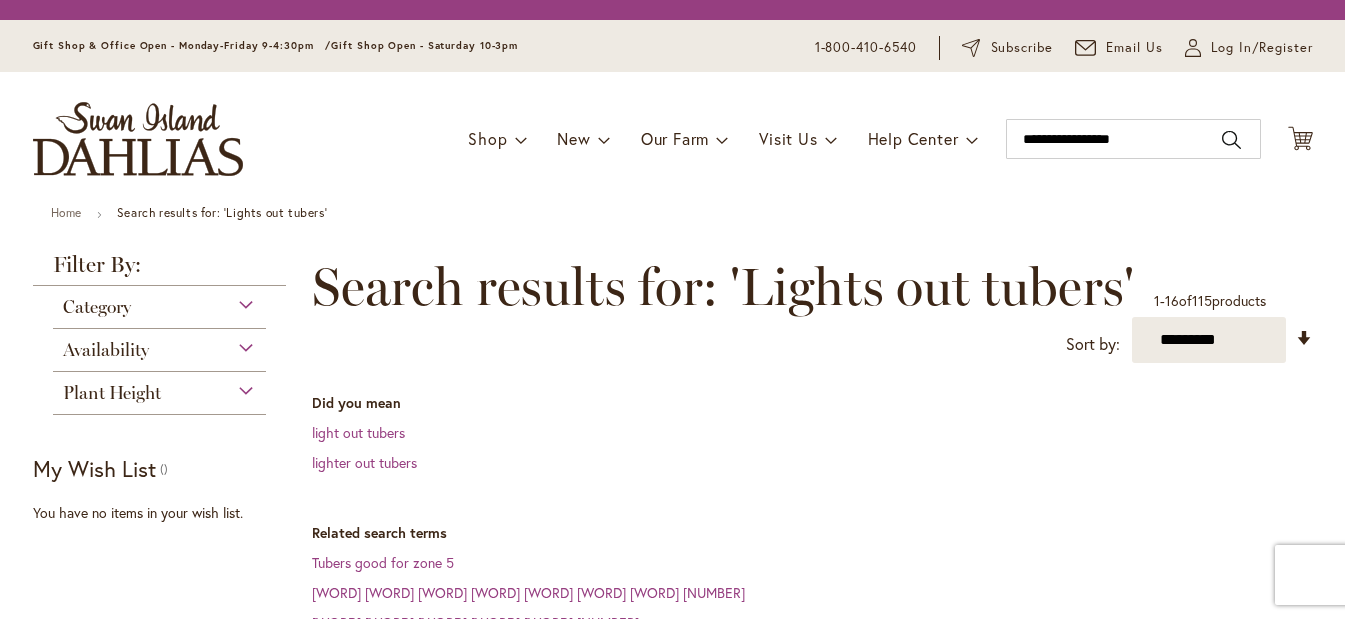 scroll, scrollTop: 0, scrollLeft: 0, axis: both 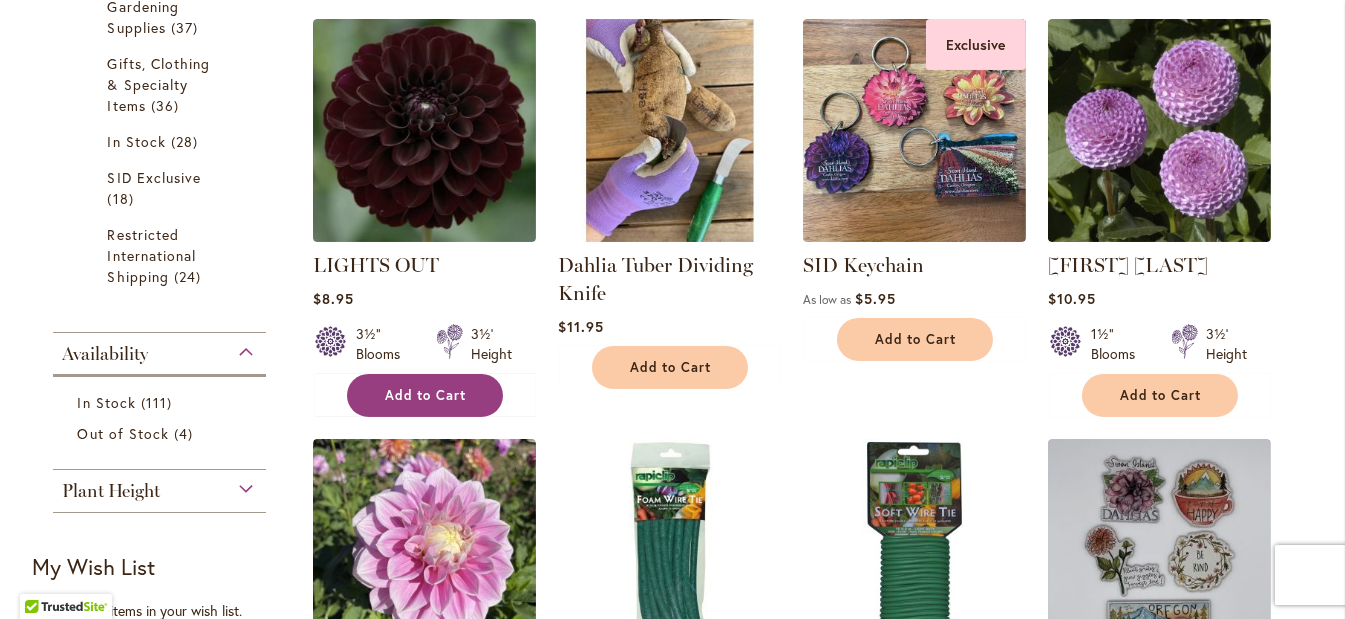 click on "Add to Cart" at bounding box center (426, 395) 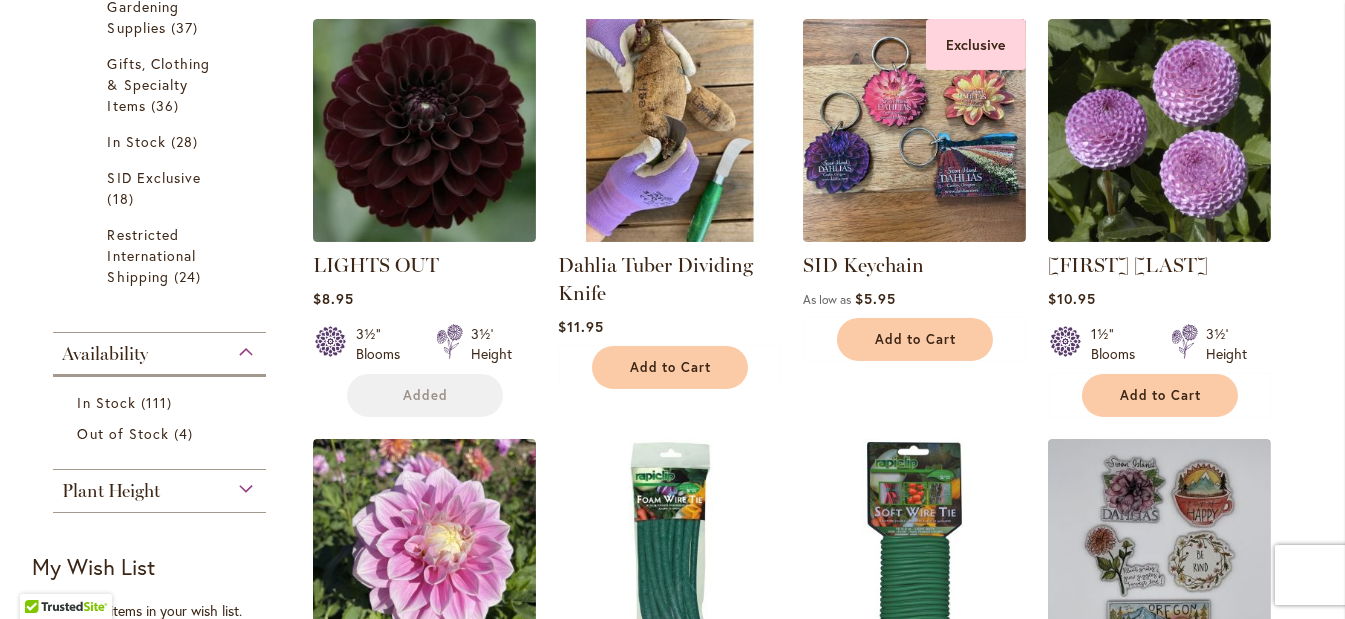 scroll, scrollTop: 787, scrollLeft: 0, axis: vertical 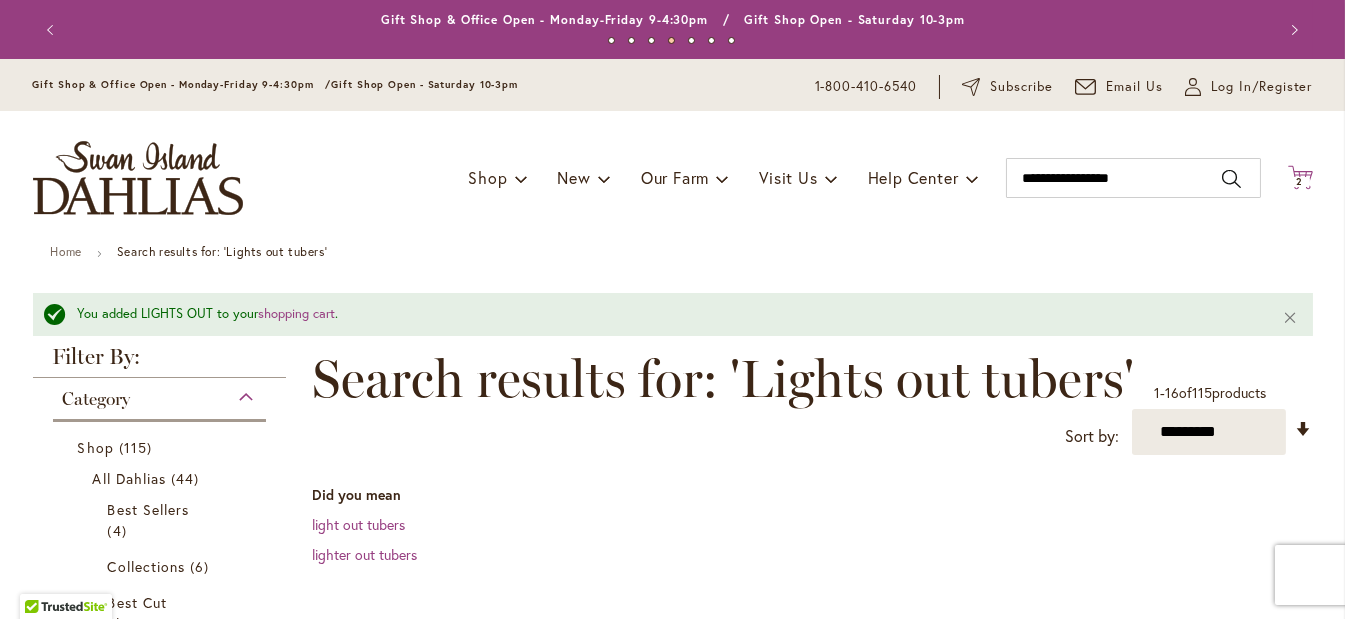 click 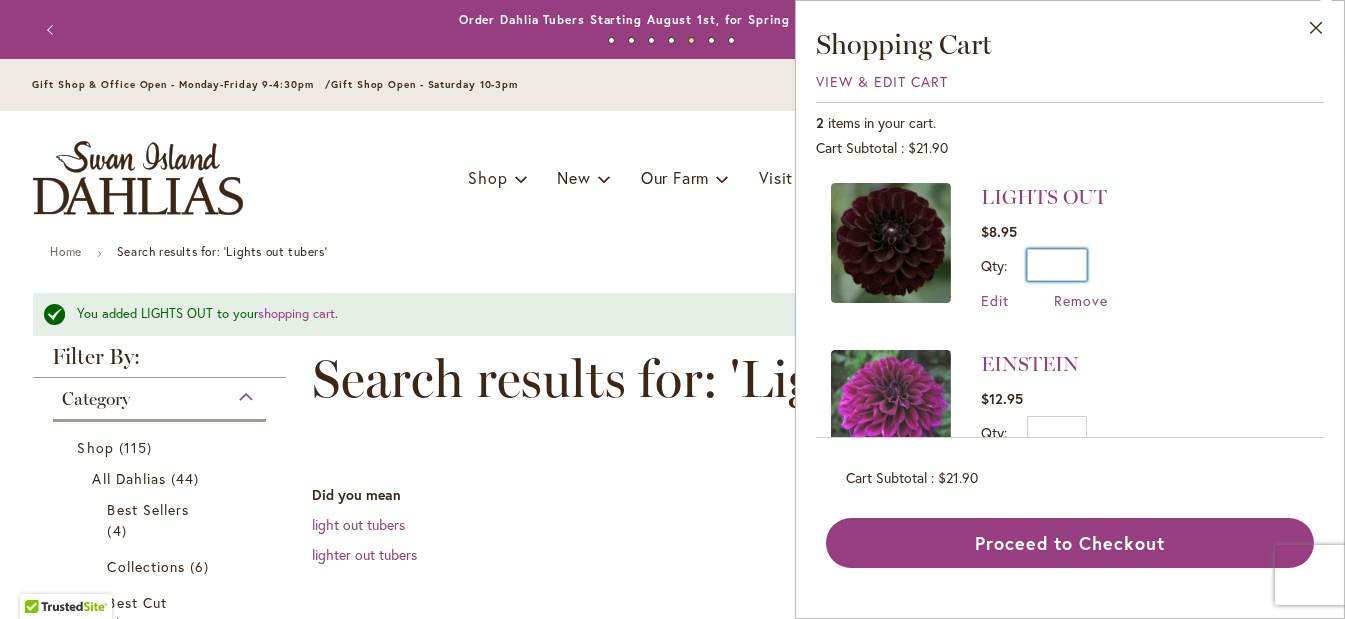click on "*" at bounding box center [1057, 265] 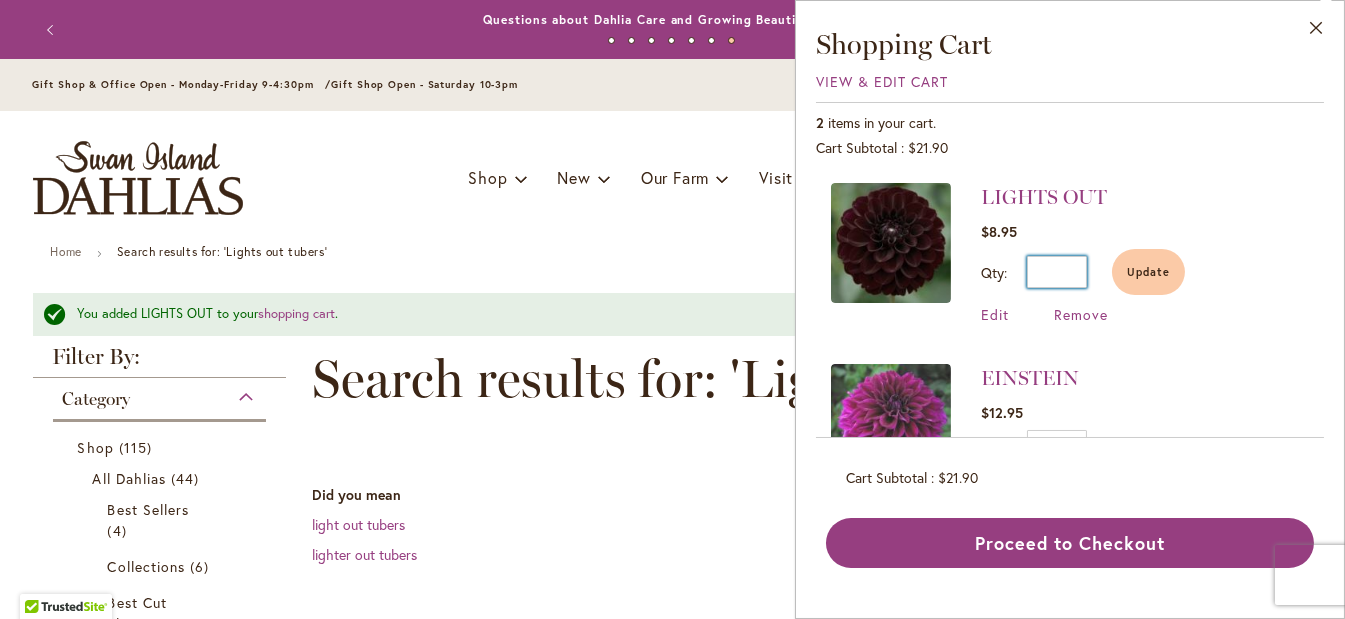 click on "**" at bounding box center (1057, 272) 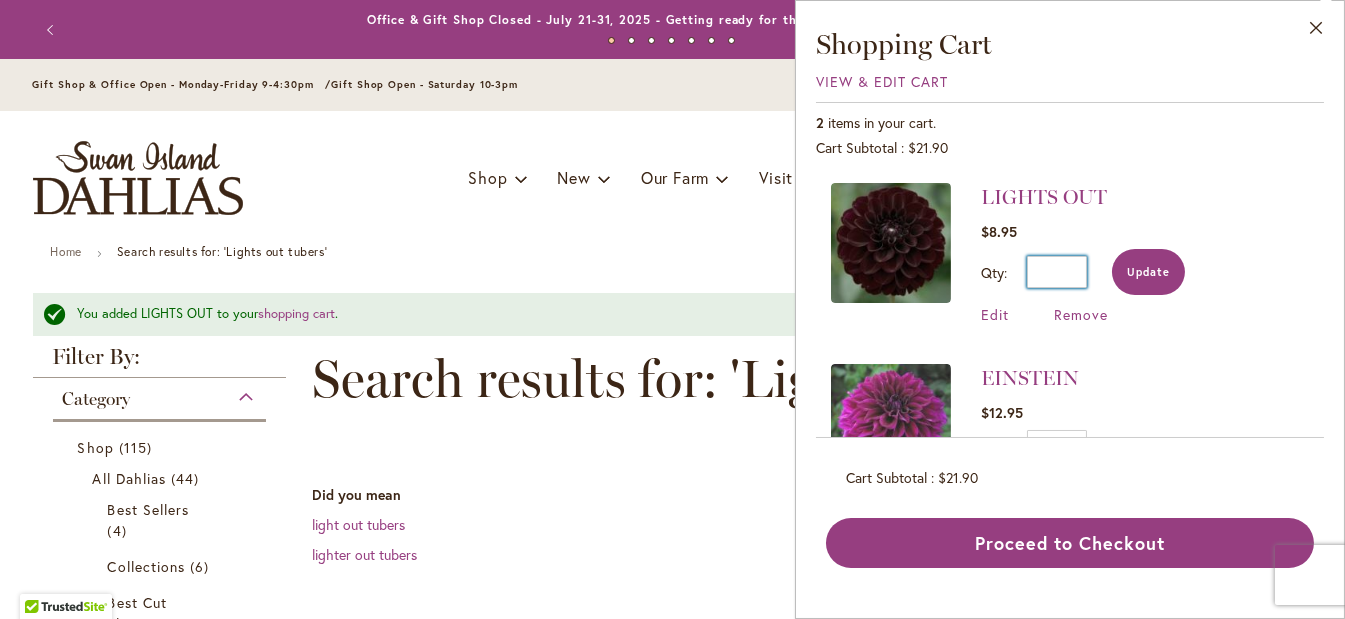 type on "*" 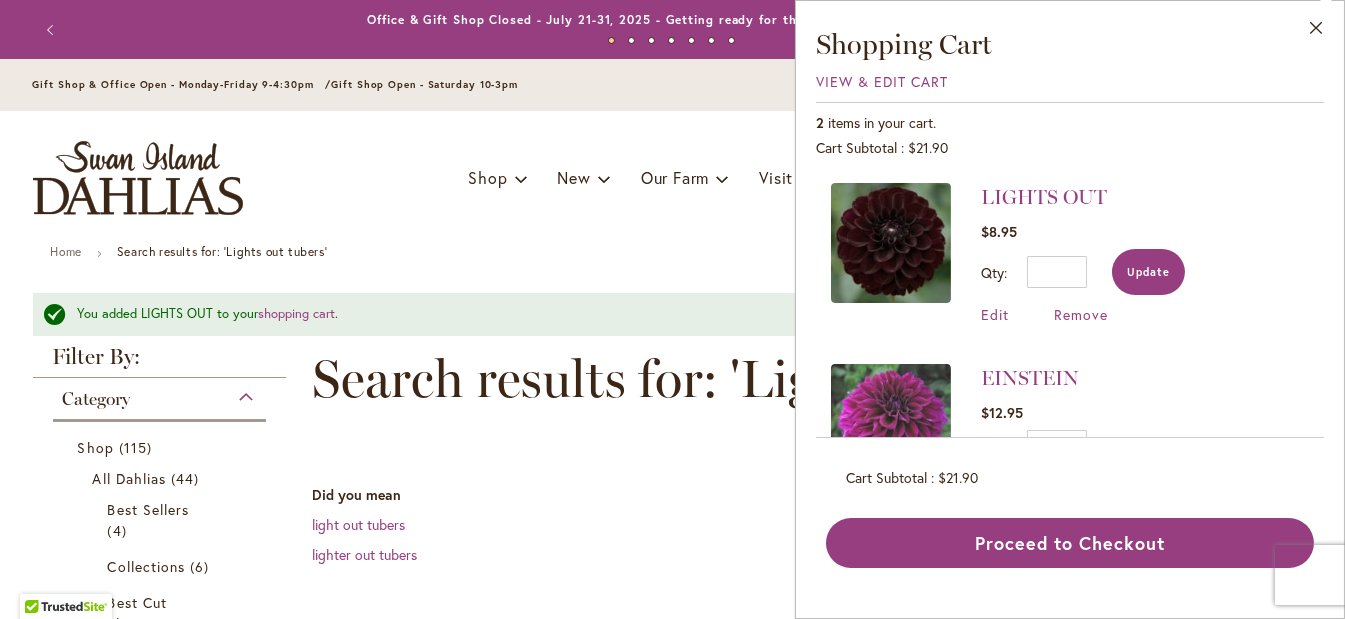 click on "Update" at bounding box center [1148, 272] 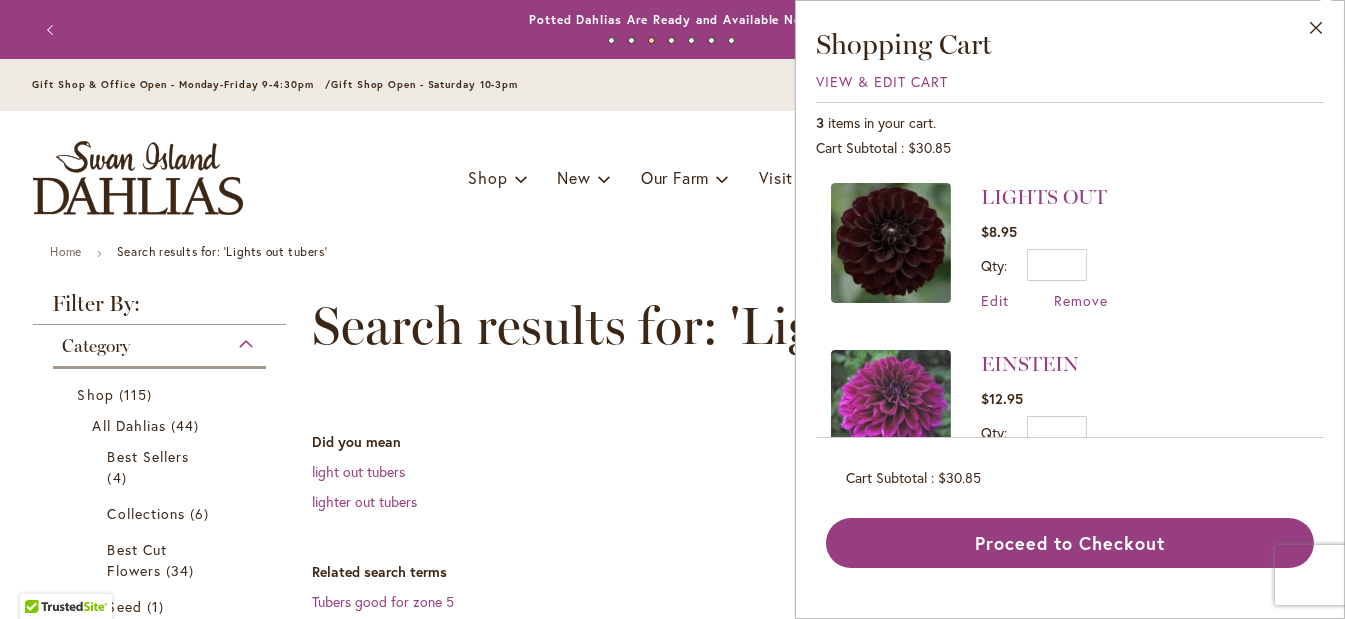 click on "Skip to Content
Gift Shop & Office Open - Monday-Friday 9-4:30pm   /    Gift Shop Open - Saturday 10-3pm
1-800-410-6540
Subscribe
Email Us
My Account
Log In/Register
Toggle Nav
Shop
Dahlia Tubers
Collections
Fresh Cut Dahlias" at bounding box center [672, 1607] 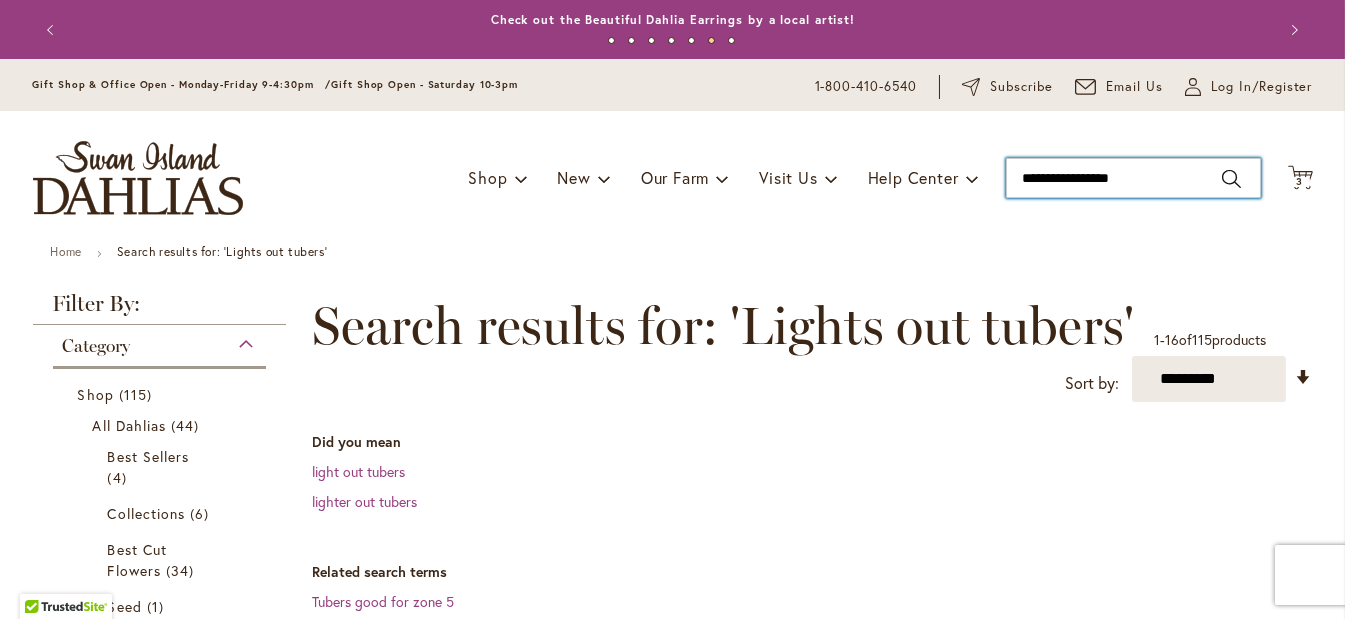 drag, startPoint x: 1011, startPoint y: 176, endPoint x: 1134, endPoint y: 178, distance: 123.01626 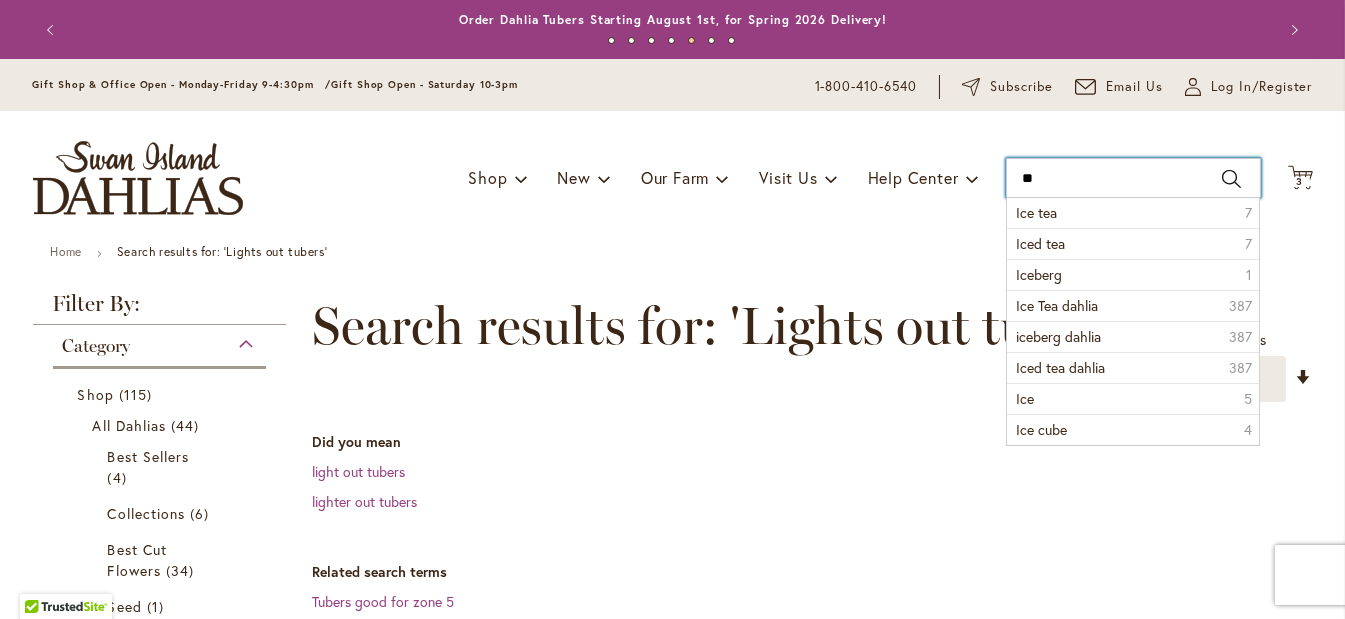 type on "*" 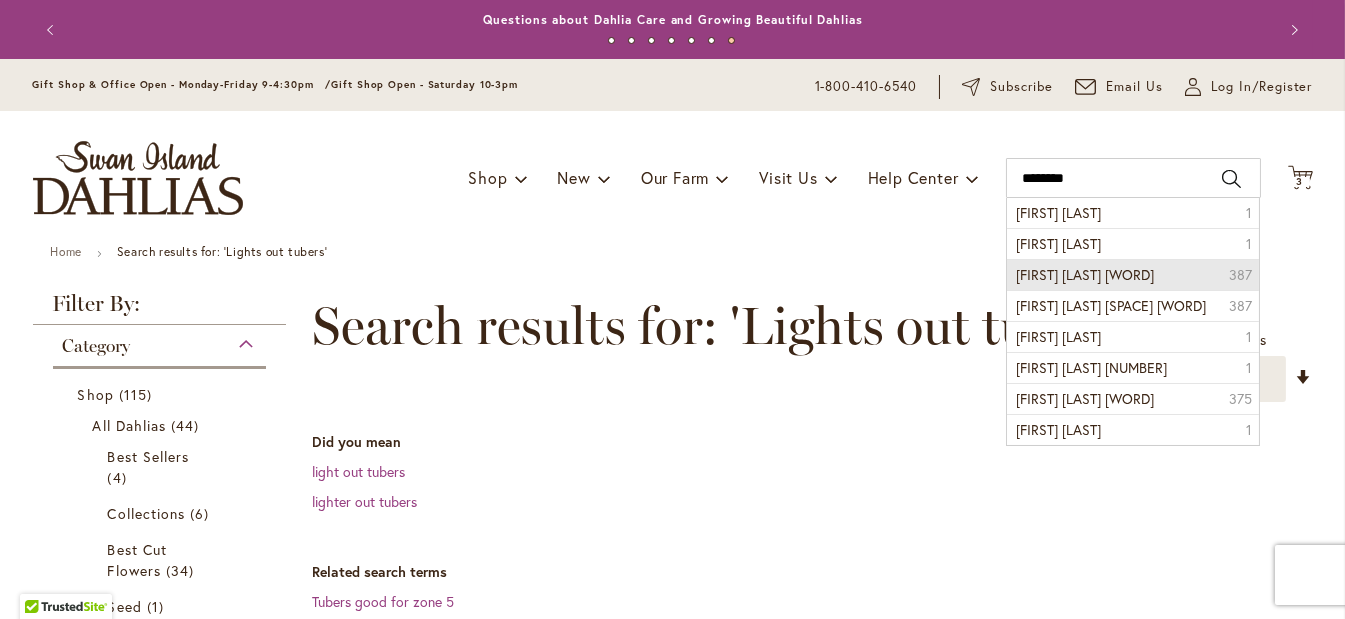 click on "Lora ashley dahlia" at bounding box center [1086, 274] 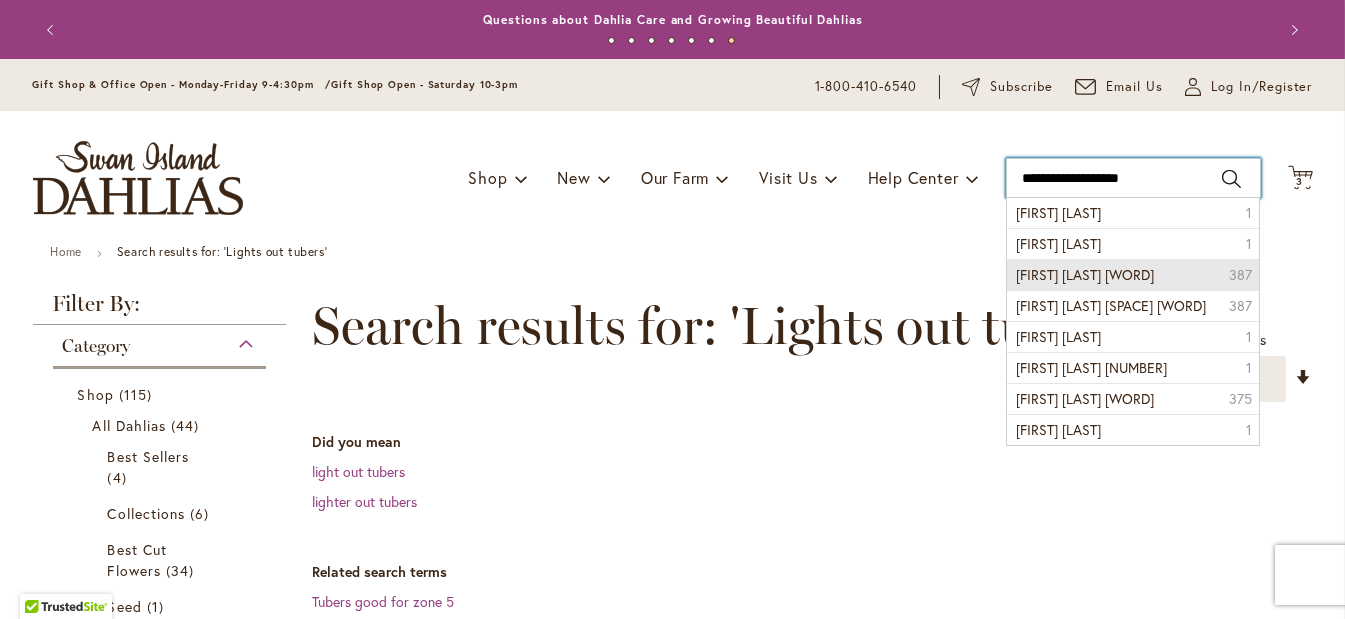 type on "**********" 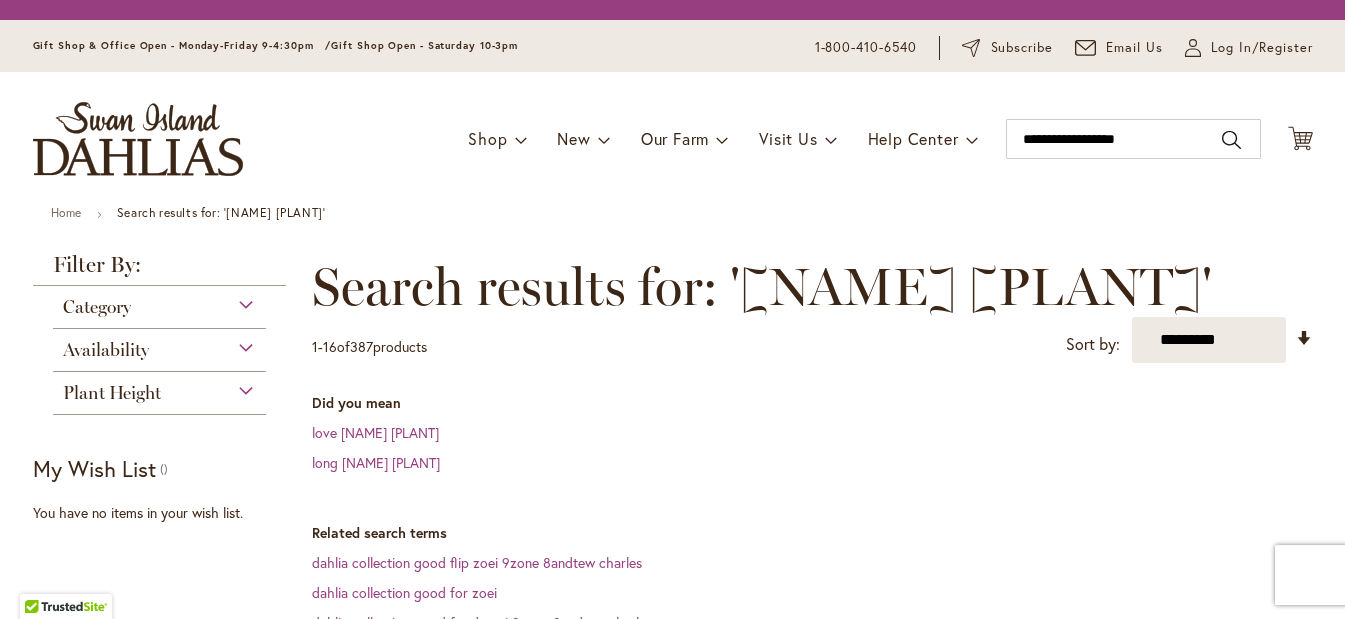 scroll, scrollTop: 0, scrollLeft: 0, axis: both 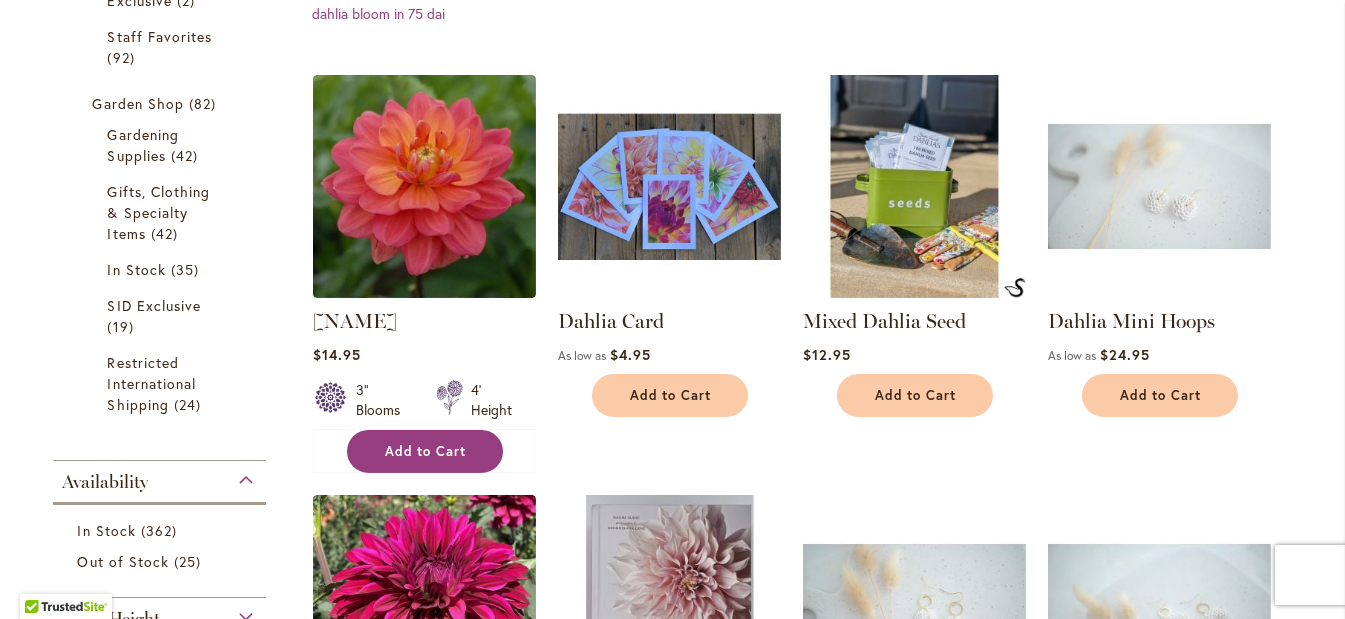 click on "Add to Cart" at bounding box center (426, 451) 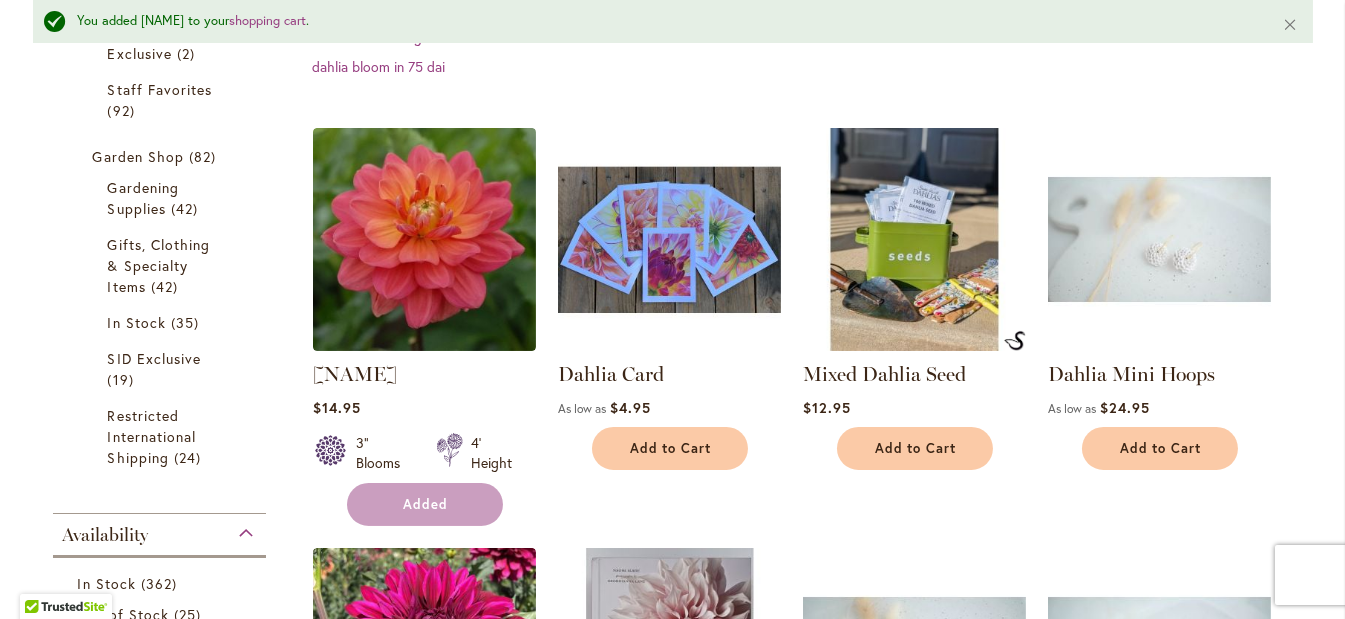 scroll, scrollTop: 730, scrollLeft: 0, axis: vertical 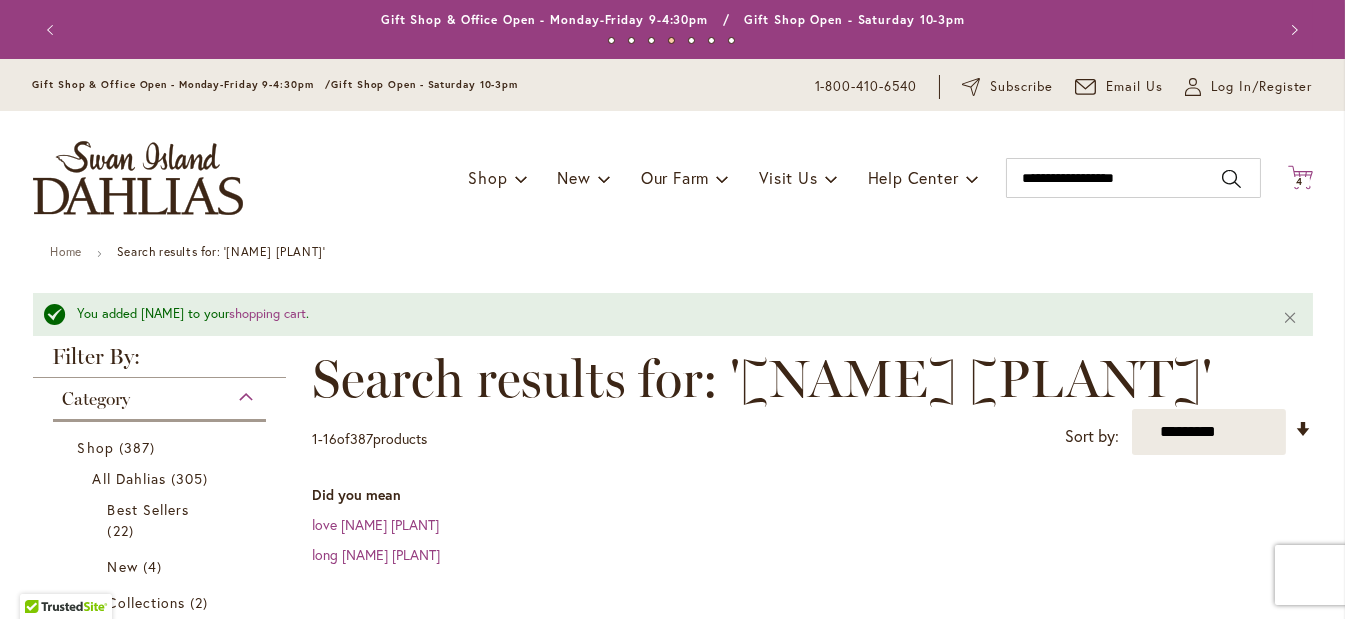 click on "Cart
.cls-1 {
fill: #231f20;
}" 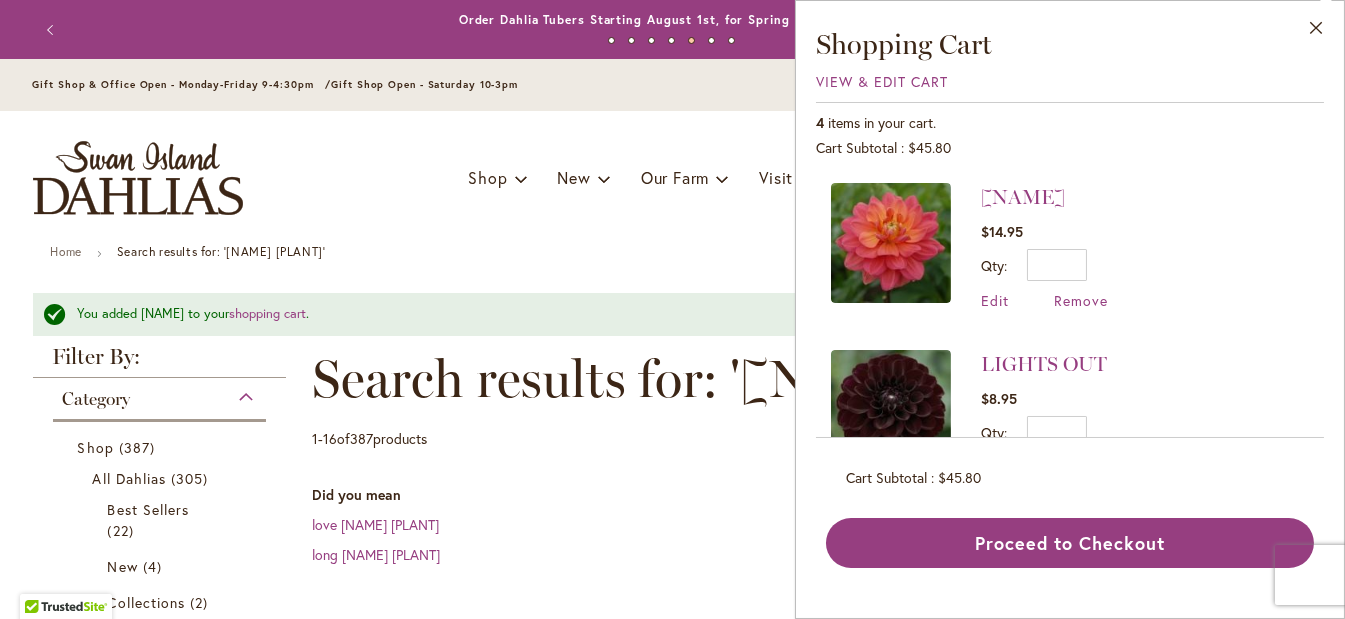 click on "Toggle Nav
Shop
Dahlia Tubers
Collections
Fresh Cut Dahlias
Gardening Supplies
Gift Cards
Request a Catalog
Gifts, Clothing & Specialty Items" at bounding box center (673, 178) 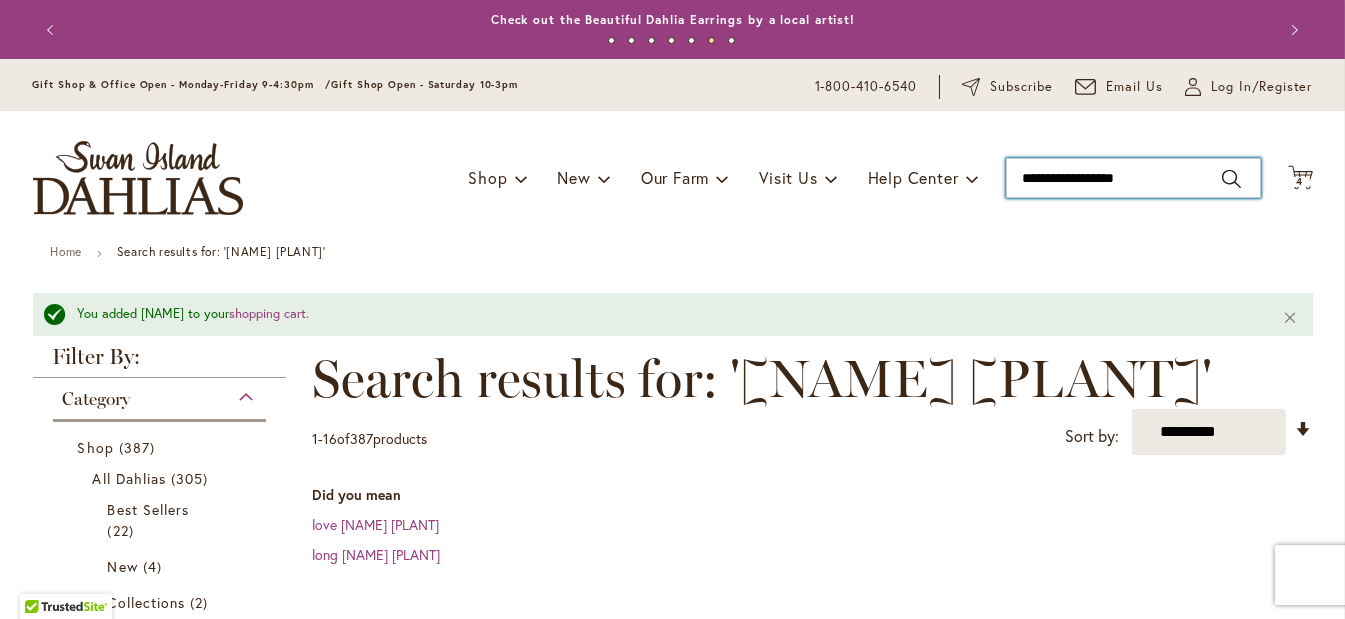 drag, startPoint x: 1012, startPoint y: 178, endPoint x: 1138, endPoint y: 174, distance: 126.06348 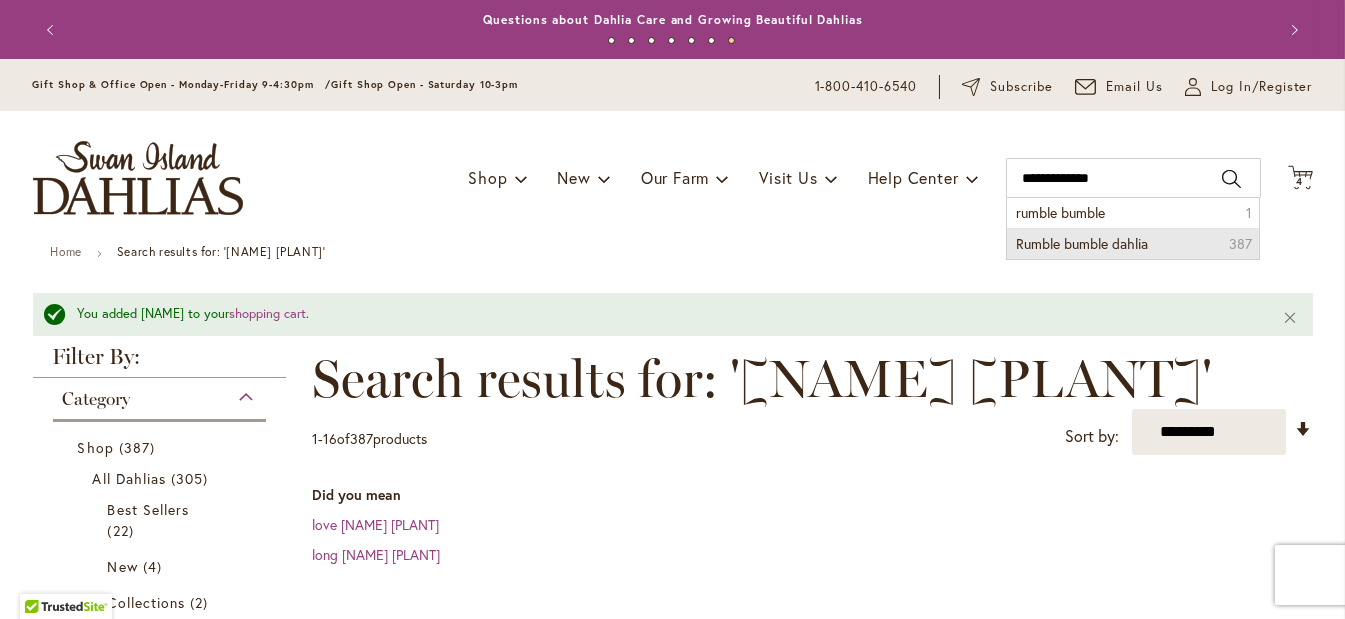 click on "Rumble bumble dahlia 387" at bounding box center (1133, 243) 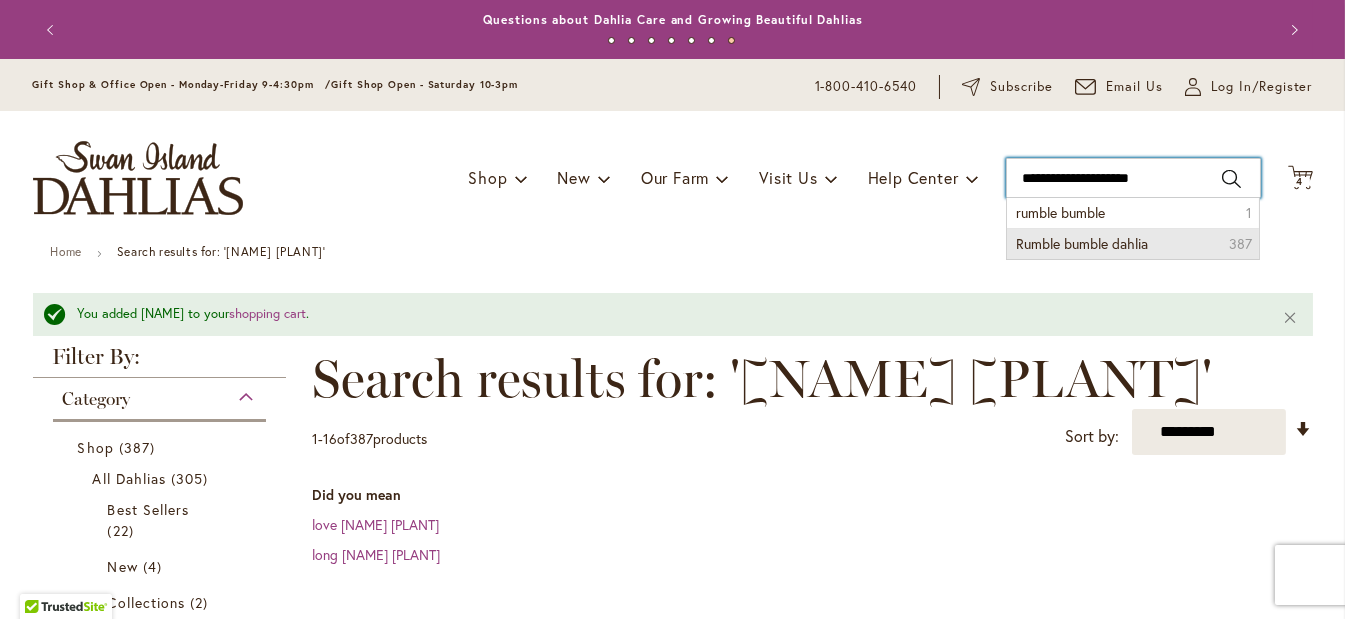 type on "**********" 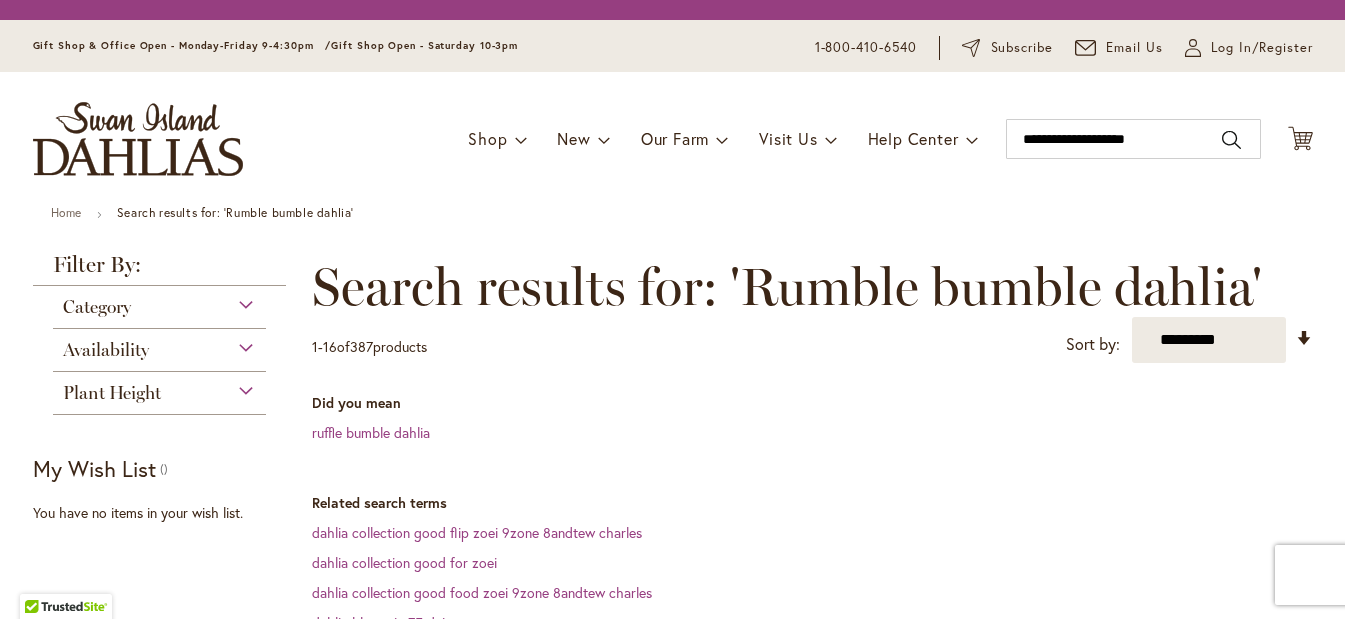 scroll, scrollTop: 0, scrollLeft: 0, axis: both 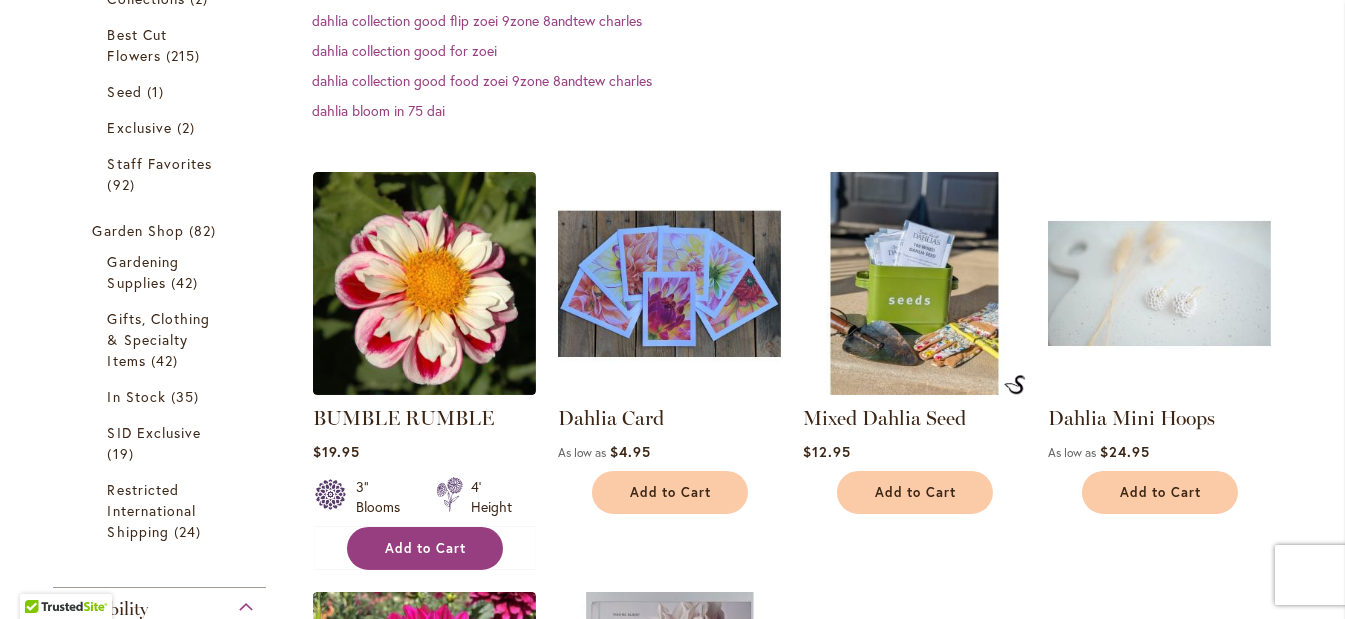 click on "Add to Cart" at bounding box center (426, 548) 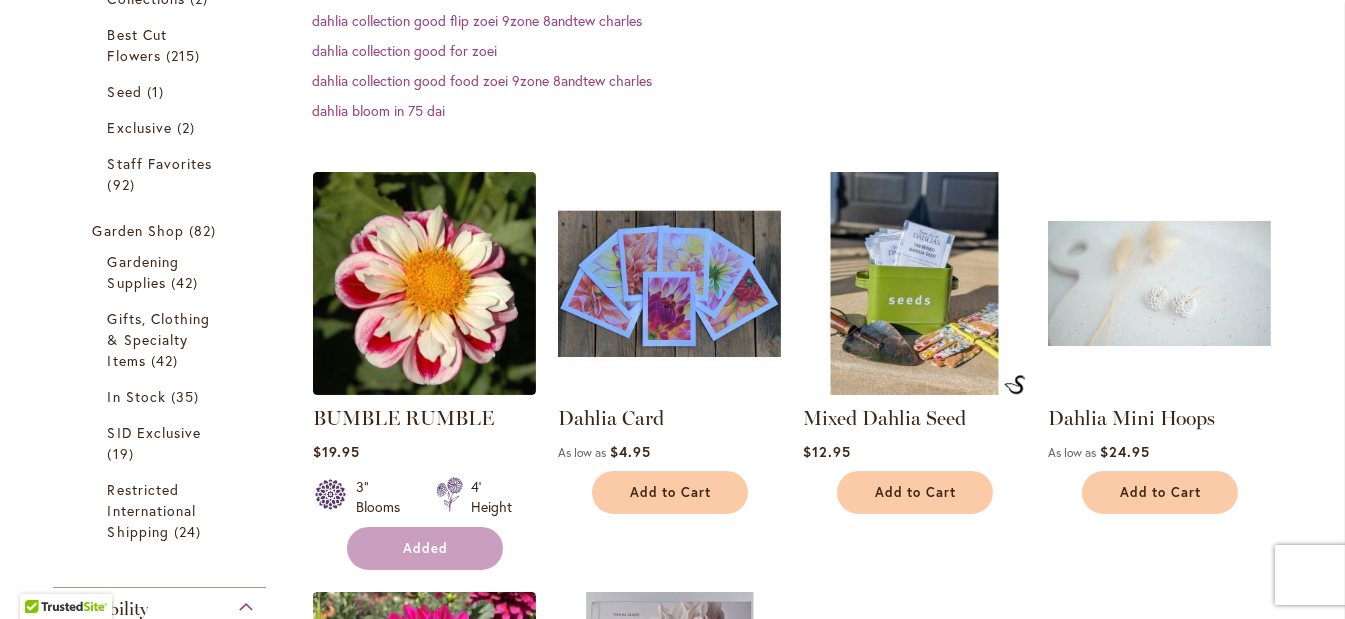 scroll, scrollTop: 603, scrollLeft: 0, axis: vertical 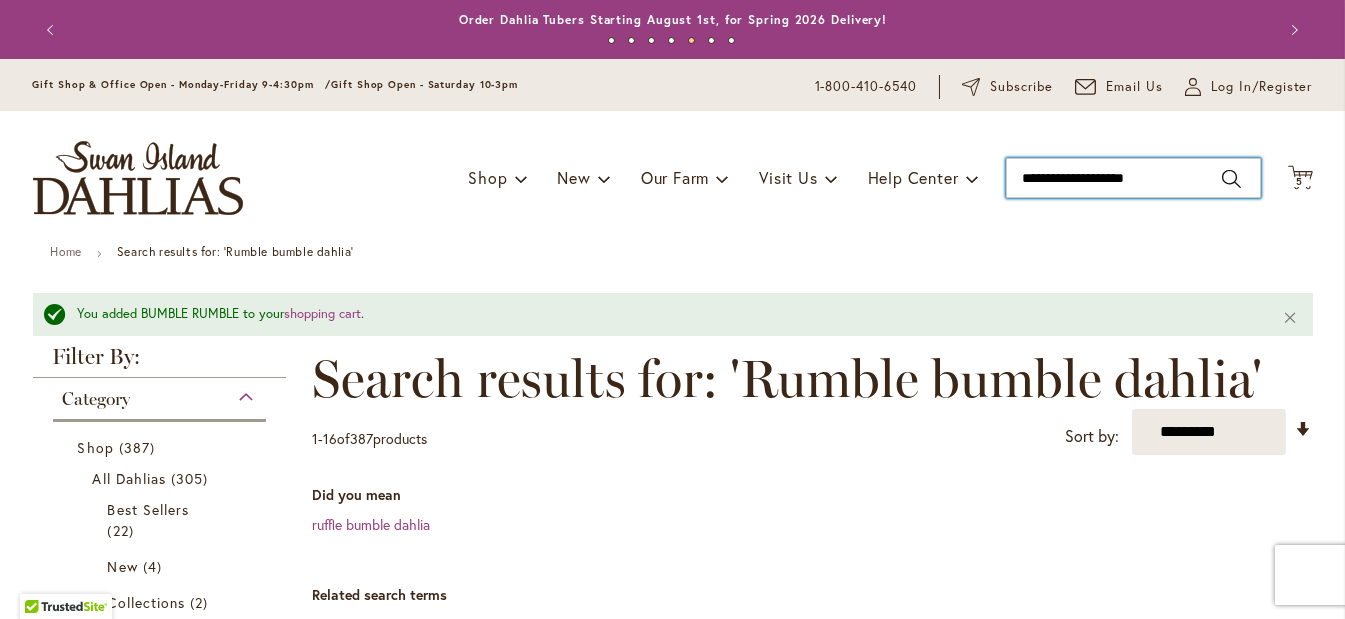 drag, startPoint x: 1014, startPoint y: 172, endPoint x: 1173, endPoint y: 174, distance: 159.01257 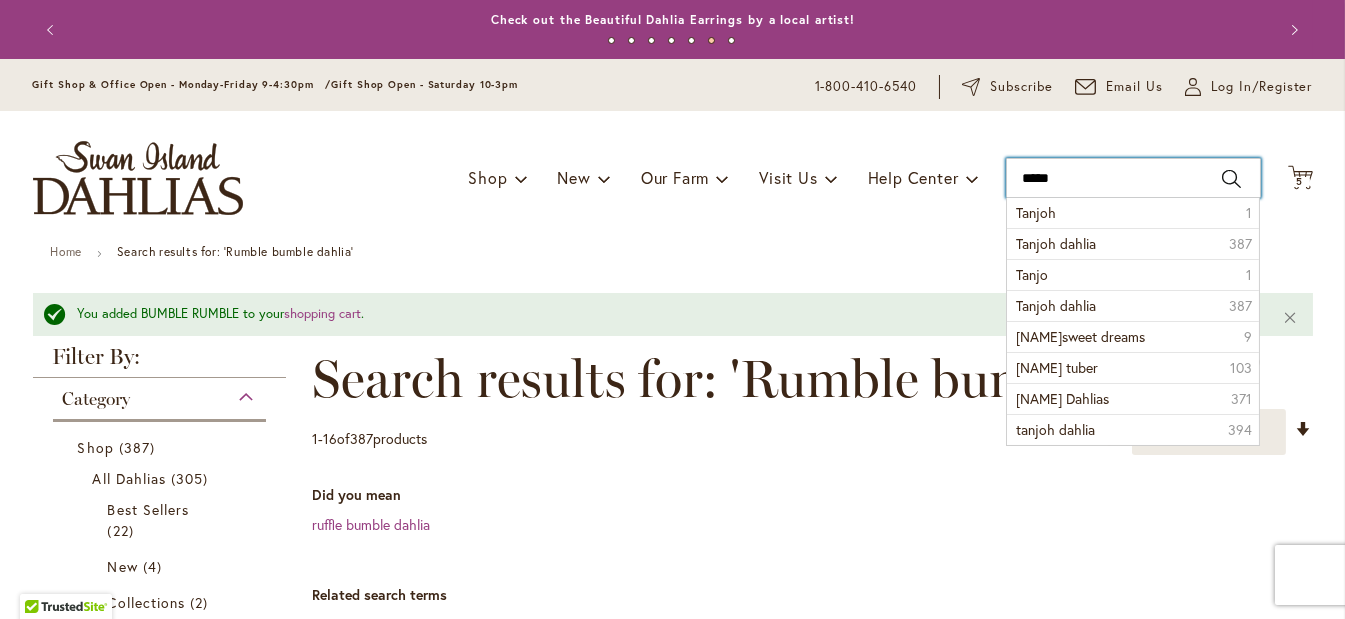type on "******" 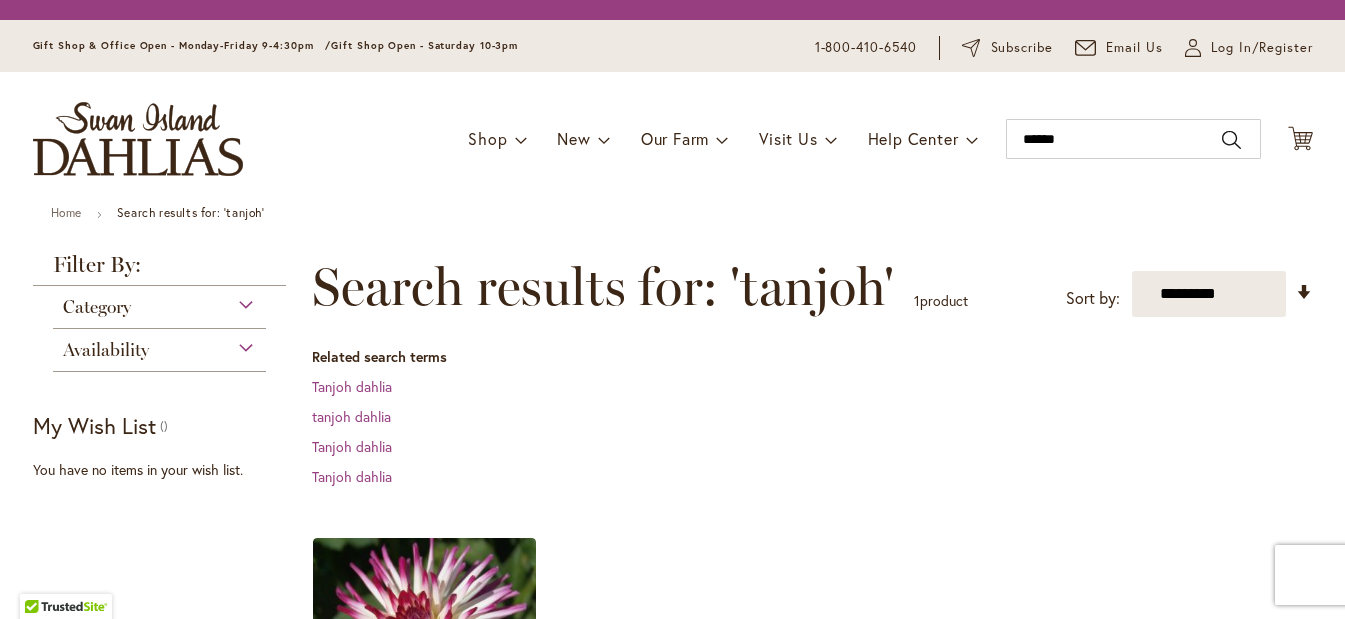 scroll, scrollTop: 0, scrollLeft: 0, axis: both 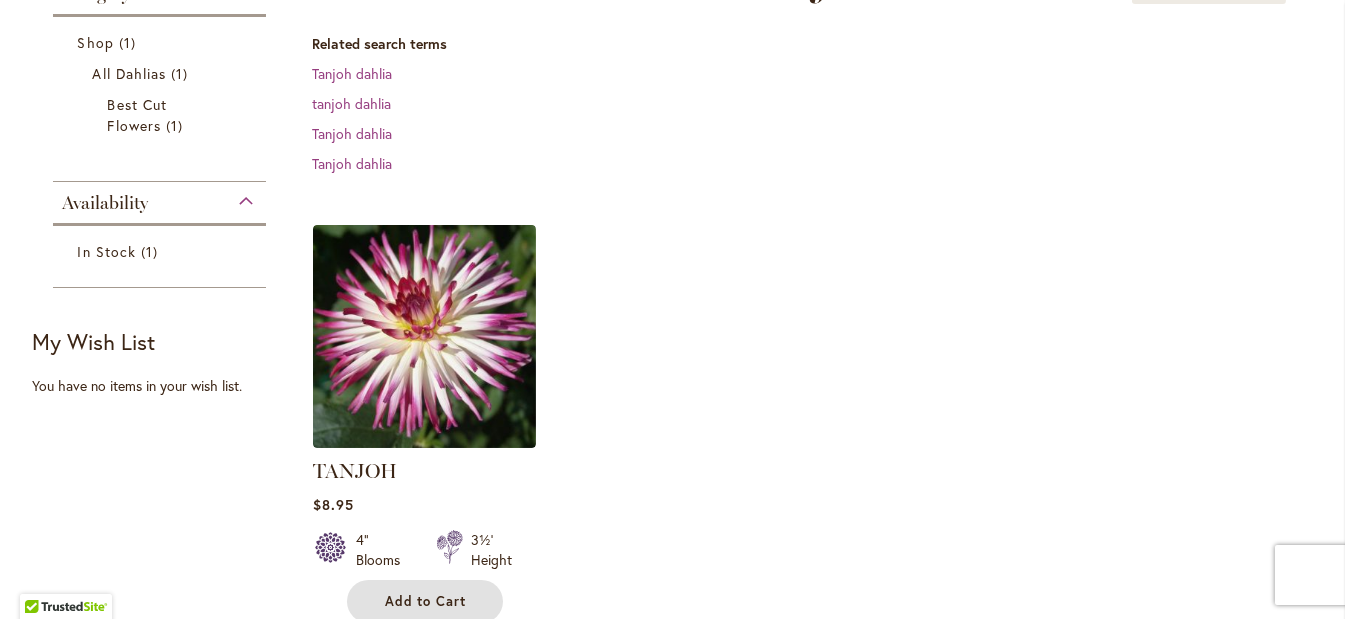 drag, startPoint x: 439, startPoint y: 598, endPoint x: 451, endPoint y: 597, distance: 12.0415945 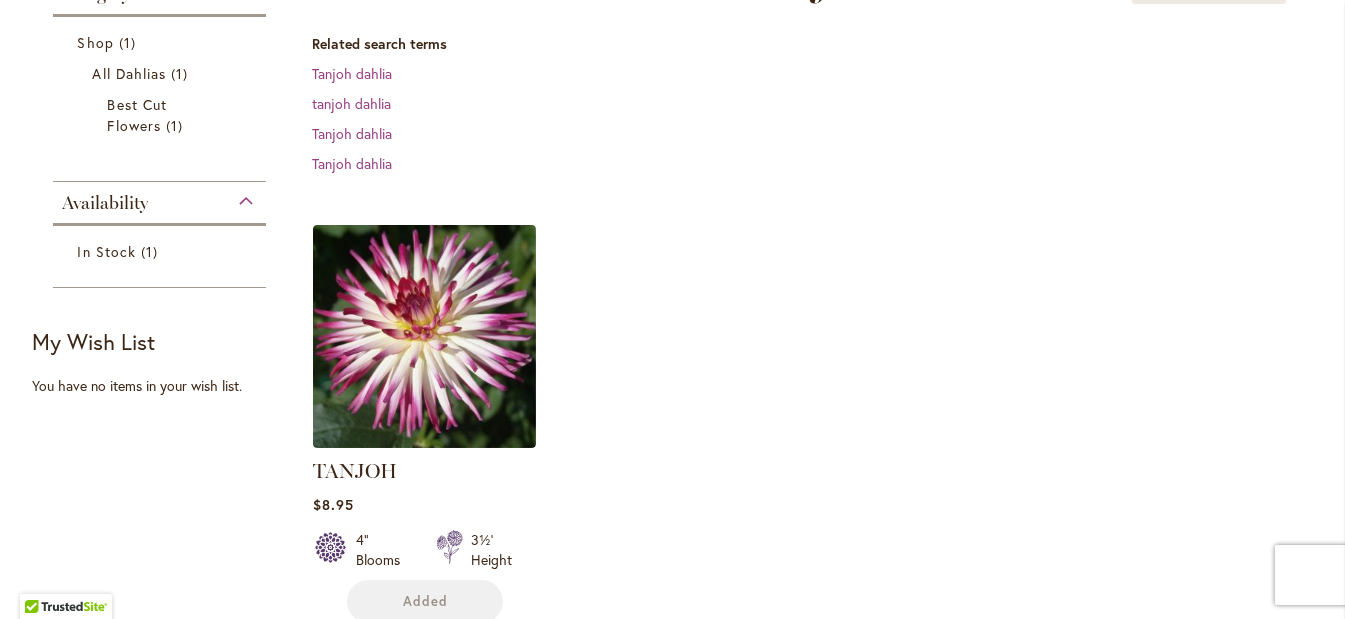scroll, scrollTop: 404, scrollLeft: 0, axis: vertical 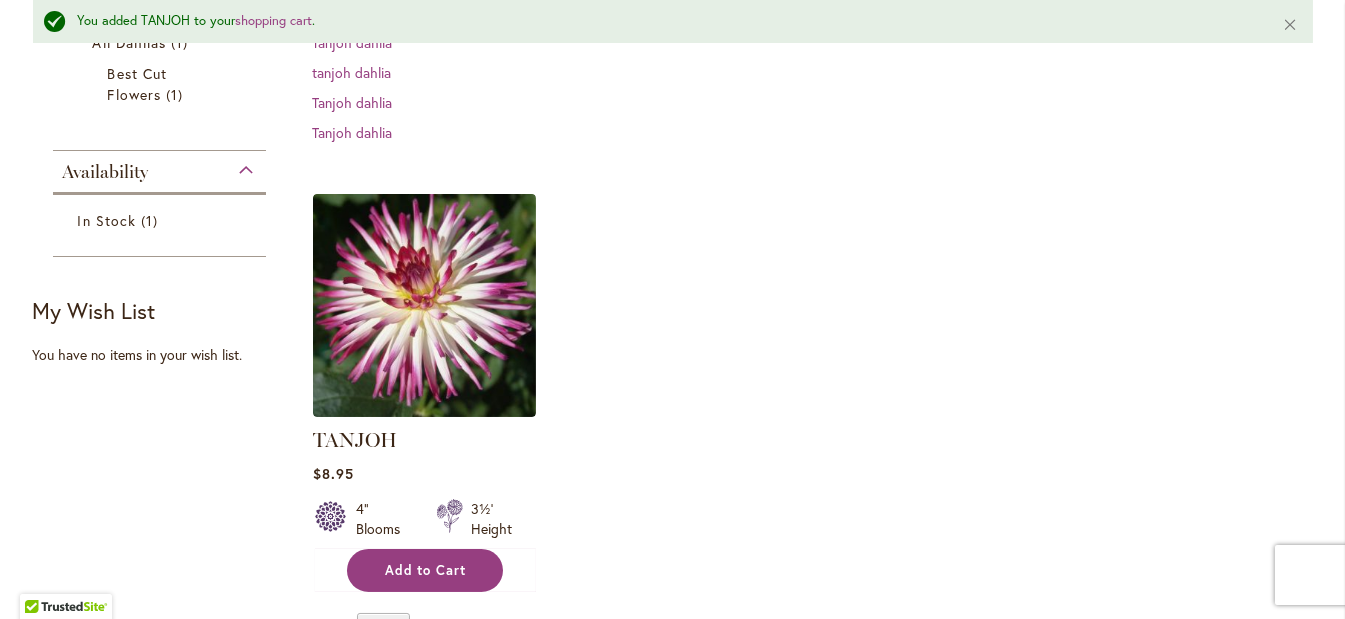 click on "Add to Cart" at bounding box center (426, 570) 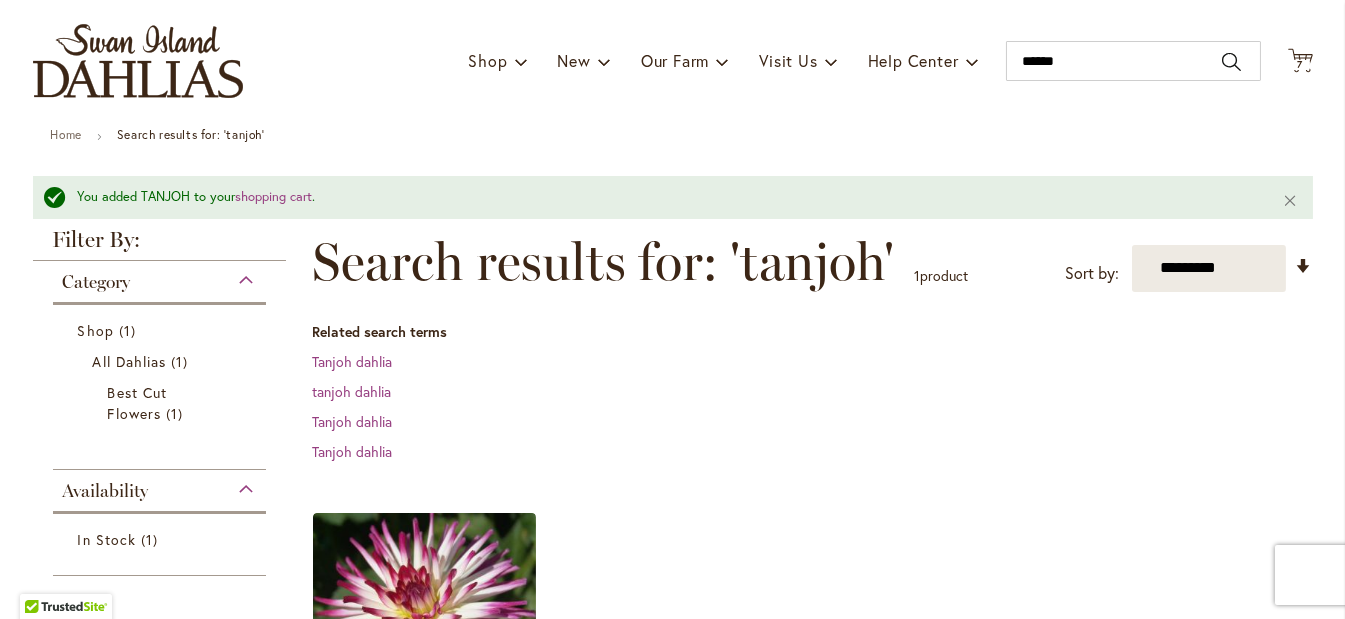 scroll, scrollTop: 0, scrollLeft: 0, axis: both 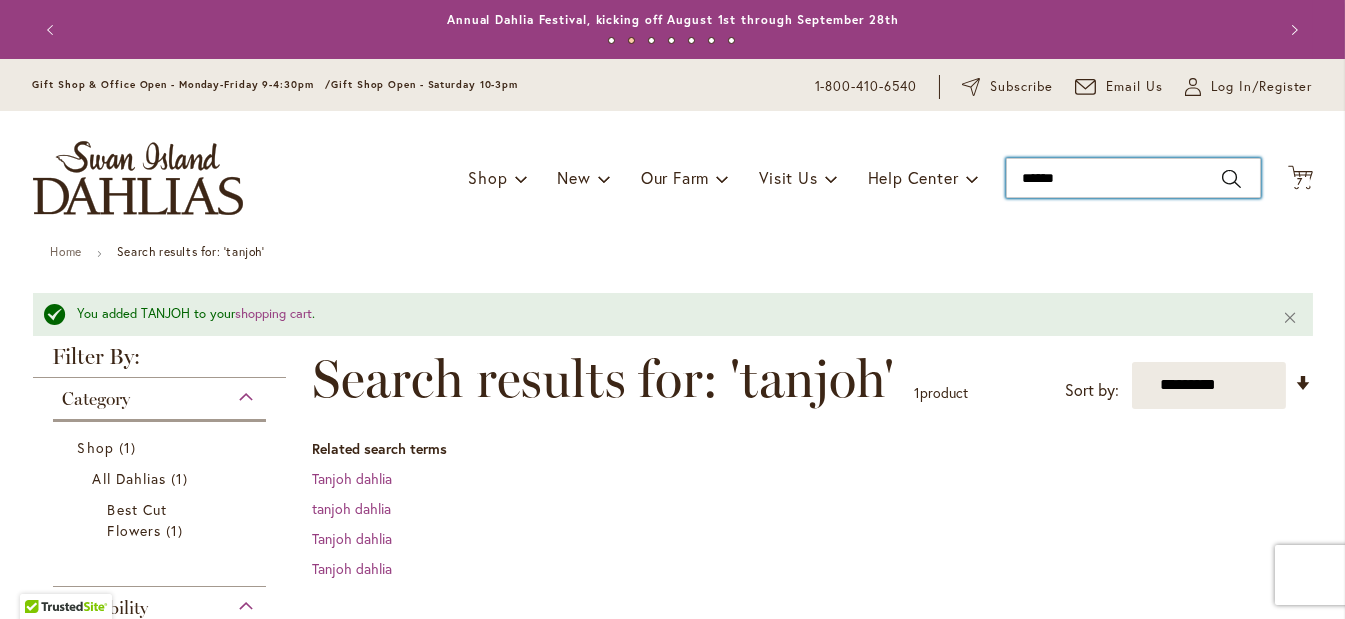 drag, startPoint x: 1017, startPoint y: 179, endPoint x: 1080, endPoint y: 176, distance: 63.07139 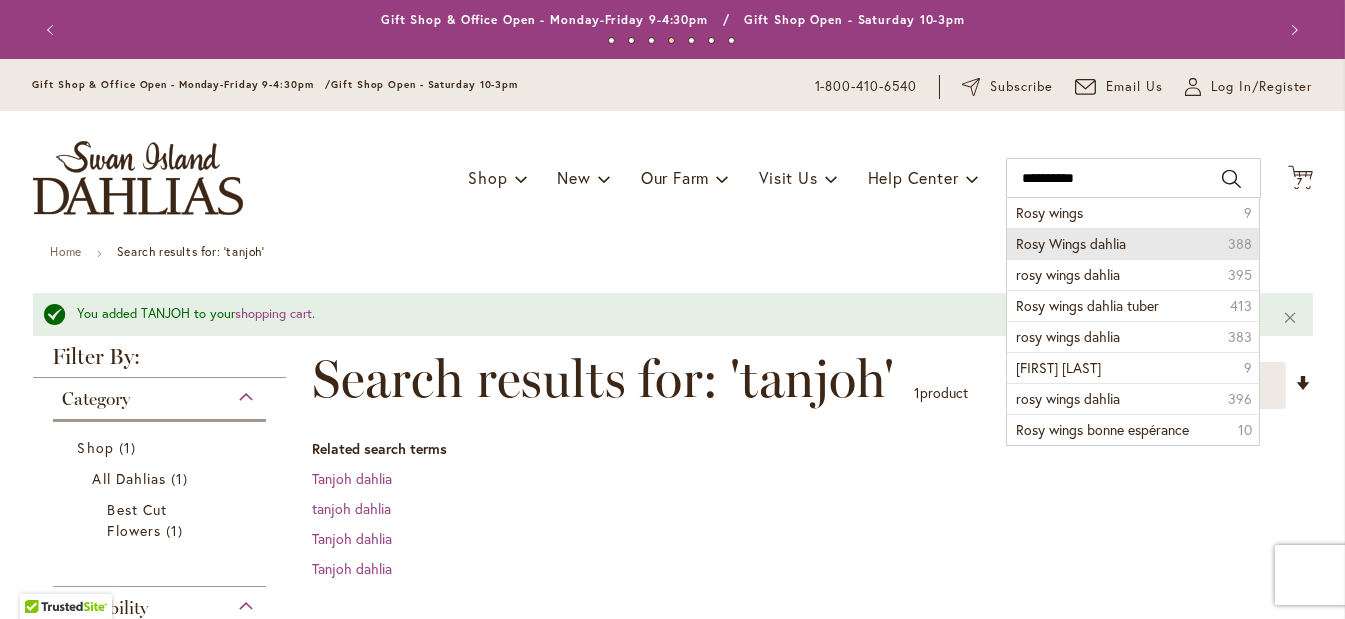 click on "Rosy Wings                dahlia" at bounding box center [1072, 243] 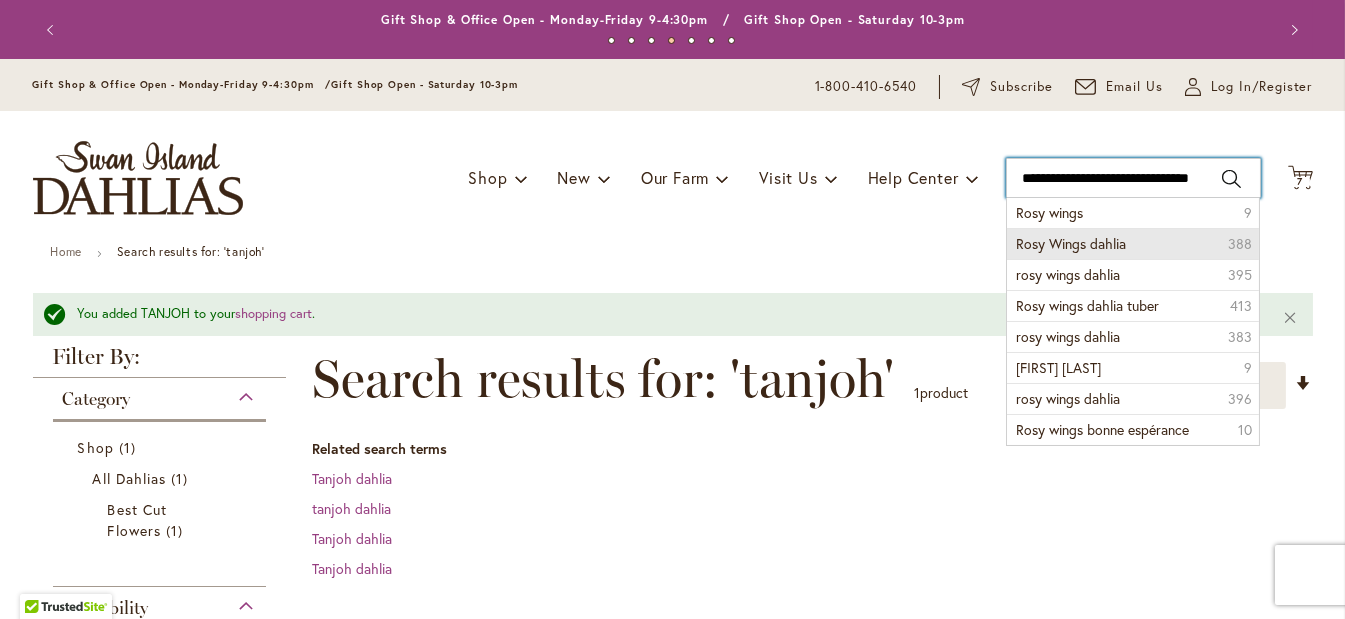 type on "**********" 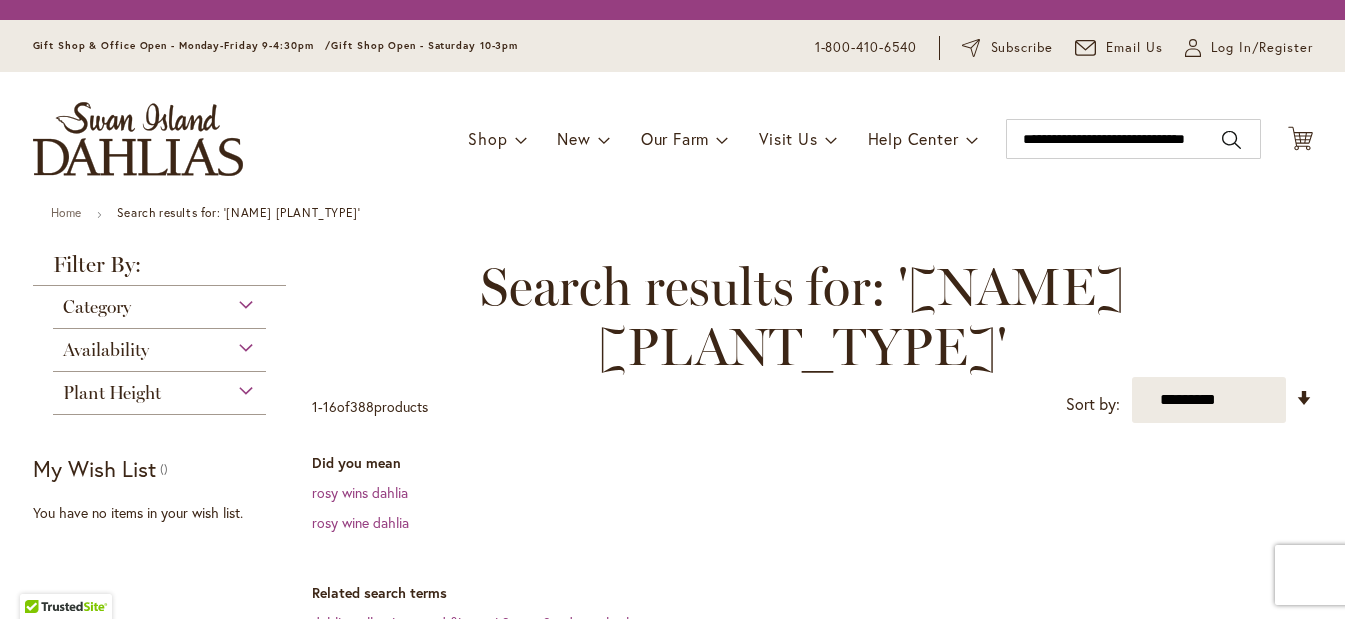 scroll, scrollTop: 0, scrollLeft: 0, axis: both 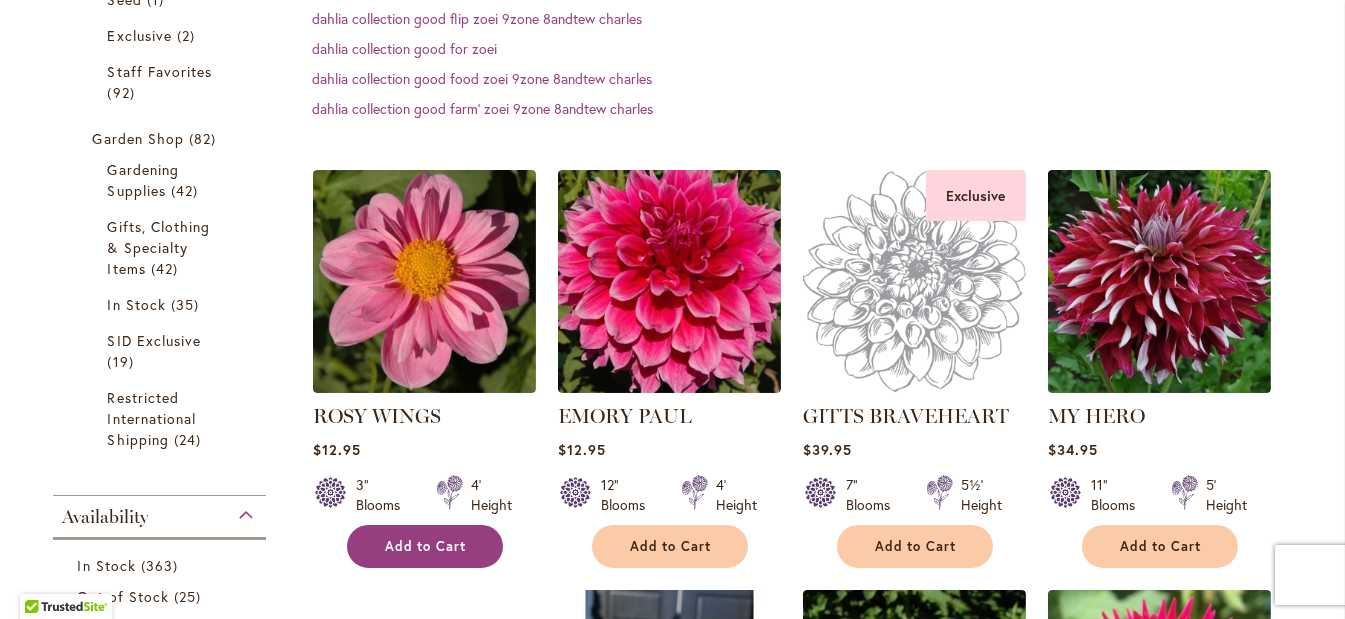click on "Add to Cart" at bounding box center (425, 546) 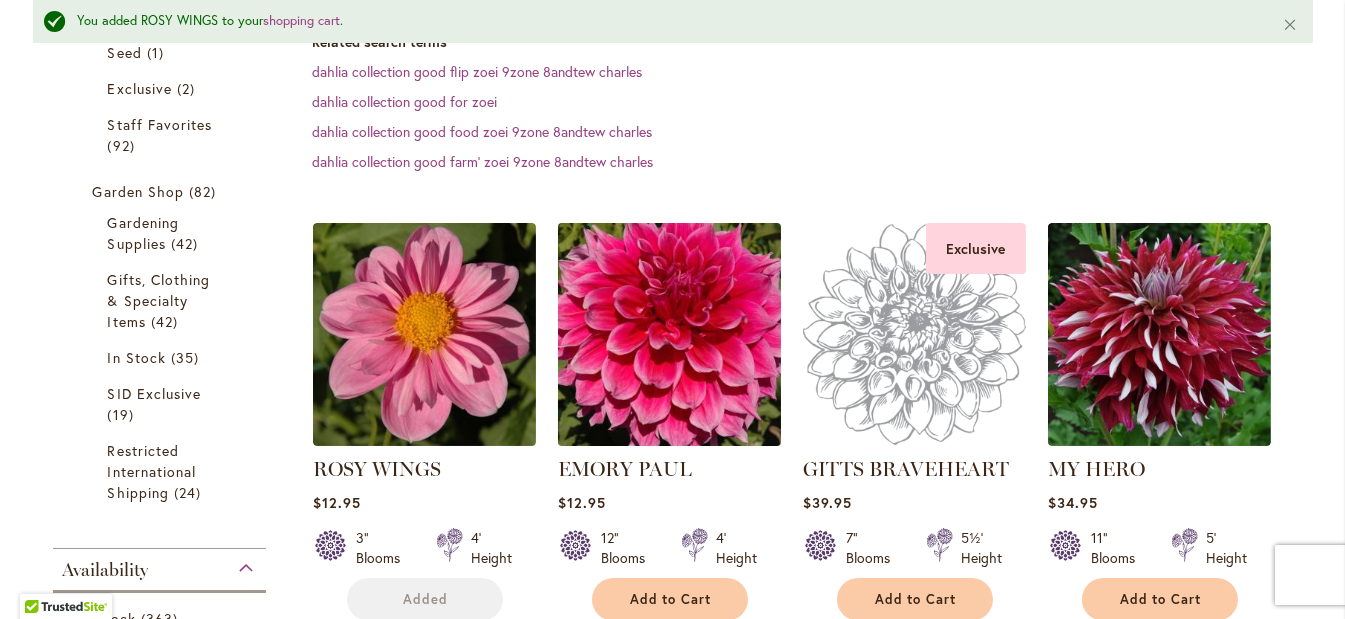 scroll, scrollTop: 696, scrollLeft: 0, axis: vertical 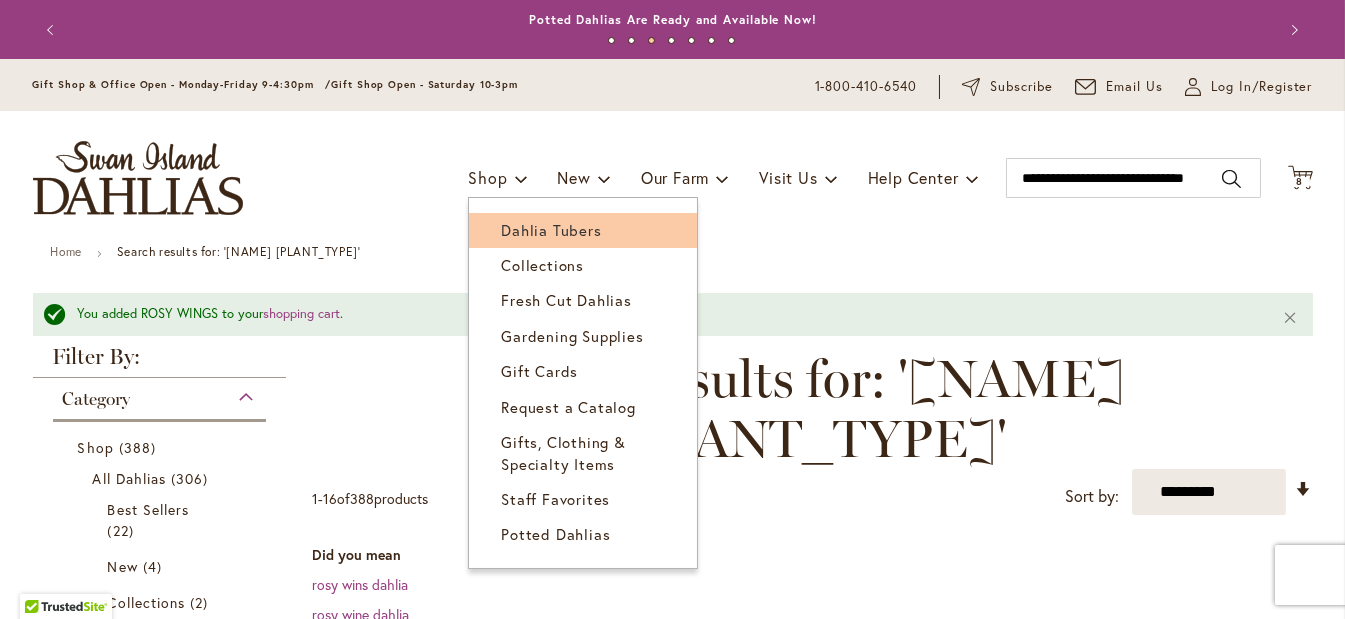 drag, startPoint x: 512, startPoint y: 180, endPoint x: 512, endPoint y: 218, distance: 38 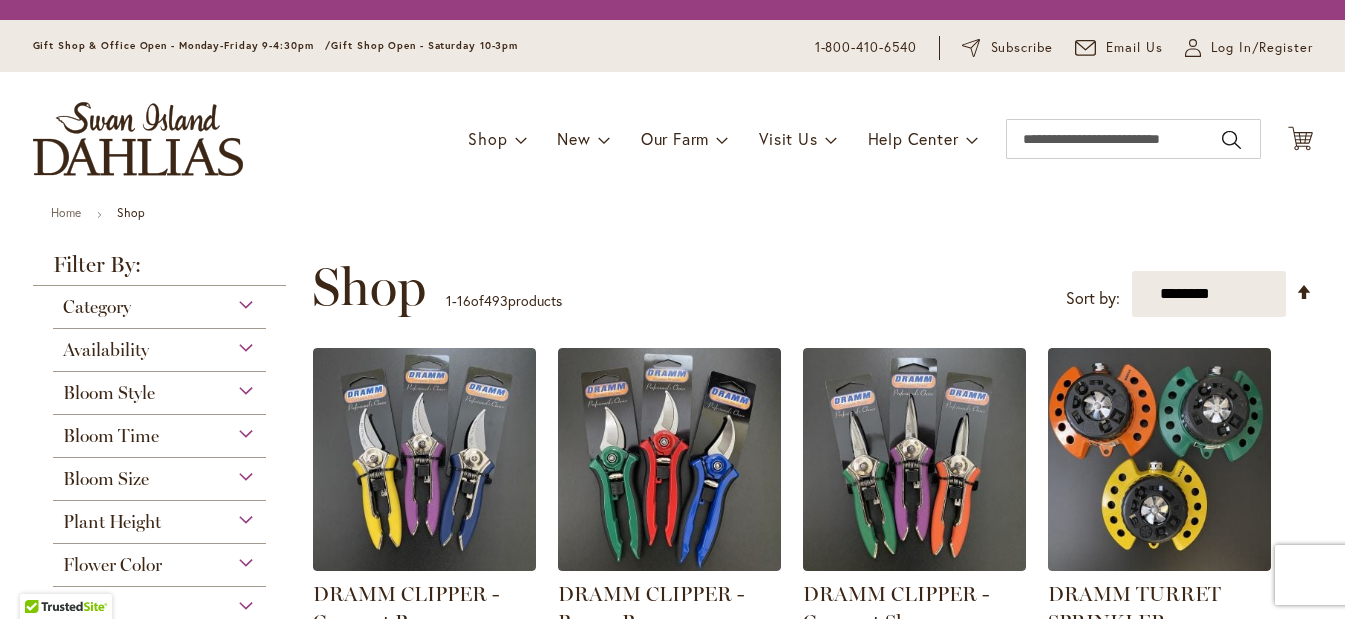 scroll, scrollTop: 0, scrollLeft: 0, axis: both 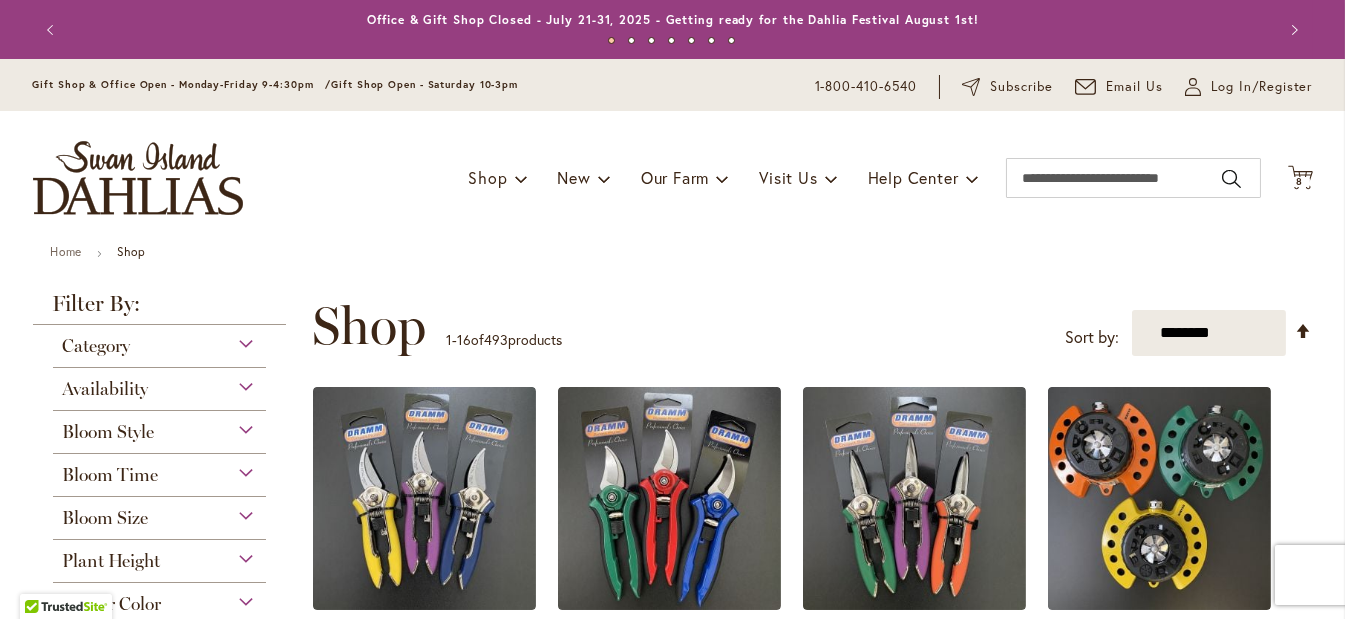 click on "Bloom Size" at bounding box center (160, 513) 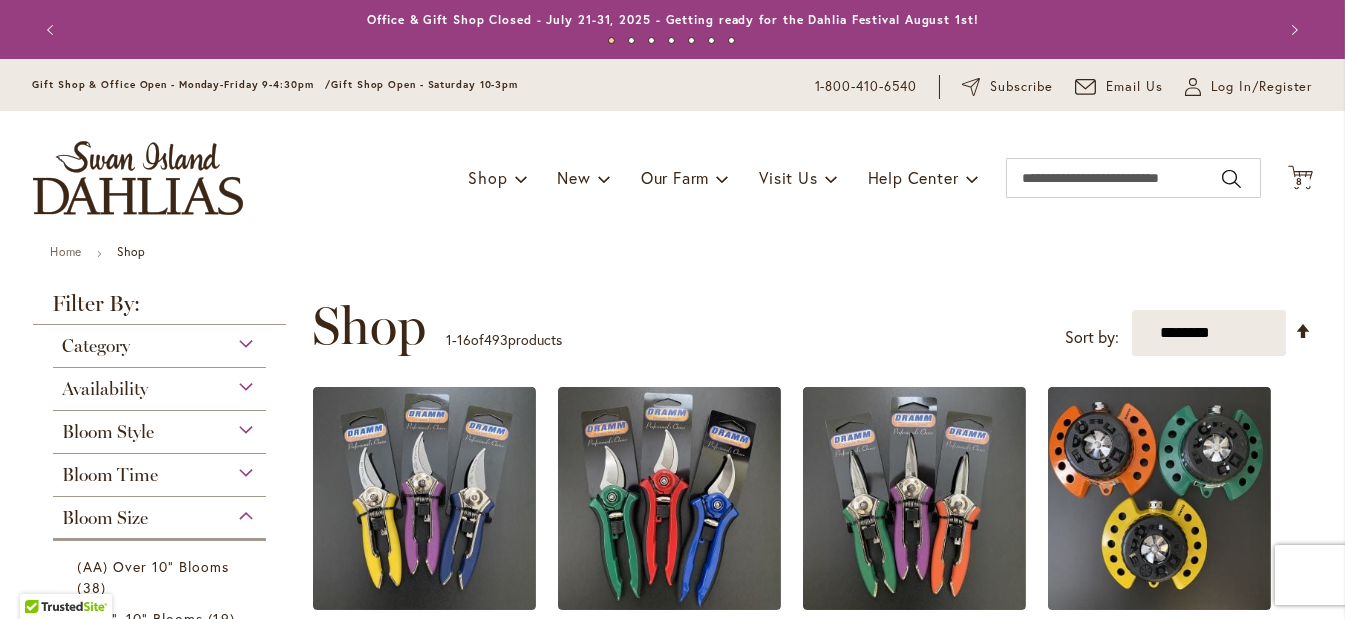 scroll, scrollTop: 491, scrollLeft: 0, axis: vertical 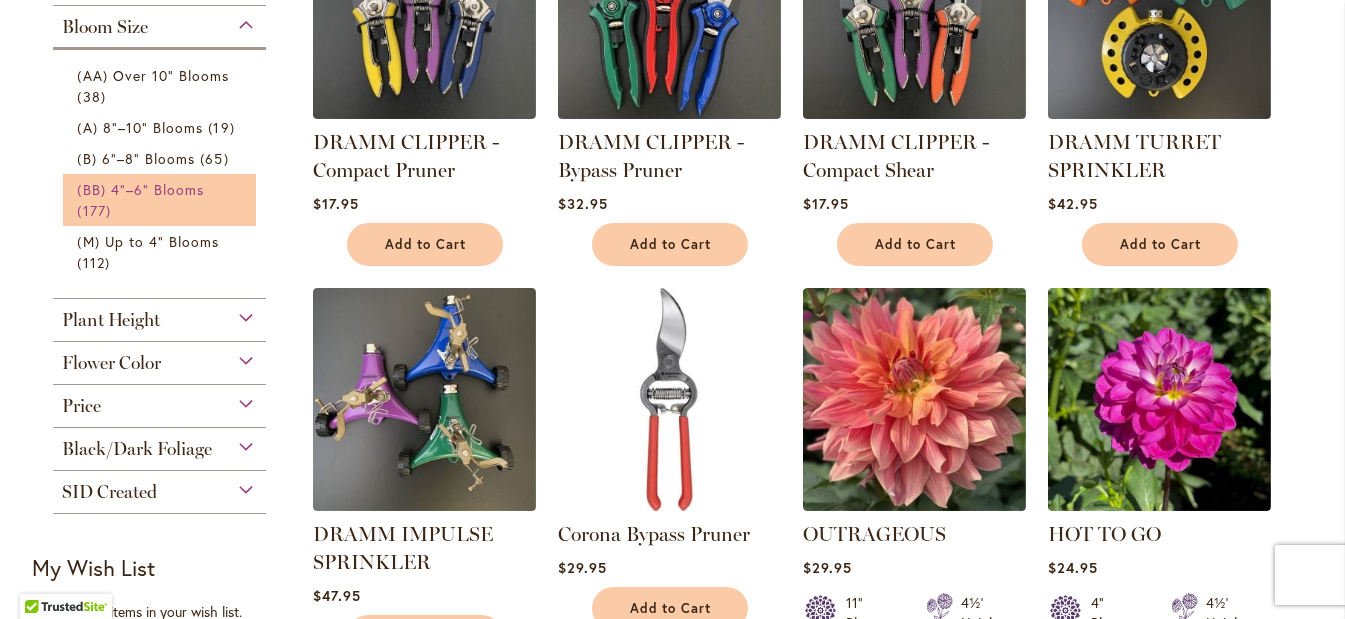 click on "(BB) 4"–6" Blooms" at bounding box center [141, 189] 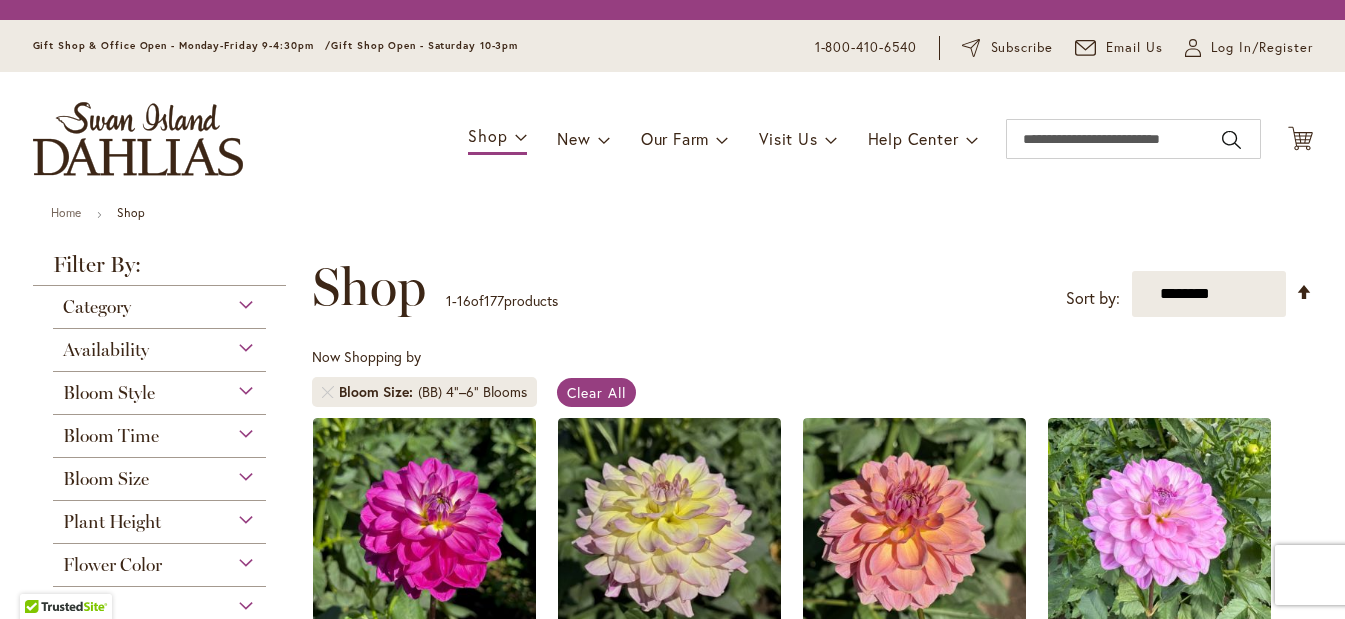 scroll, scrollTop: 0, scrollLeft: 0, axis: both 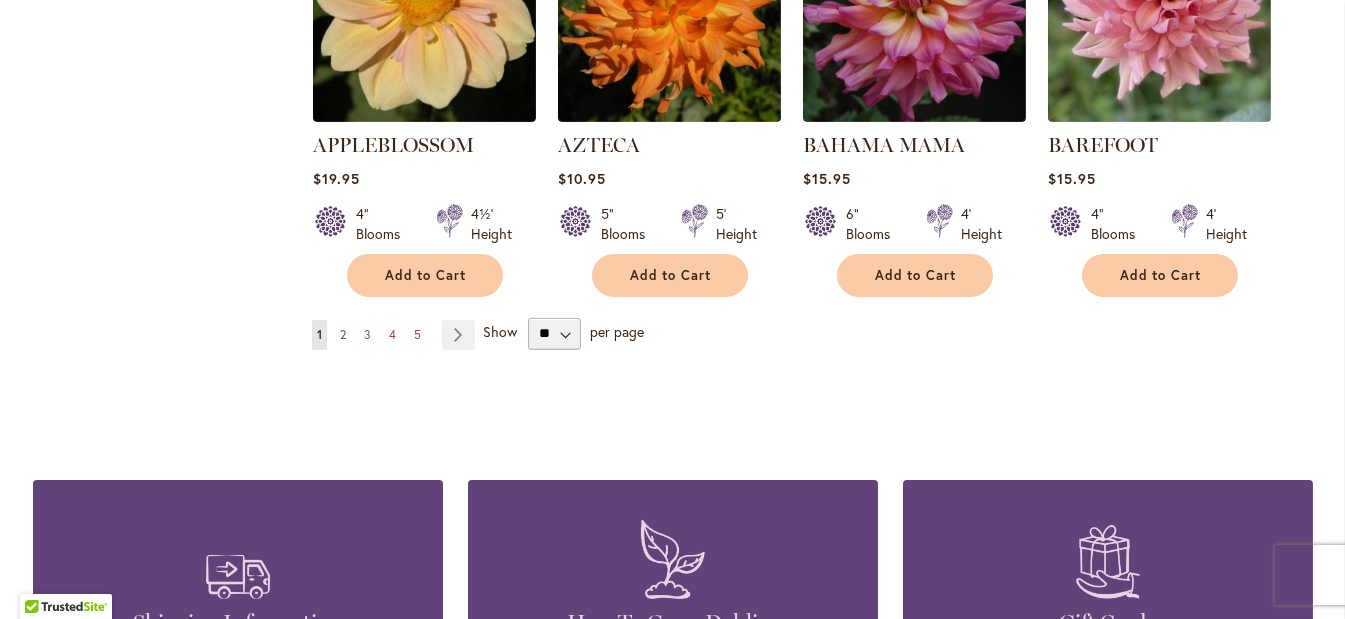click on "2" at bounding box center [343, 334] 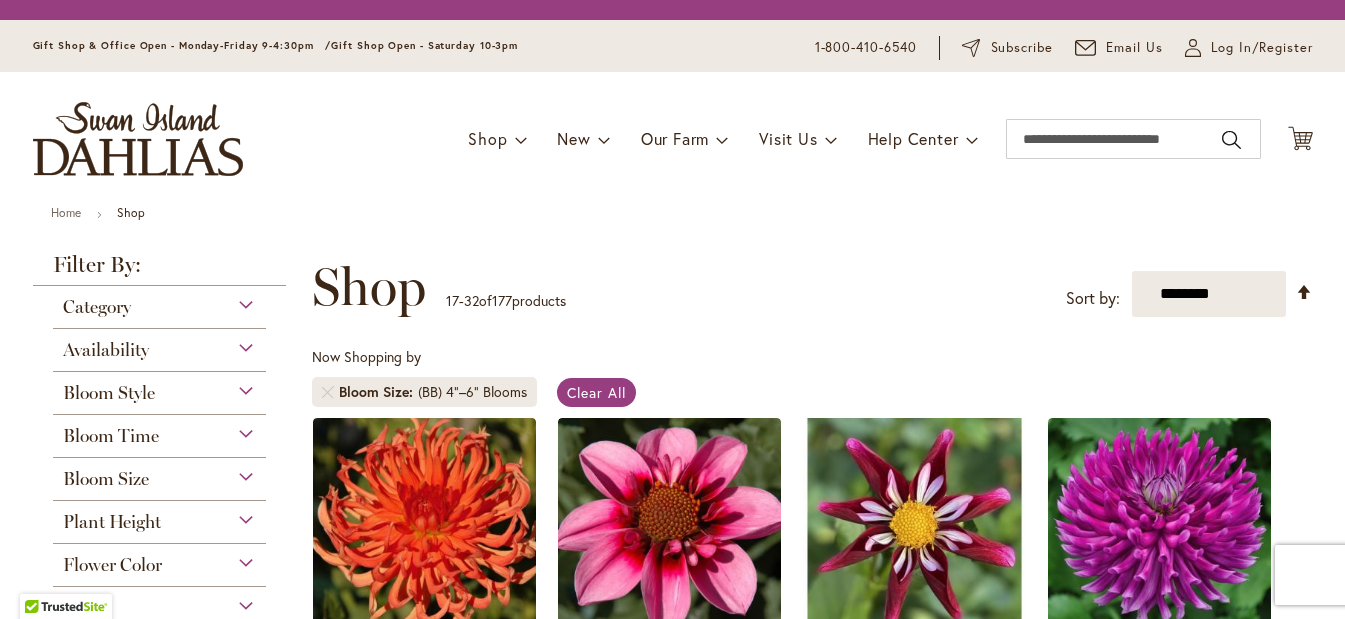 scroll, scrollTop: 0, scrollLeft: 0, axis: both 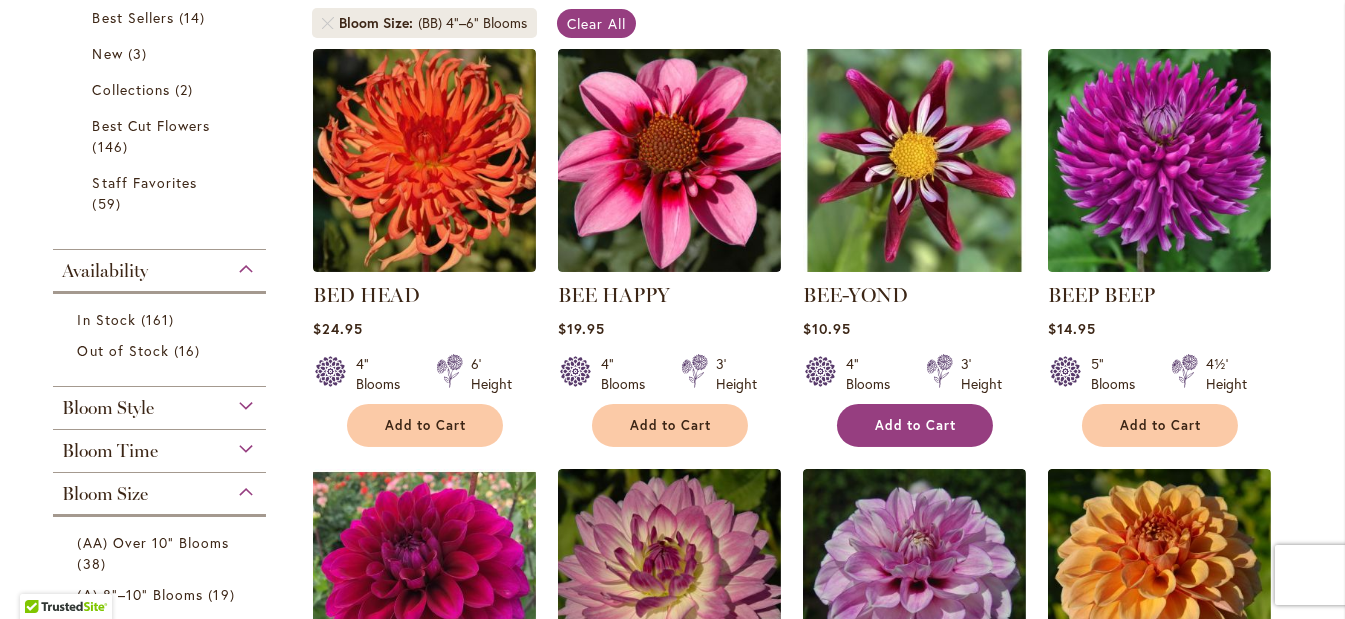 click on "Add to Cart" at bounding box center (916, 425) 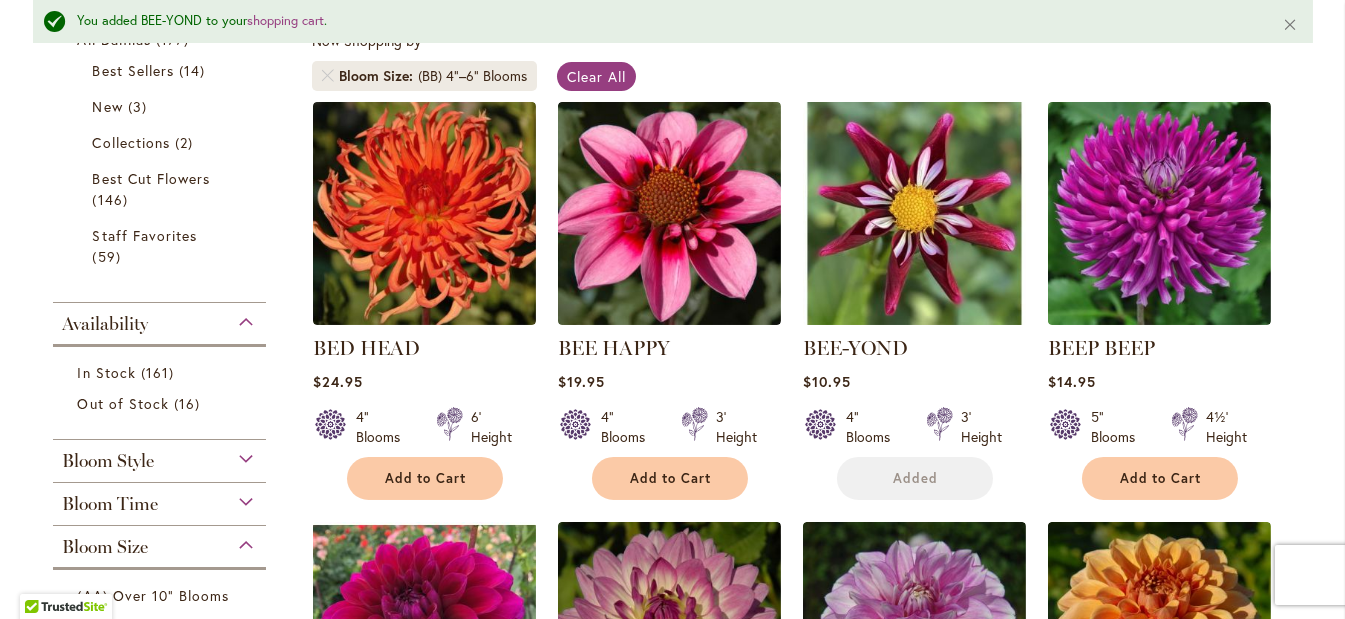 scroll, scrollTop: 461, scrollLeft: 0, axis: vertical 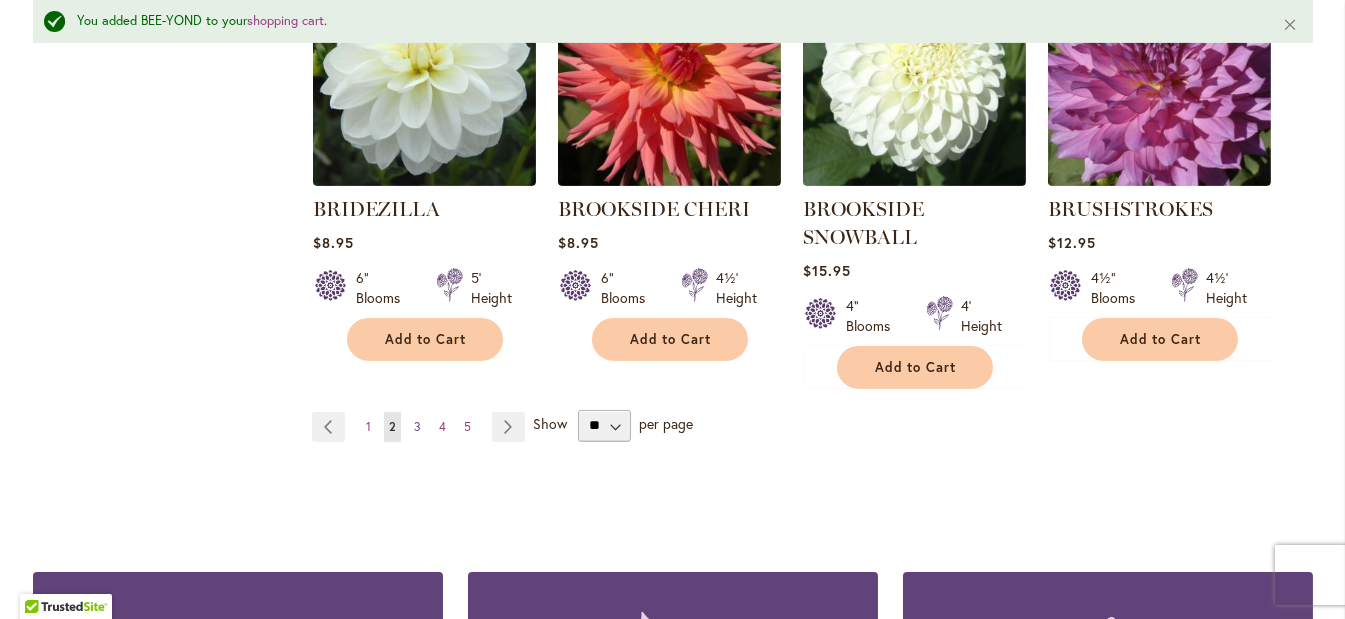 click on "3" at bounding box center [417, 426] 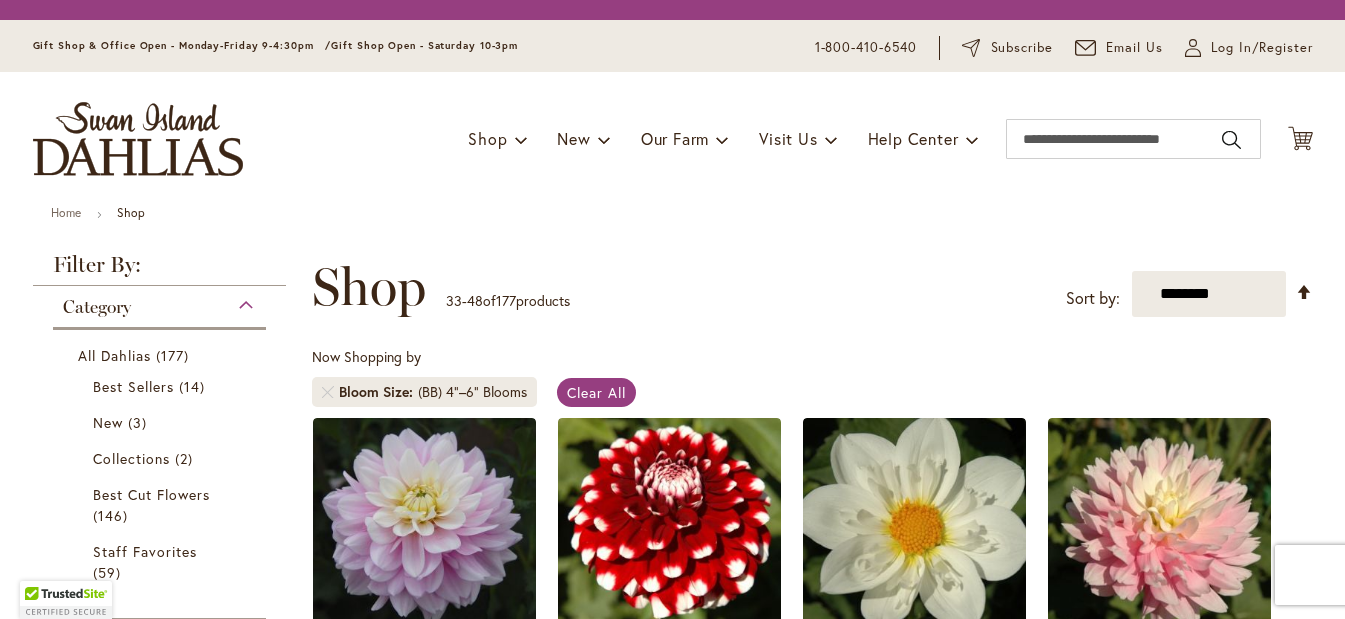scroll, scrollTop: 0, scrollLeft: 0, axis: both 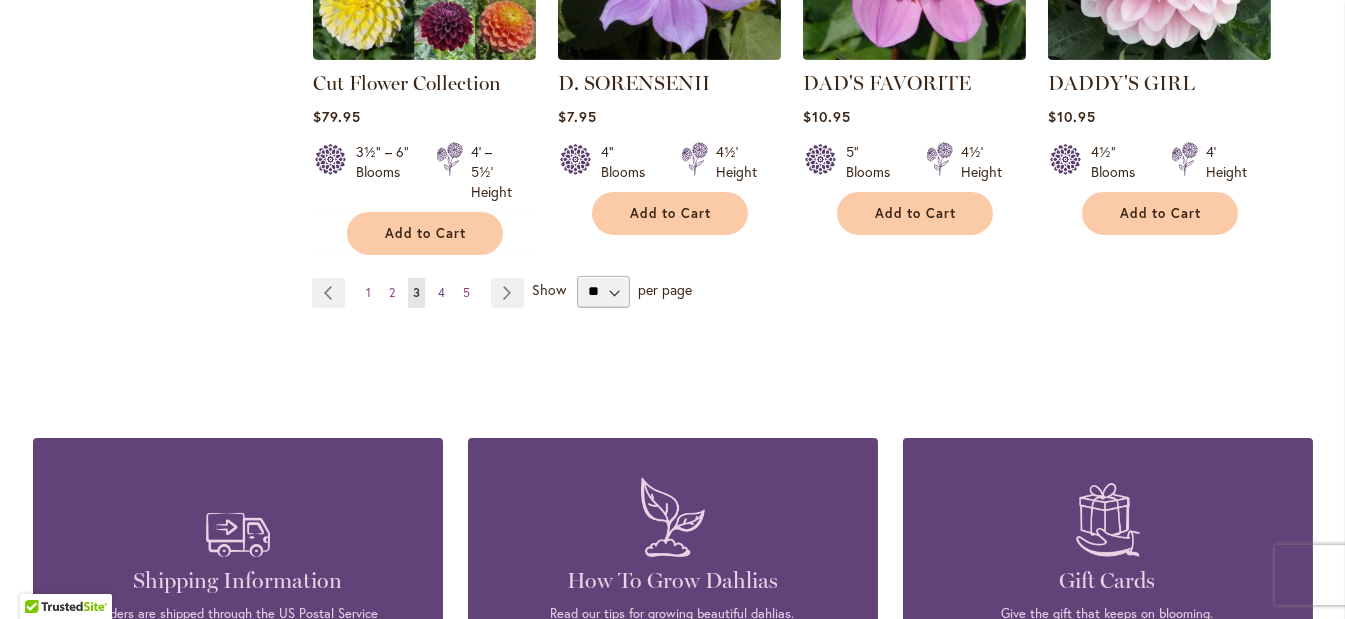 click on "Page
4" at bounding box center (441, 293) 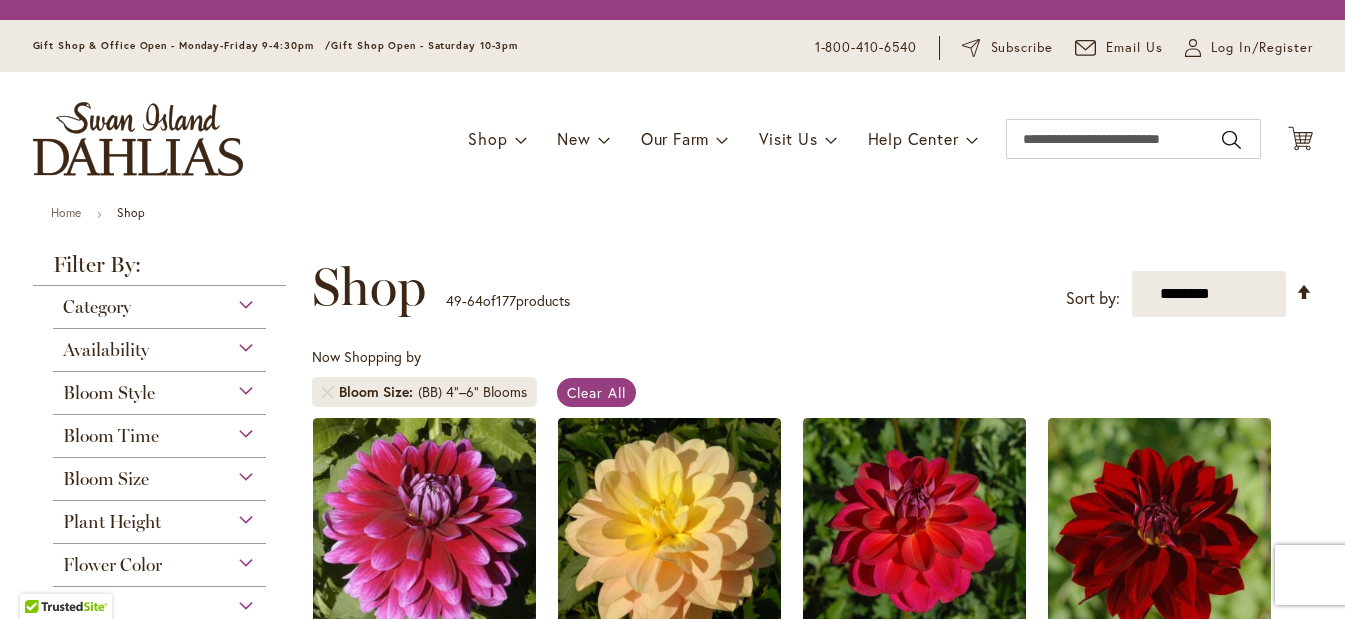 scroll, scrollTop: 0, scrollLeft: 0, axis: both 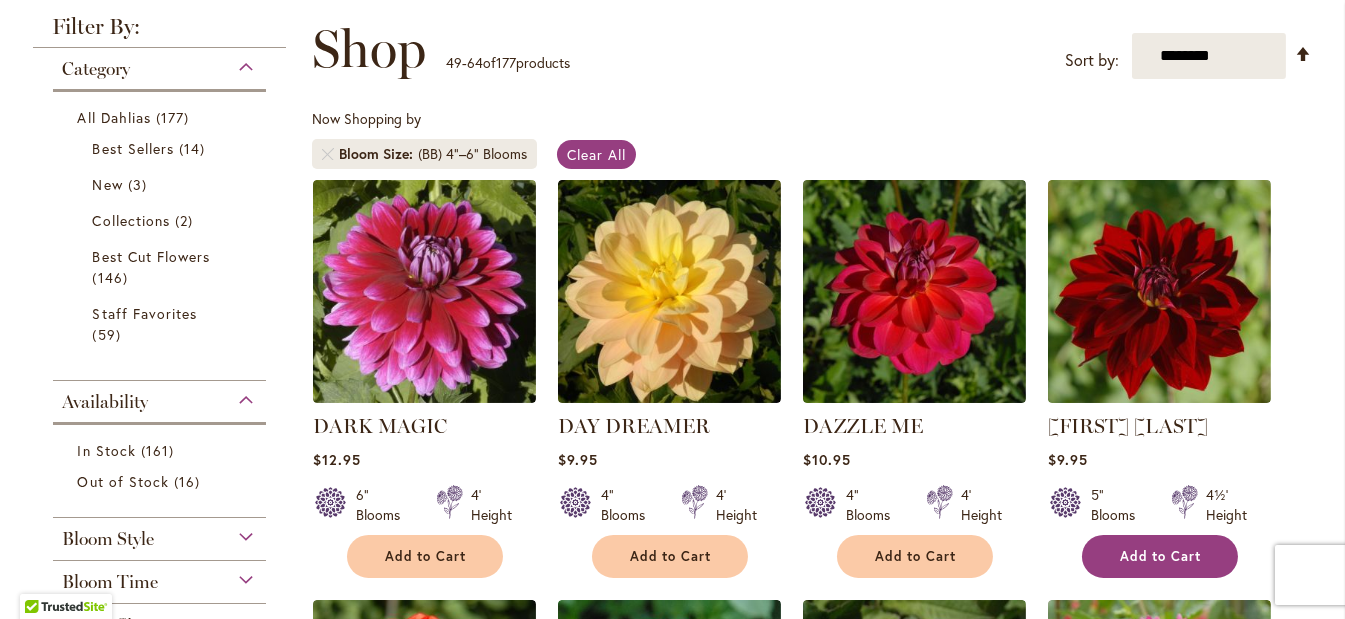 click on "Add to Cart" at bounding box center [1161, 556] 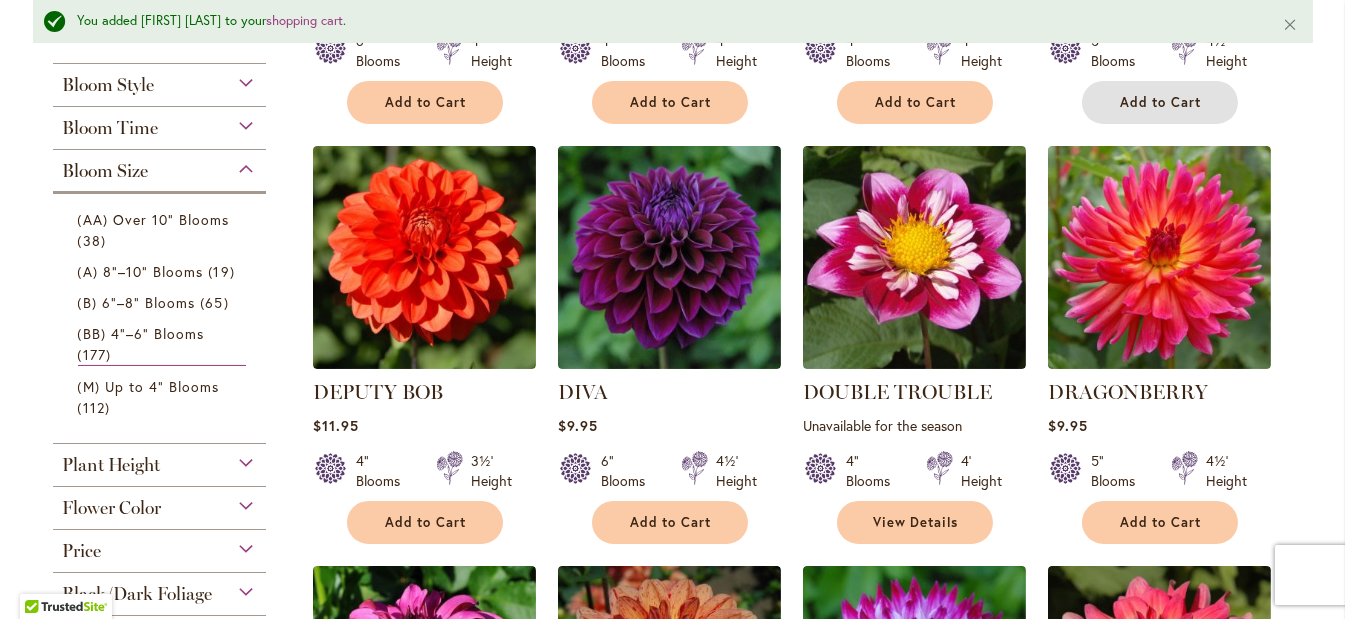 scroll, scrollTop: 804, scrollLeft: 0, axis: vertical 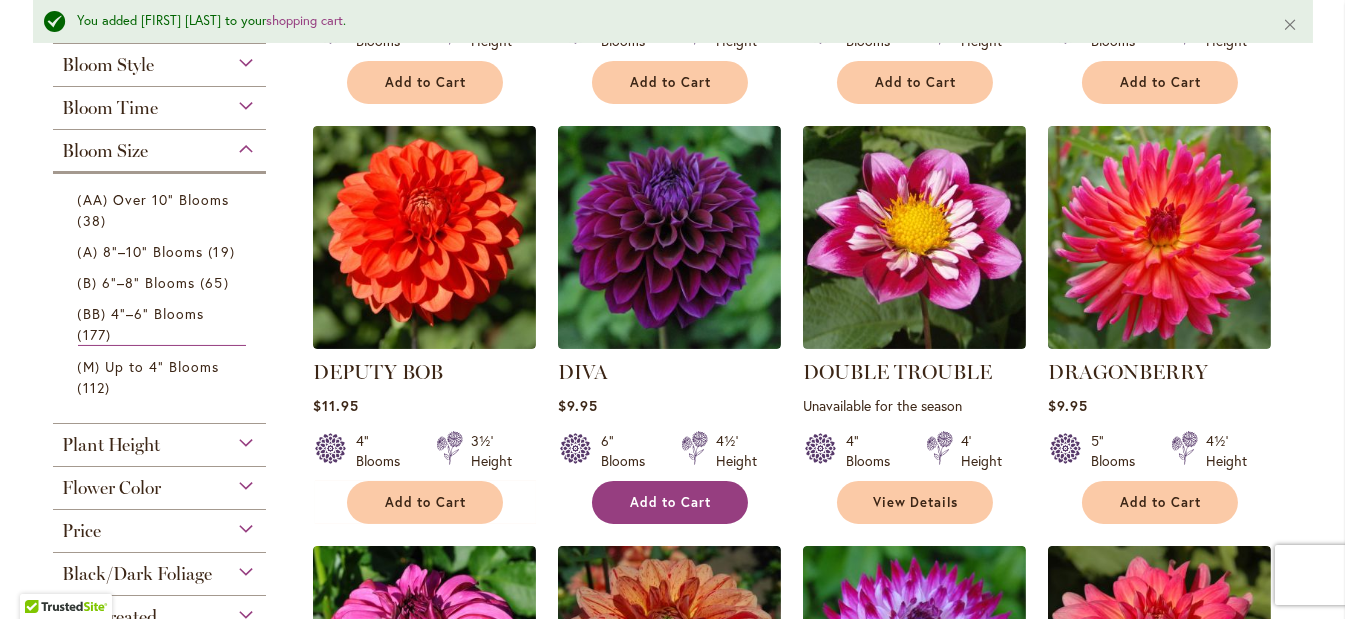 click on "Add to Cart" at bounding box center (671, 502) 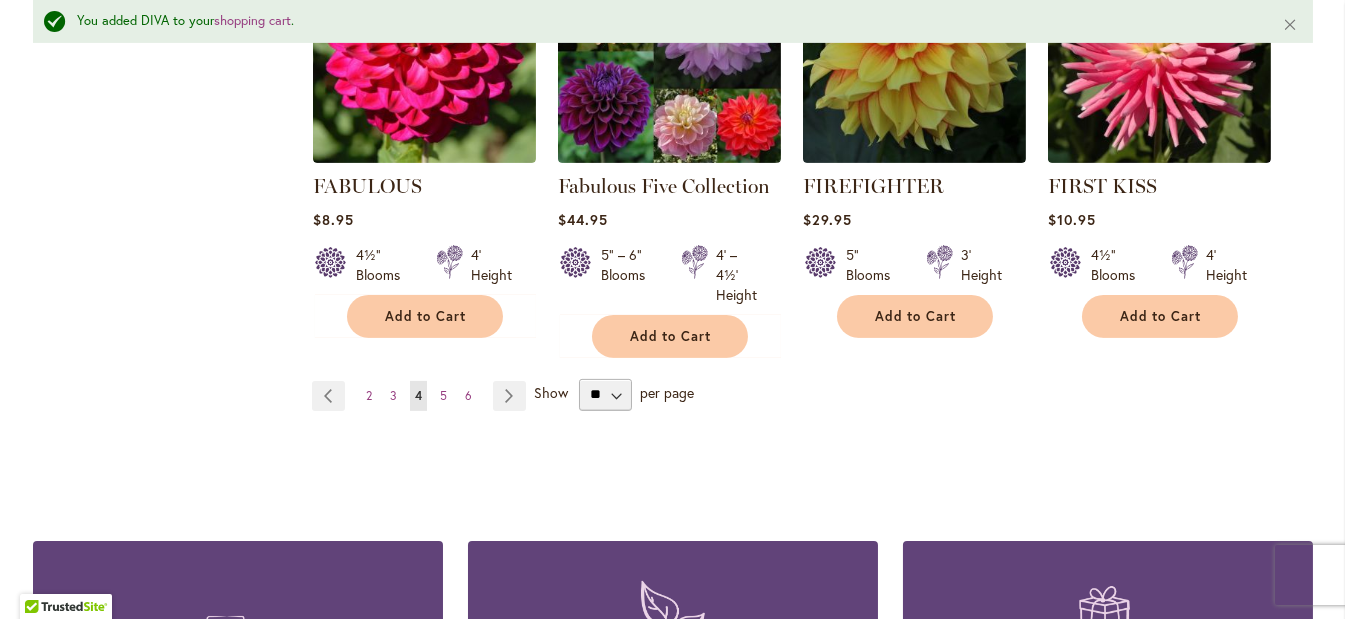 scroll, scrollTop: 1834, scrollLeft: 0, axis: vertical 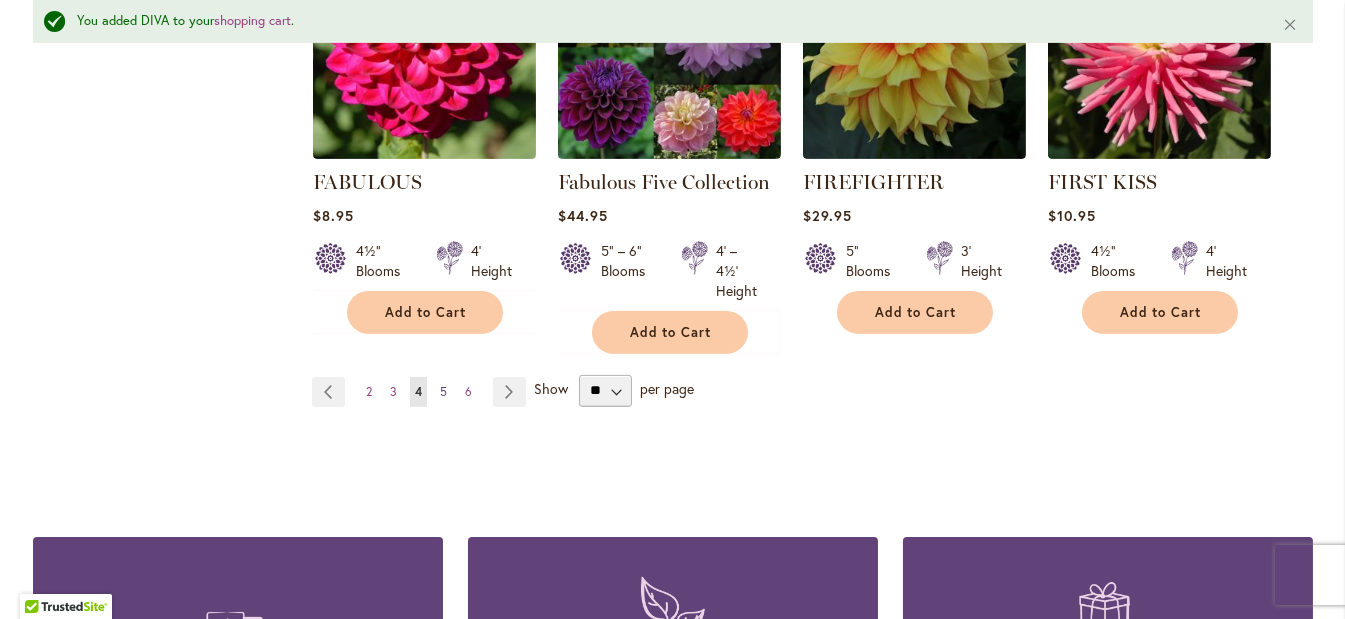 click on "5" at bounding box center (443, 391) 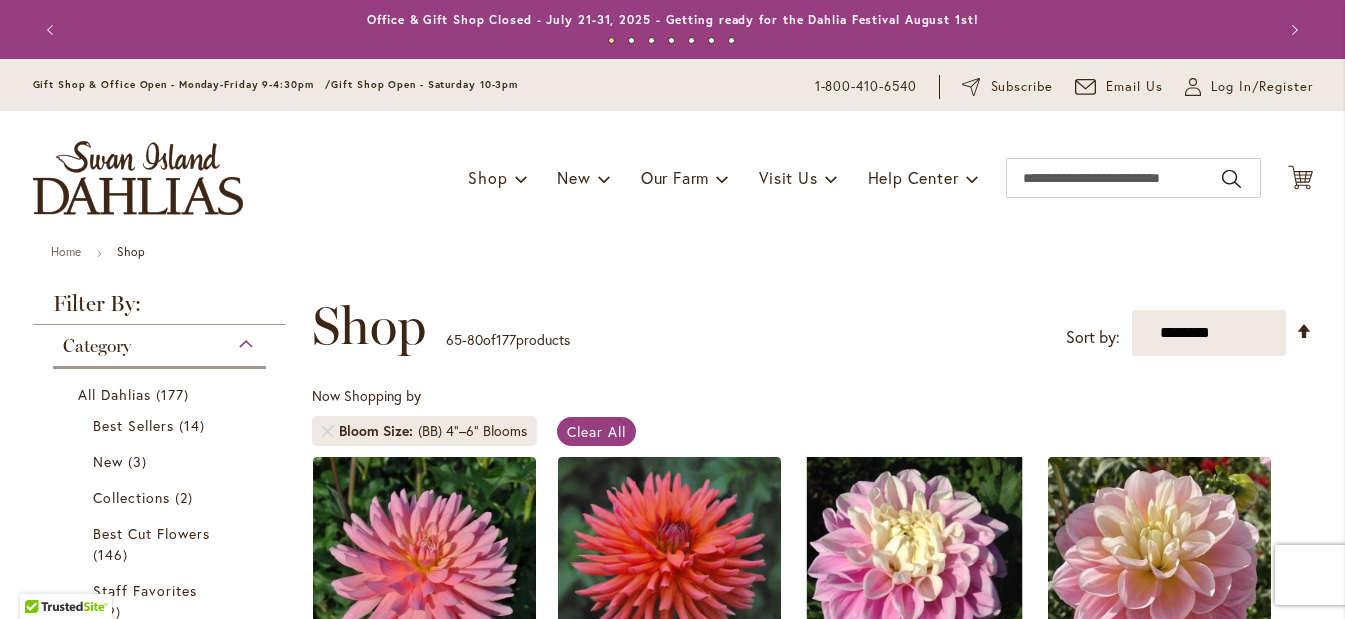 scroll, scrollTop: 0, scrollLeft: 0, axis: both 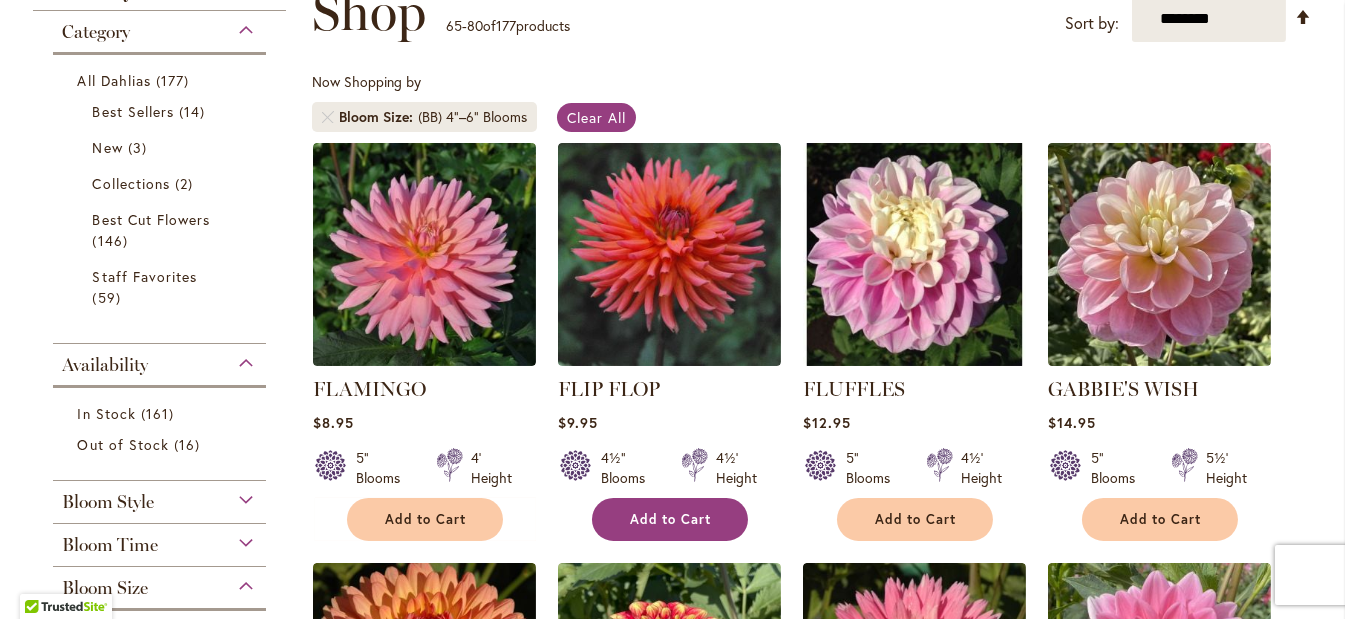click on "Add to Cart" at bounding box center (671, 519) 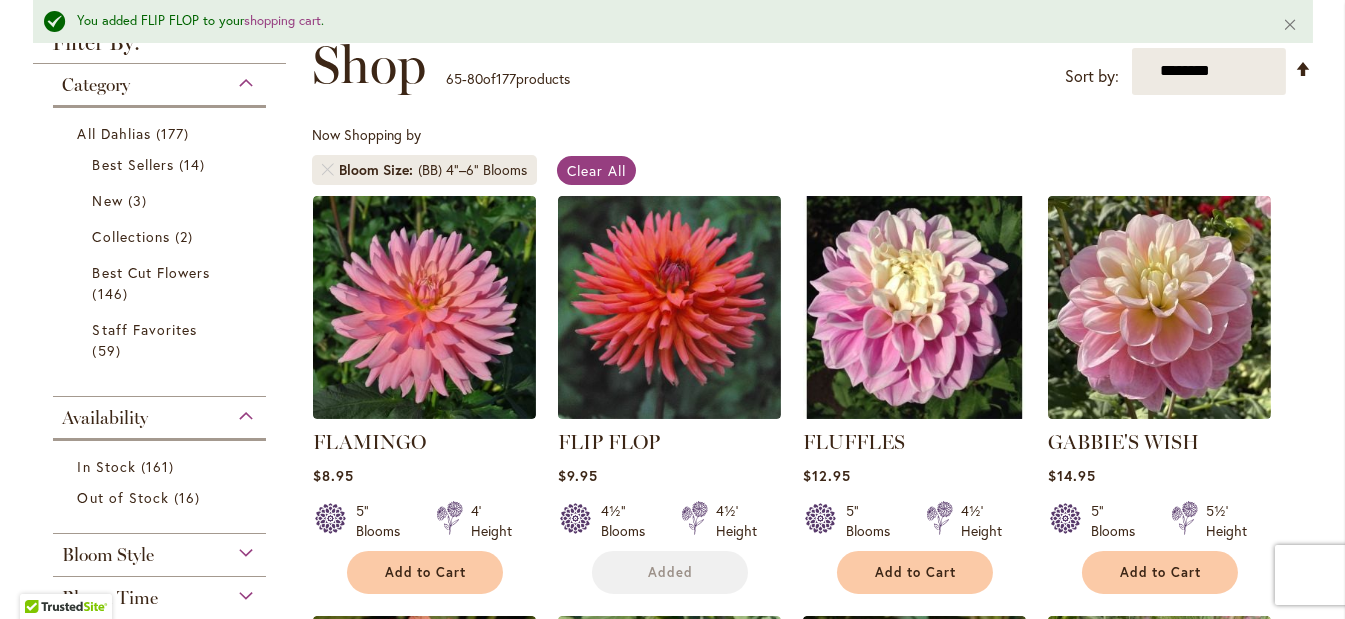 scroll, scrollTop: 367, scrollLeft: 0, axis: vertical 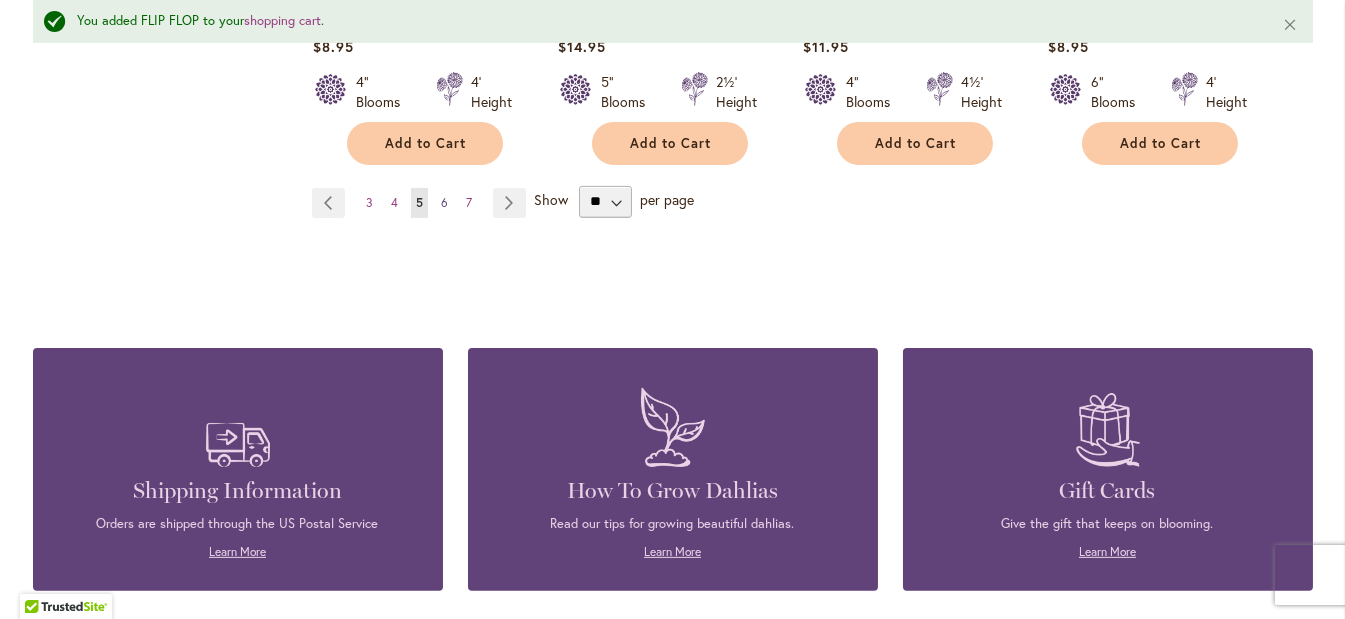 click on "6" at bounding box center (444, 202) 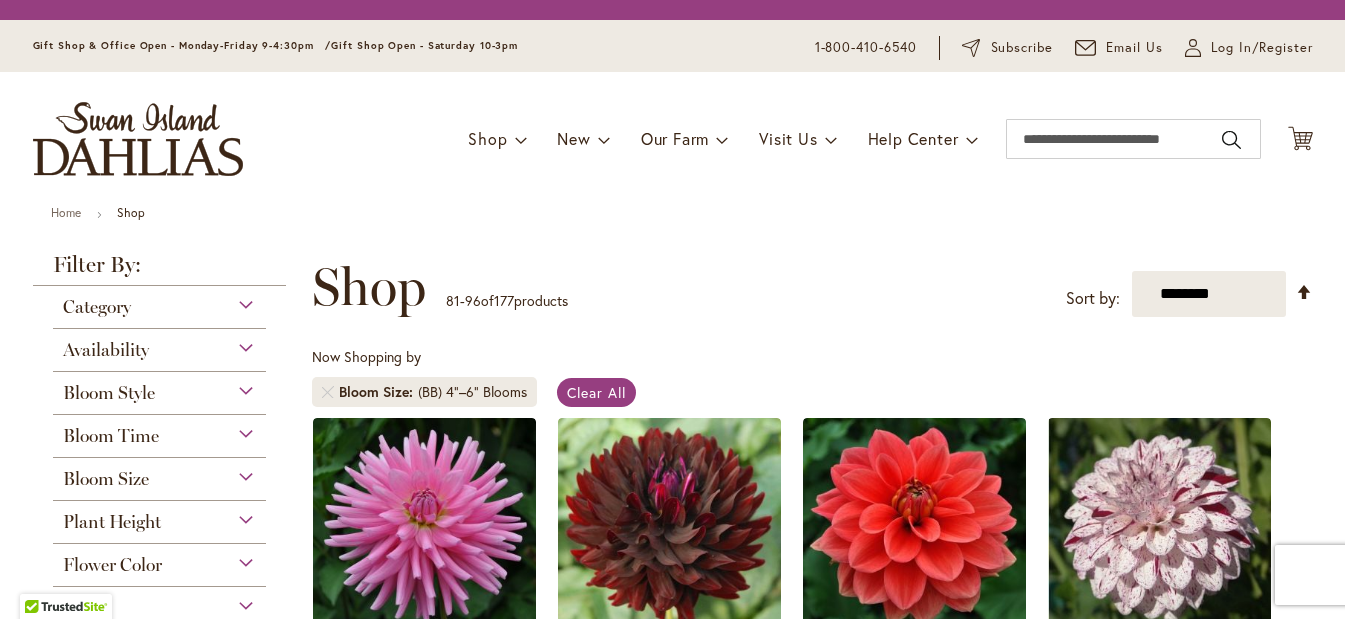 scroll, scrollTop: 0, scrollLeft: 0, axis: both 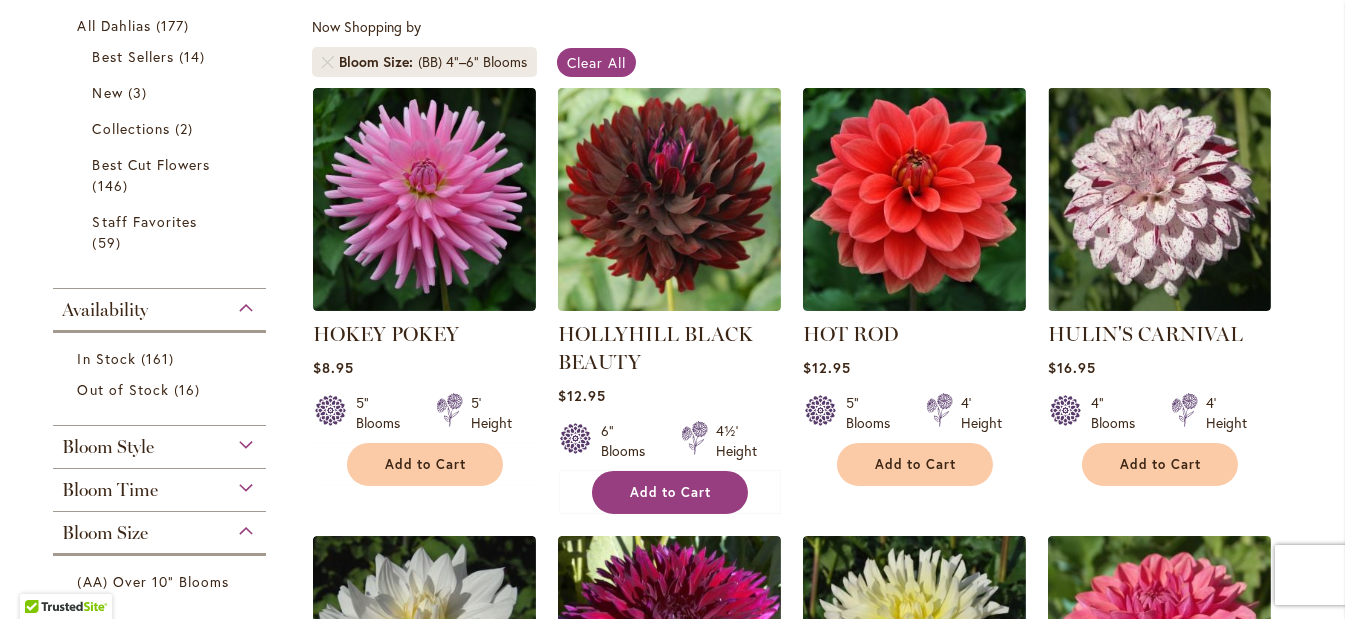 click on "Add to Cart" at bounding box center [671, 492] 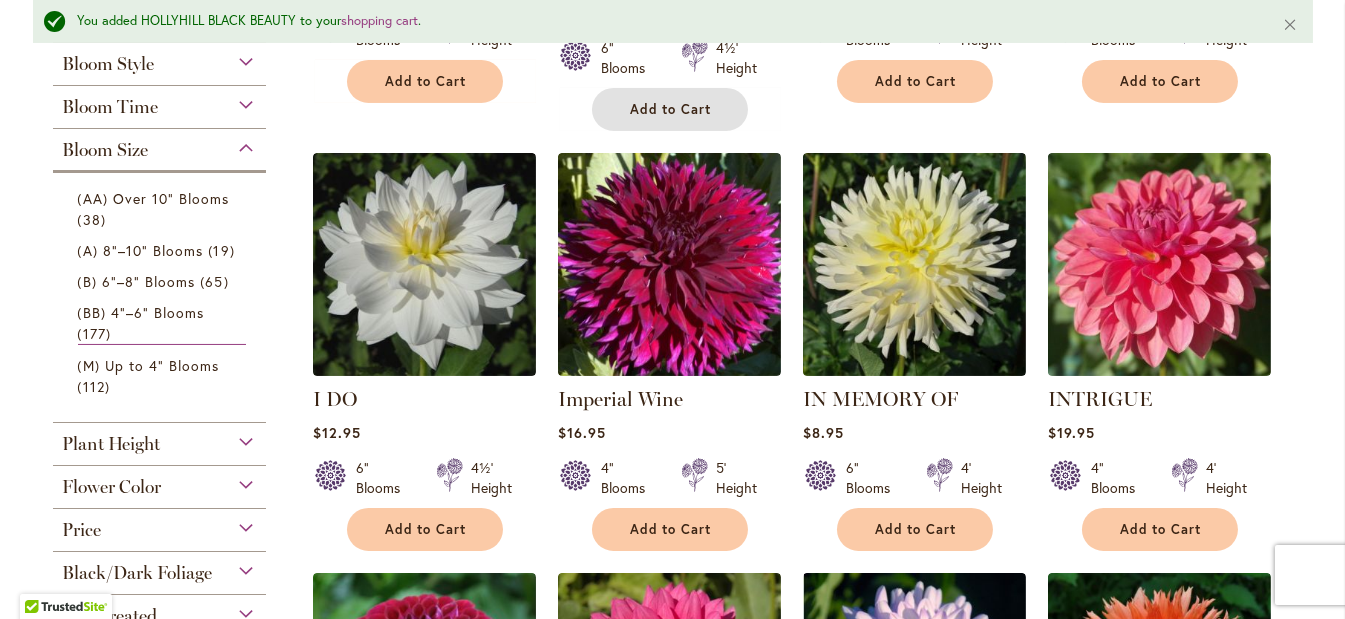 scroll, scrollTop: 817, scrollLeft: 0, axis: vertical 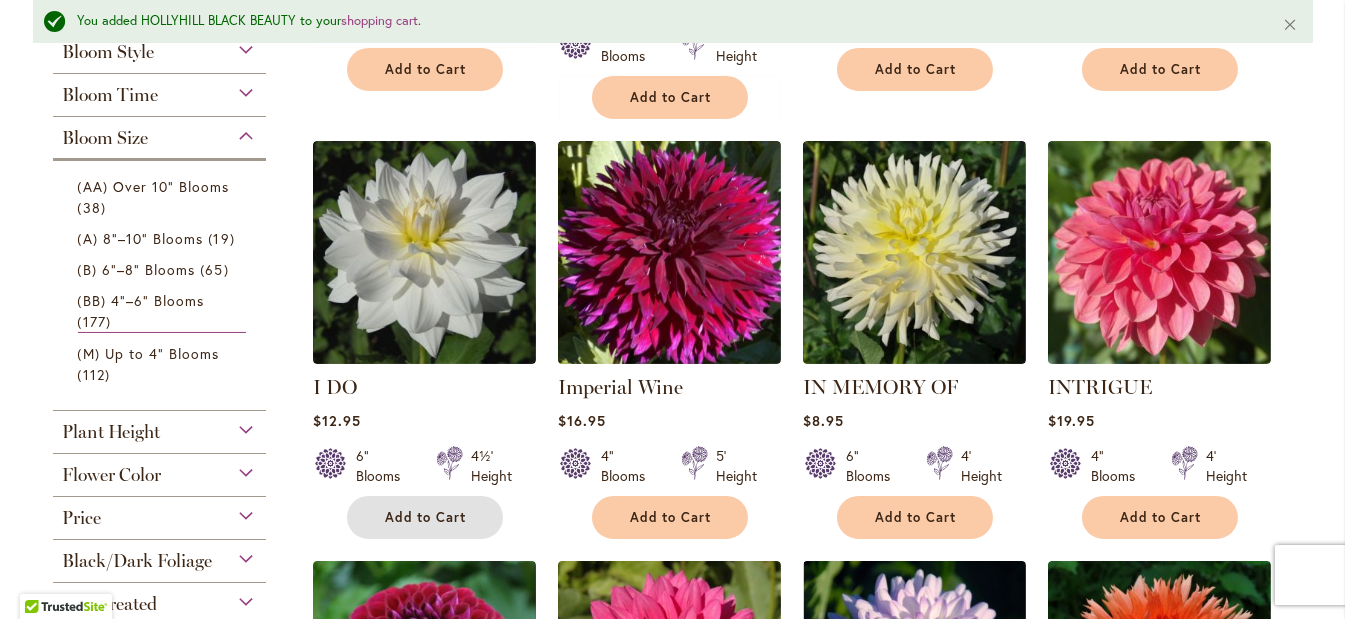 drag, startPoint x: 403, startPoint y: 507, endPoint x: 430, endPoint y: 503, distance: 27.294687 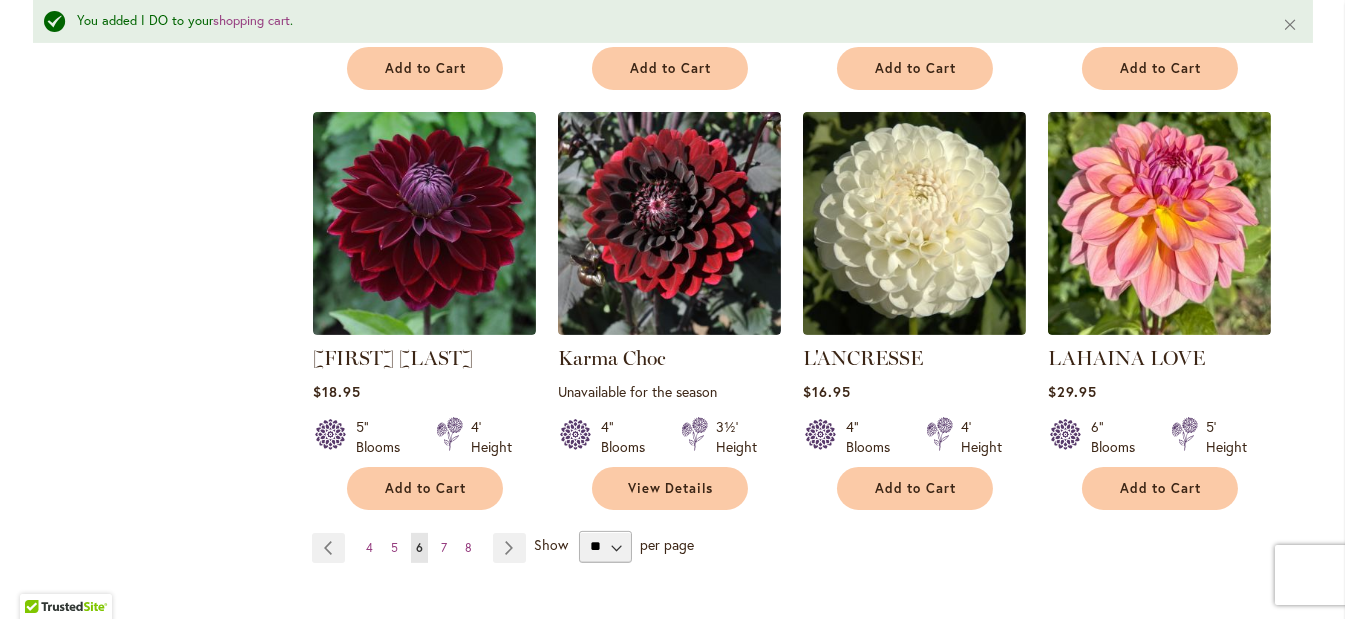 scroll, scrollTop: 1718, scrollLeft: 0, axis: vertical 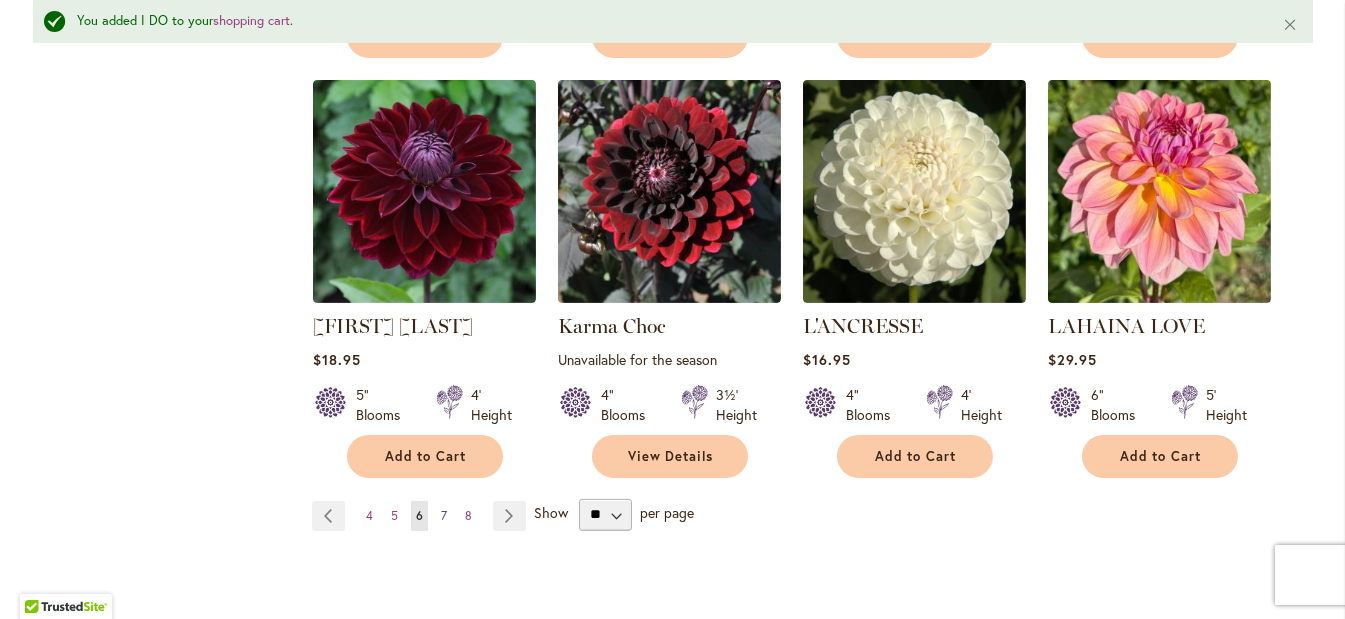 click on "7" at bounding box center [444, 515] 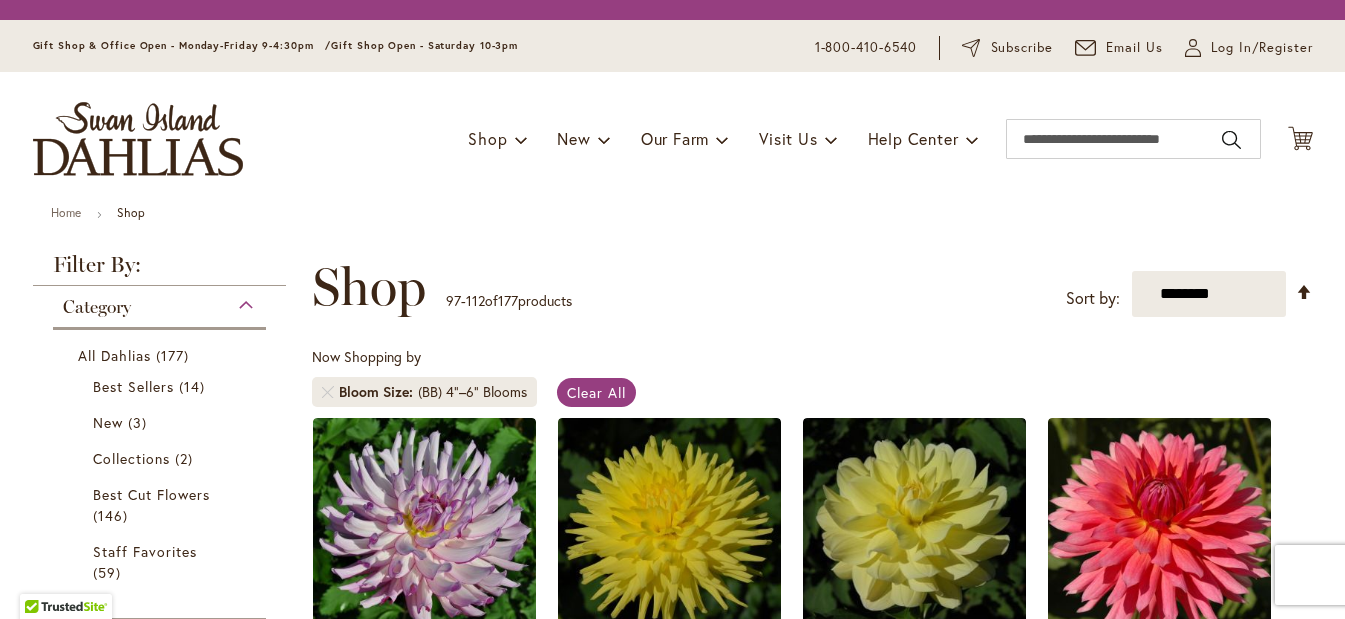 scroll, scrollTop: 0, scrollLeft: 0, axis: both 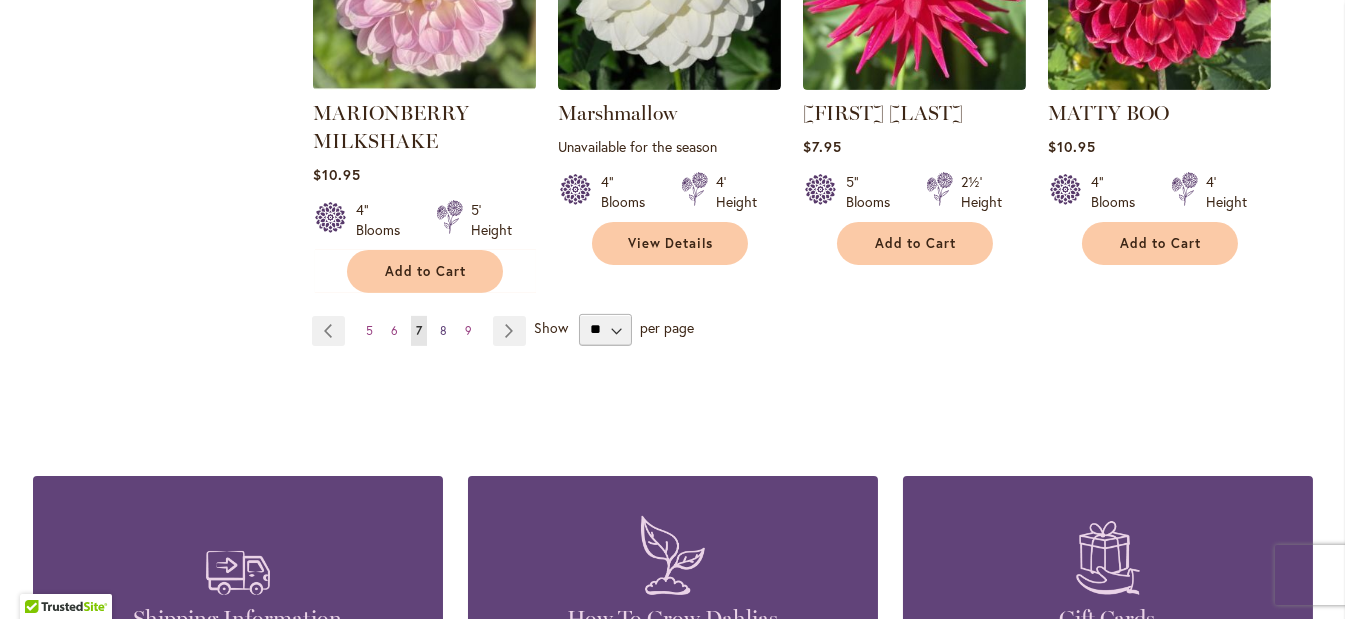 click on "8" at bounding box center [443, 330] 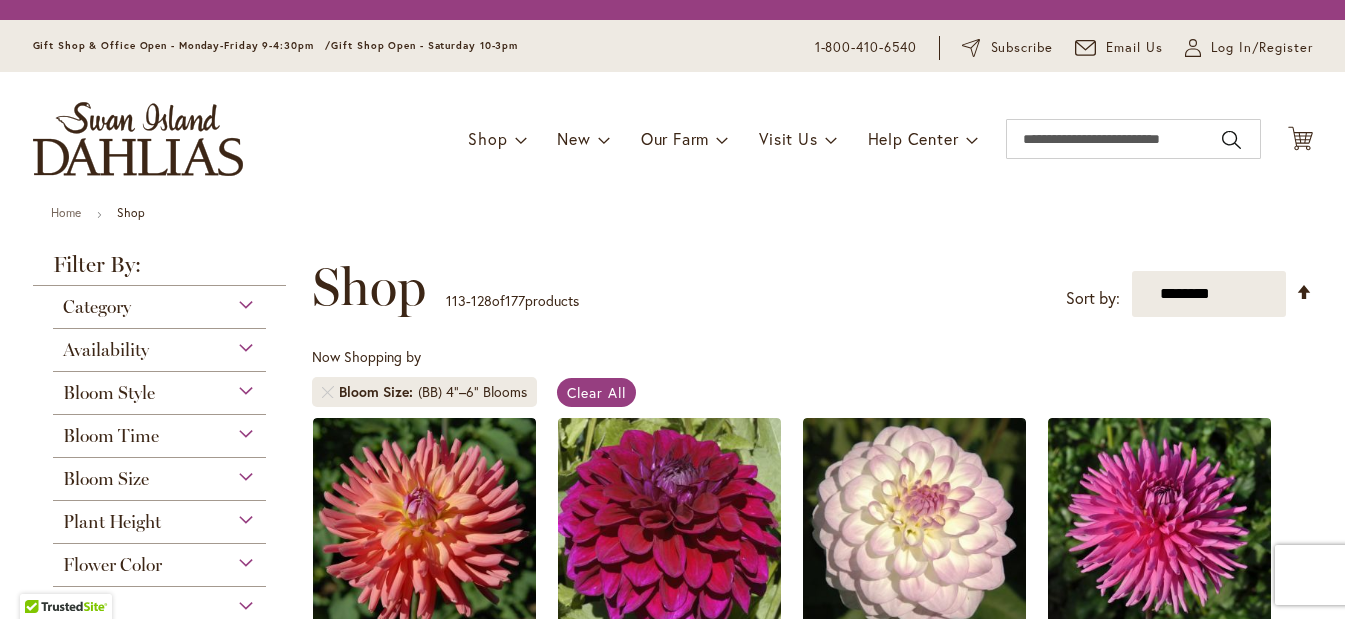 scroll, scrollTop: 0, scrollLeft: 0, axis: both 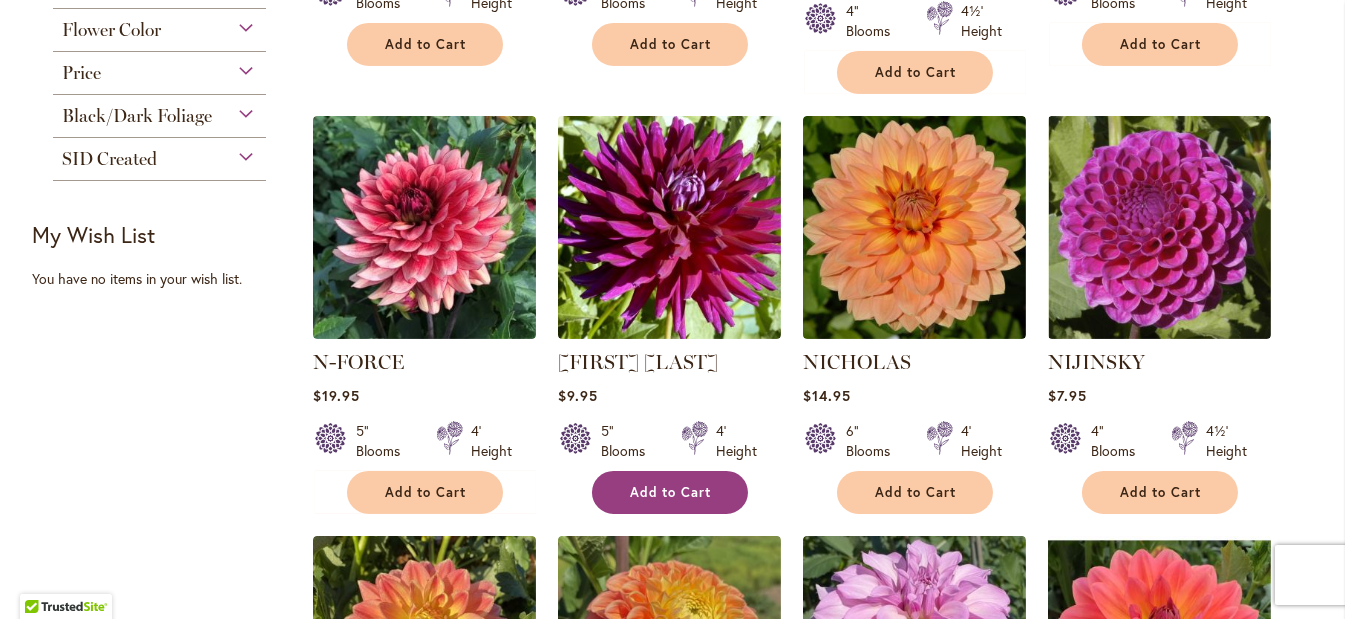 click on "Add to Cart" at bounding box center [670, 492] 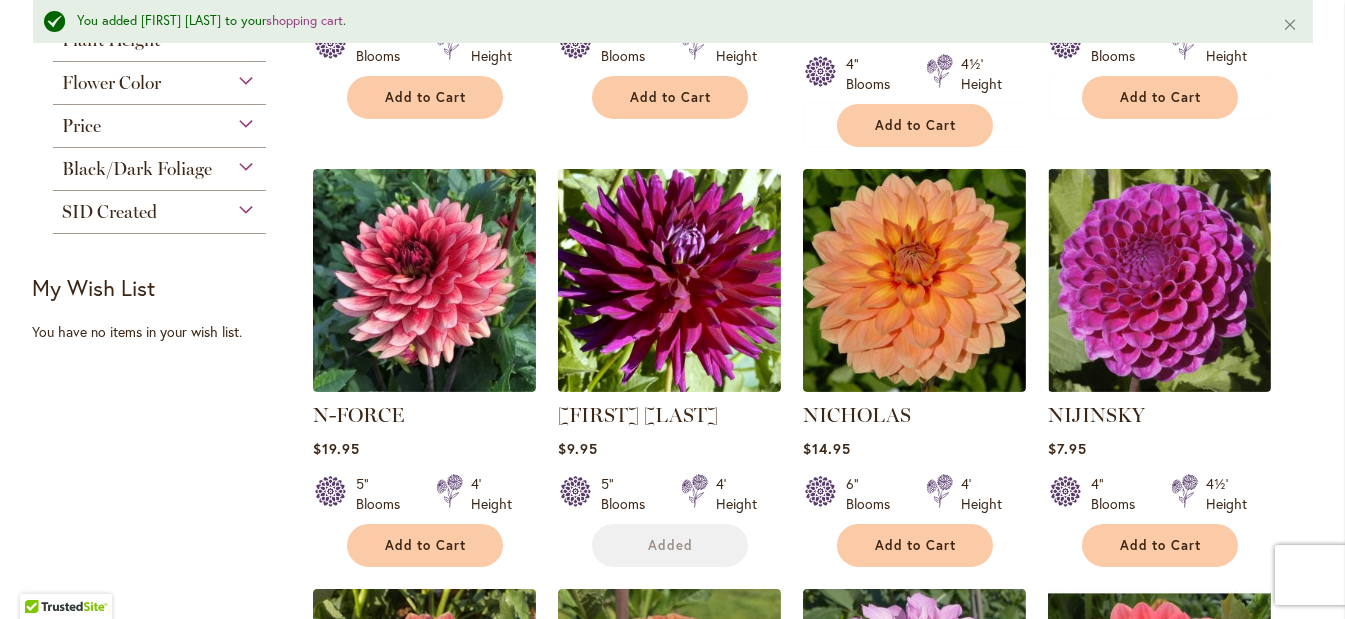 scroll, scrollTop: 1261, scrollLeft: 0, axis: vertical 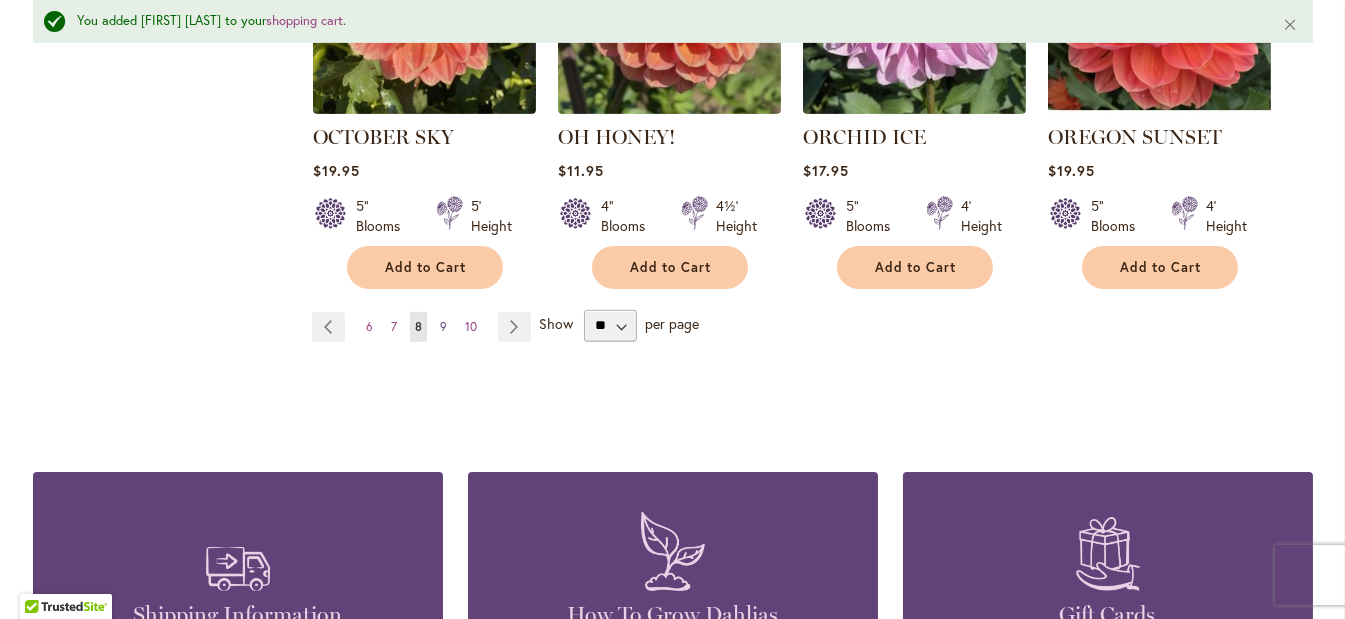 click on "Page
9" at bounding box center [443, 327] 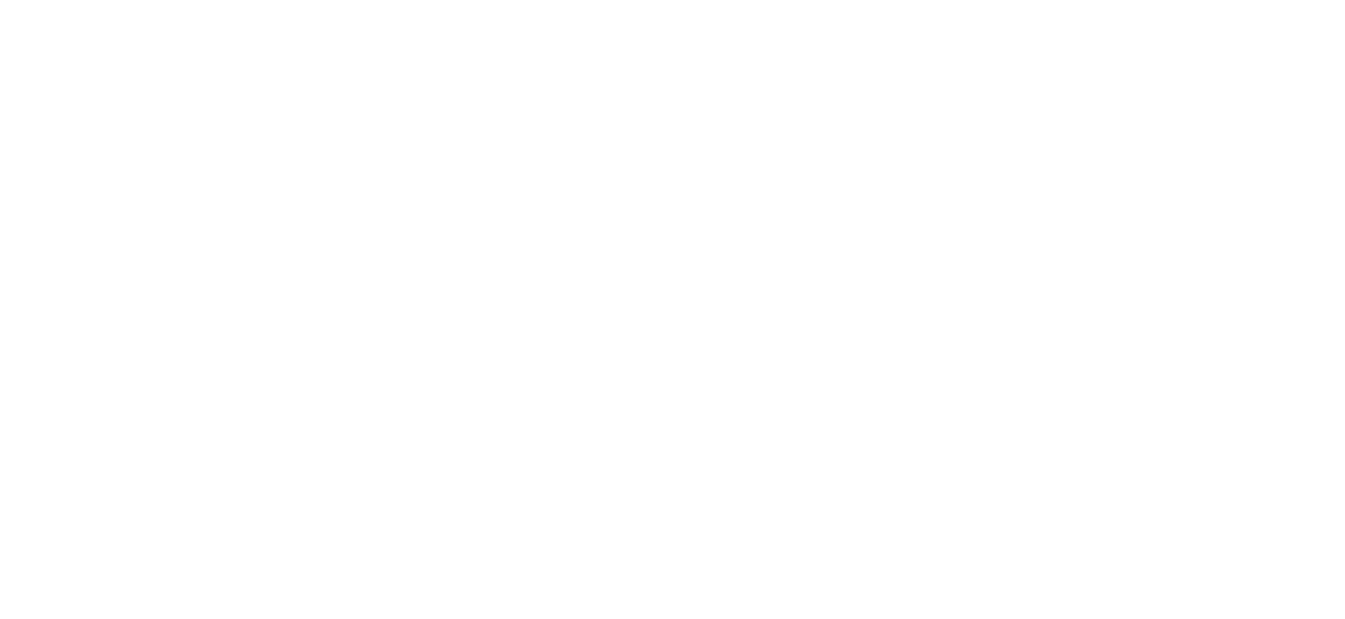 scroll, scrollTop: 0, scrollLeft: 0, axis: both 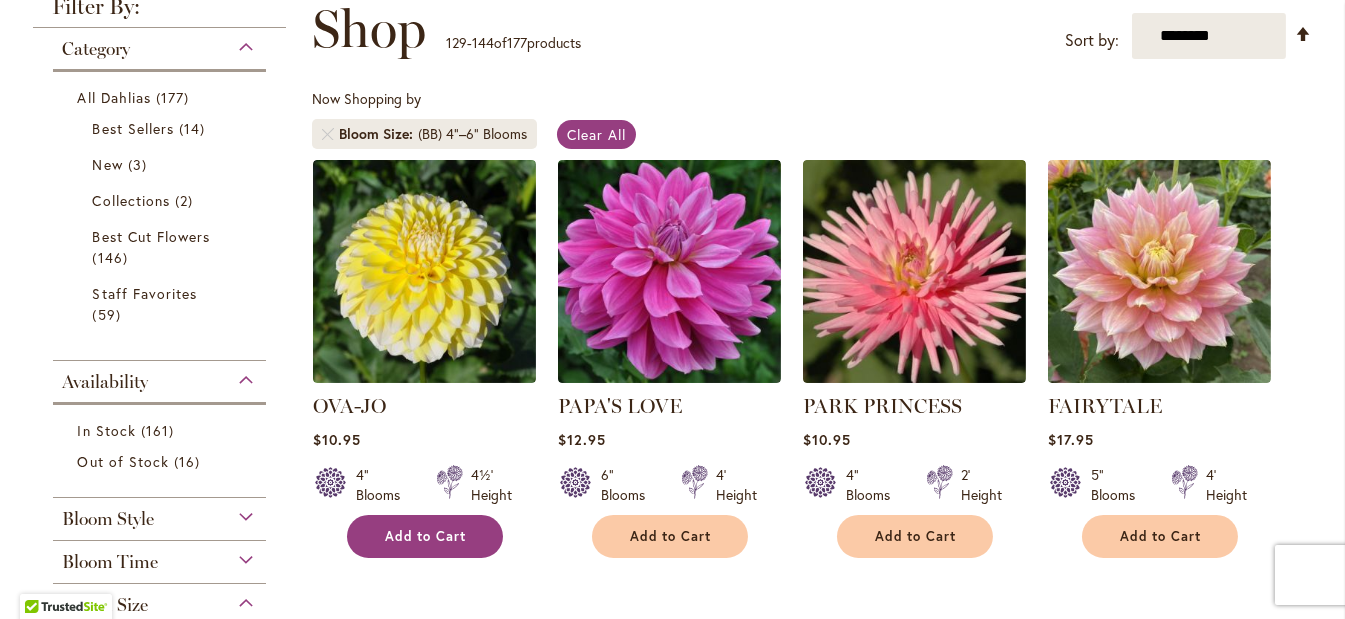 click on "Add to Cart" at bounding box center (425, 536) 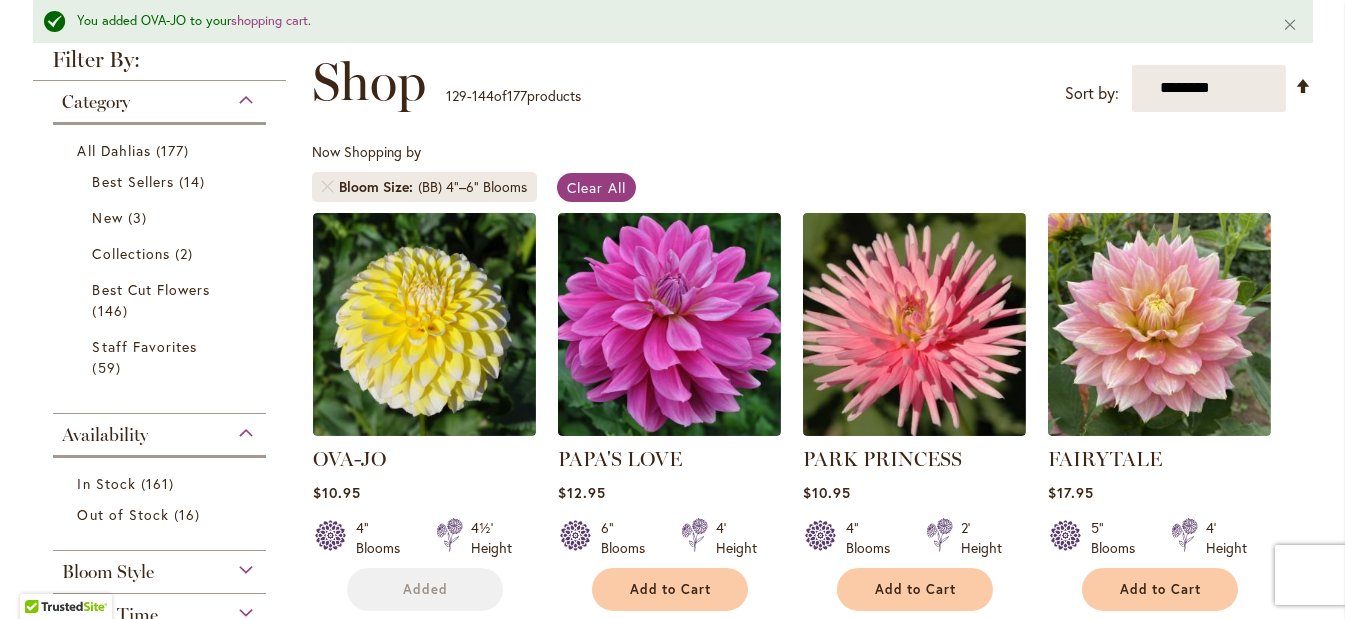 scroll, scrollTop: 350, scrollLeft: 0, axis: vertical 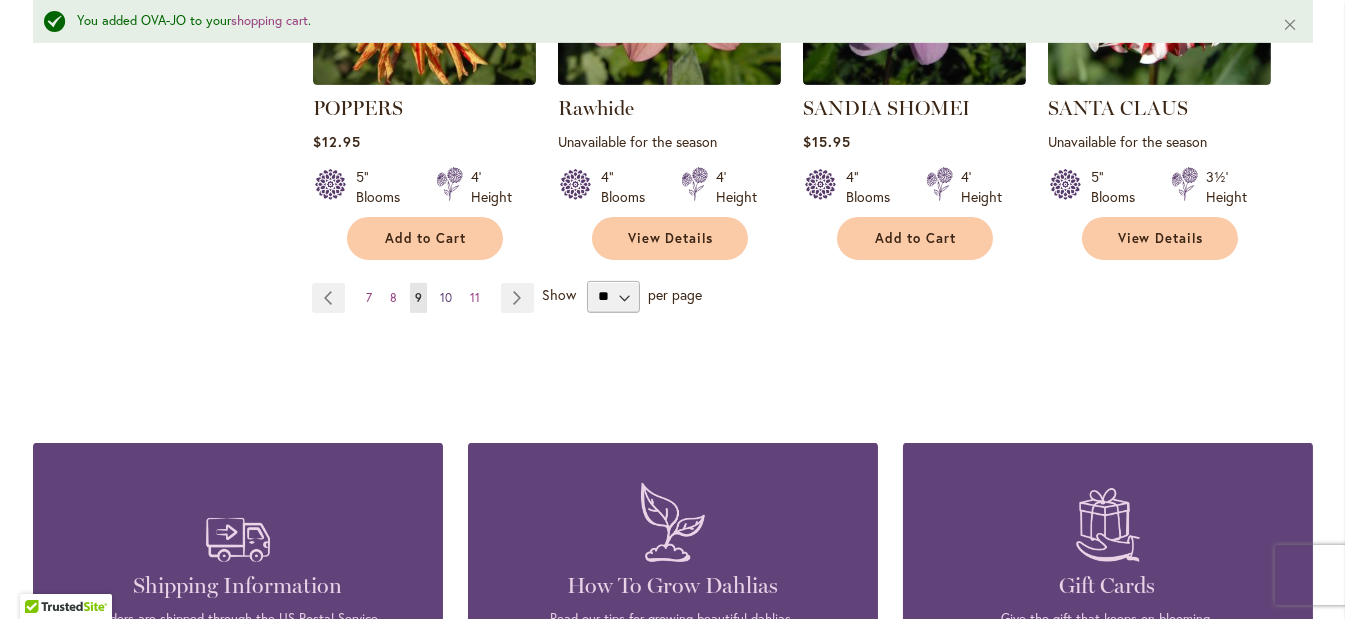 click on "10" at bounding box center (446, 297) 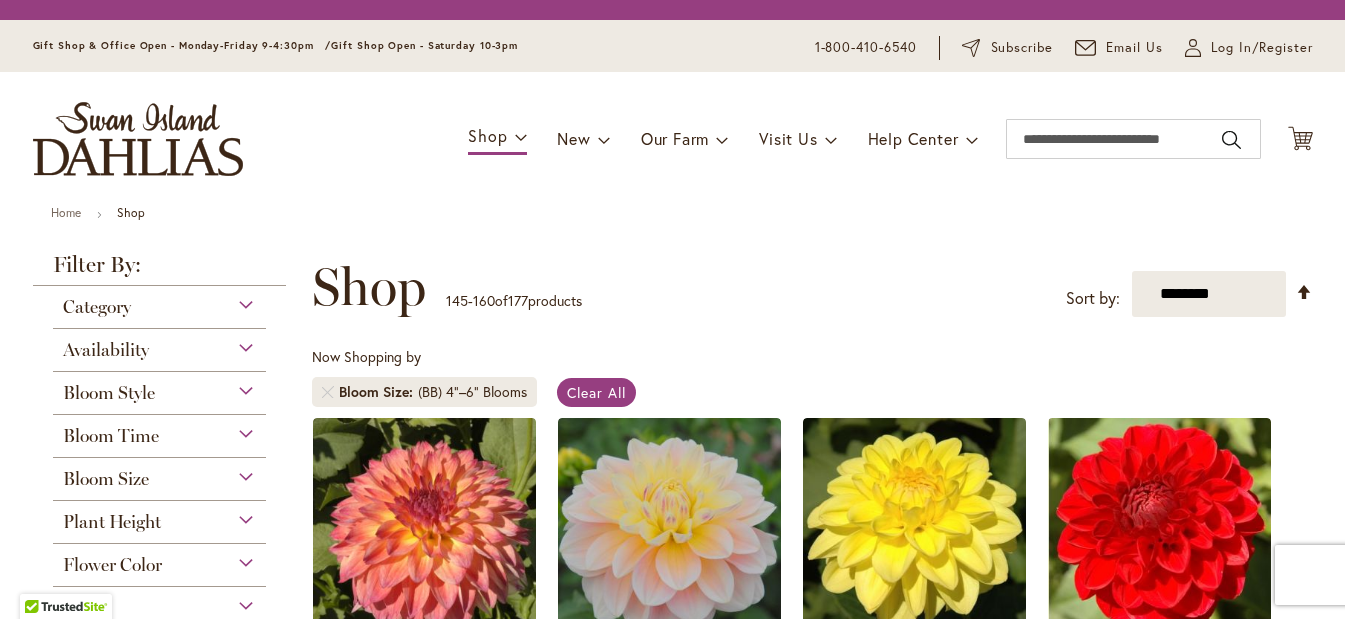 scroll, scrollTop: 0, scrollLeft: 0, axis: both 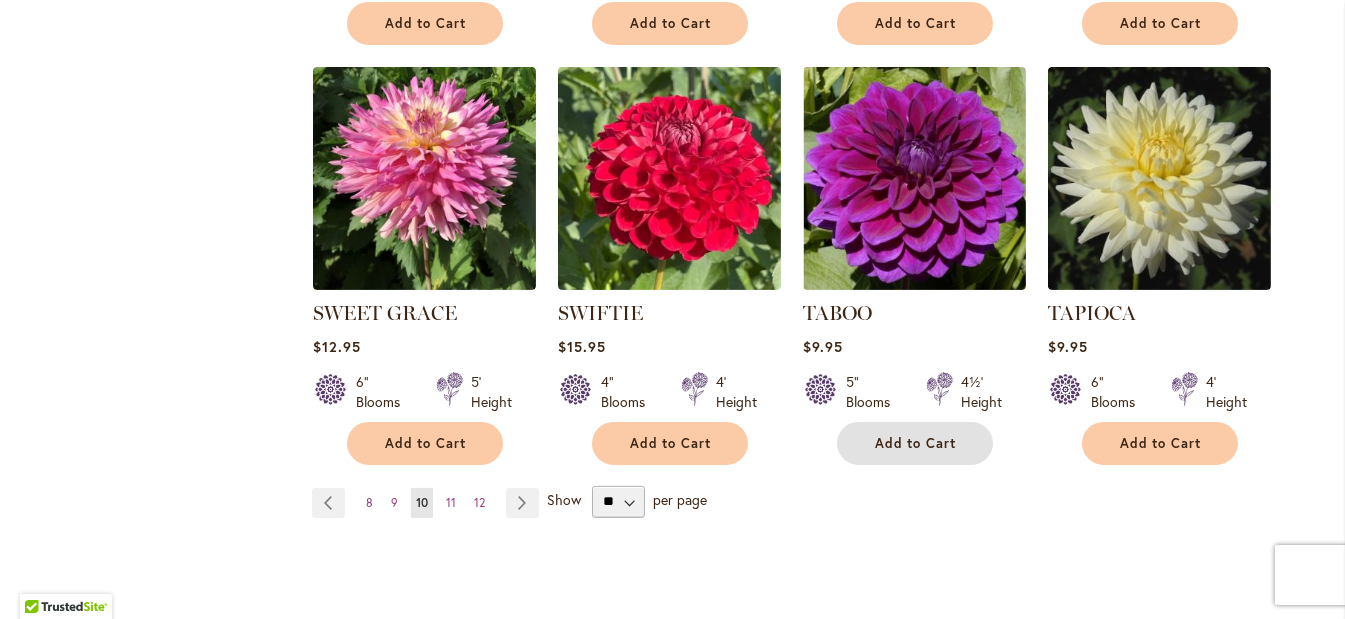 drag, startPoint x: 916, startPoint y: 426, endPoint x: 905, endPoint y: 462, distance: 37.64306 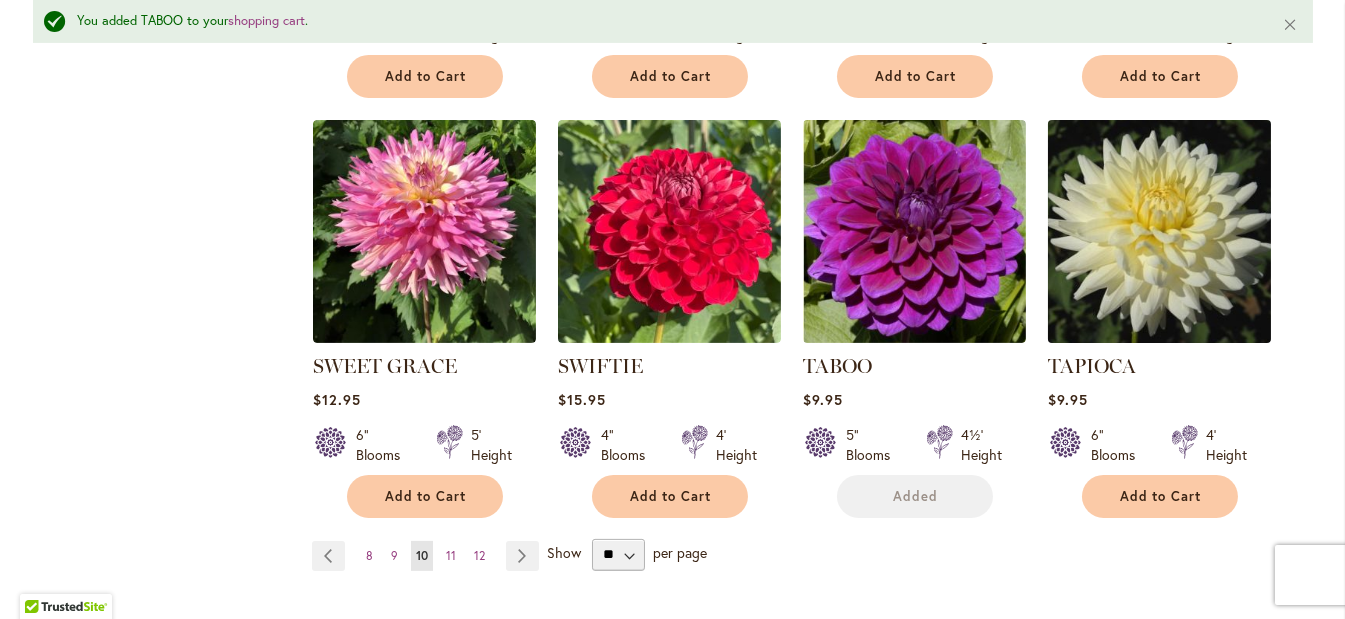scroll, scrollTop: 1702, scrollLeft: 0, axis: vertical 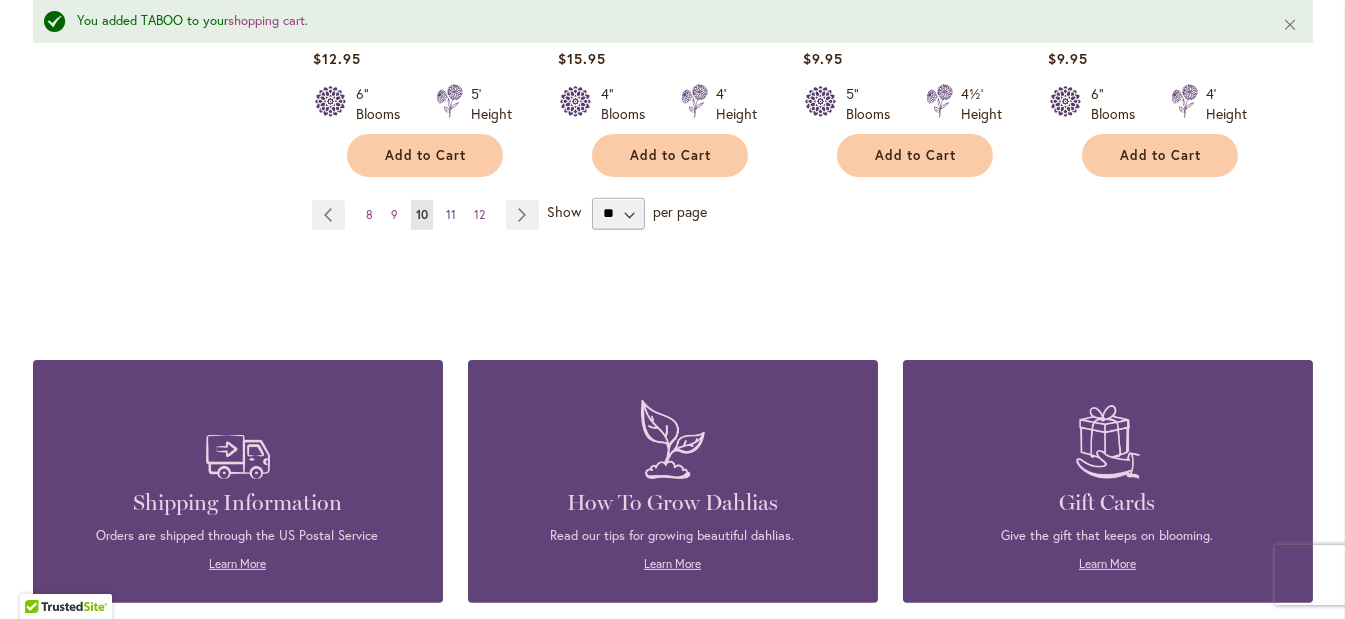 click on "Page
11" at bounding box center [451, 215] 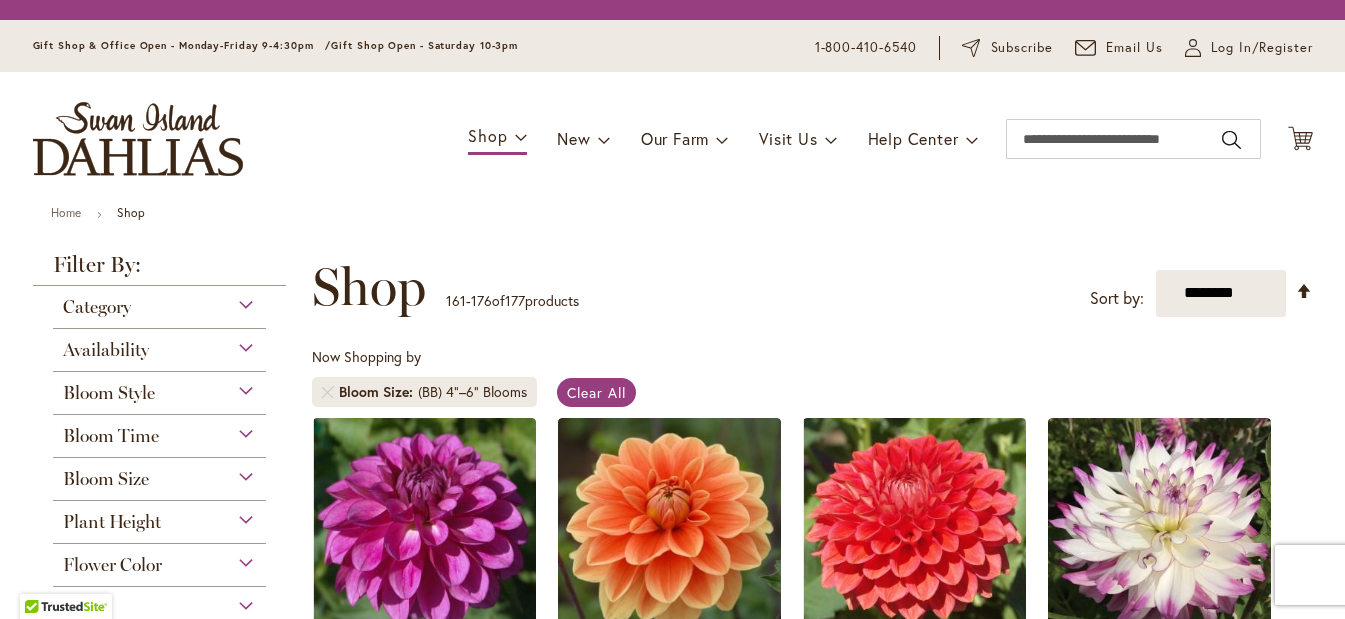 click on "Home
Shop" at bounding box center (673, 215) 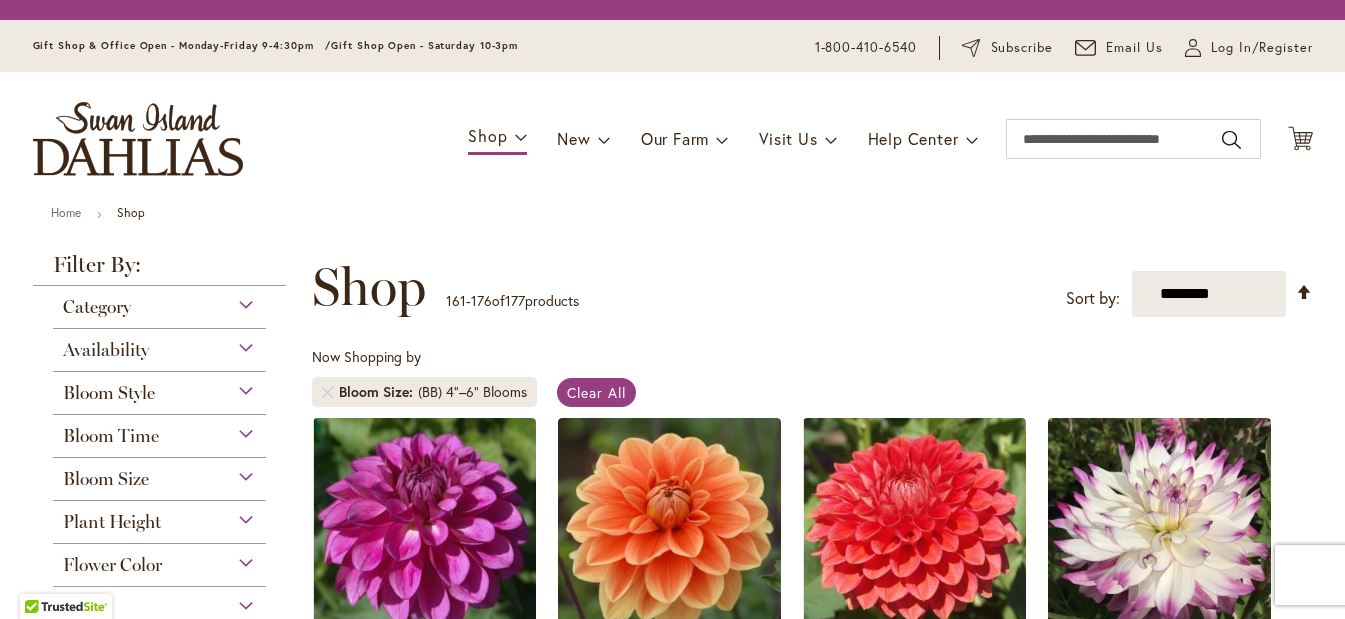 scroll, scrollTop: 0, scrollLeft: 0, axis: both 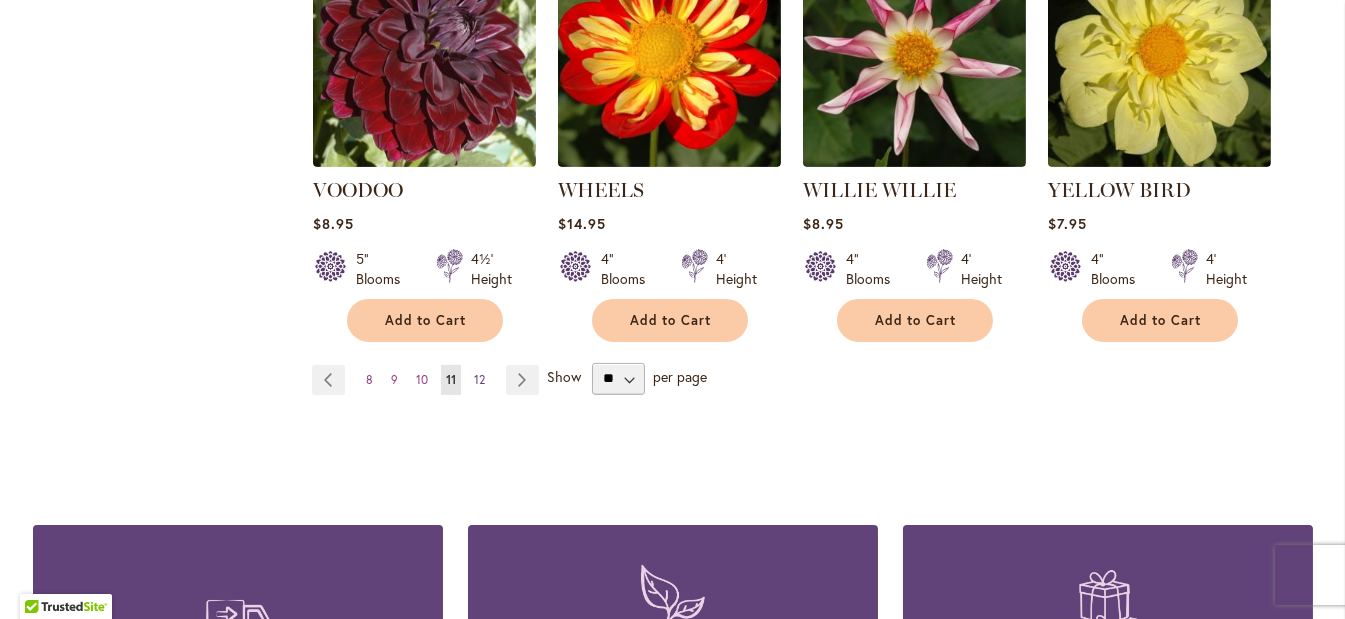 click on "12" at bounding box center [479, 379] 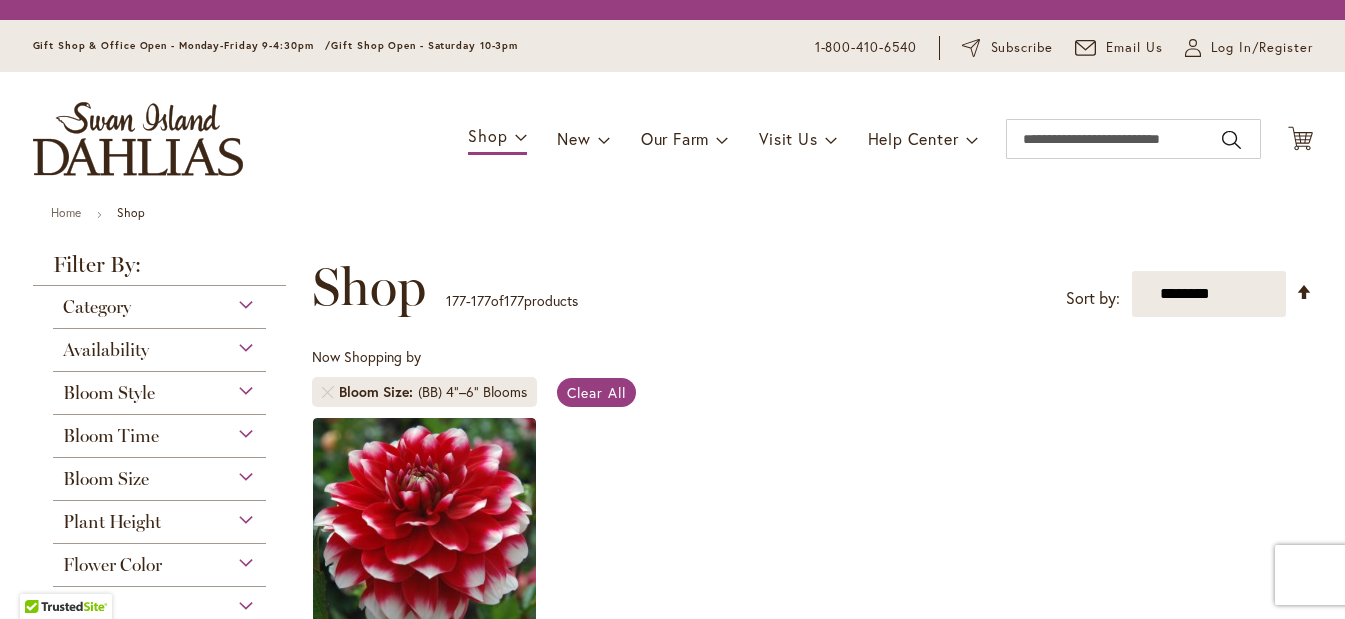 scroll, scrollTop: 0, scrollLeft: 0, axis: both 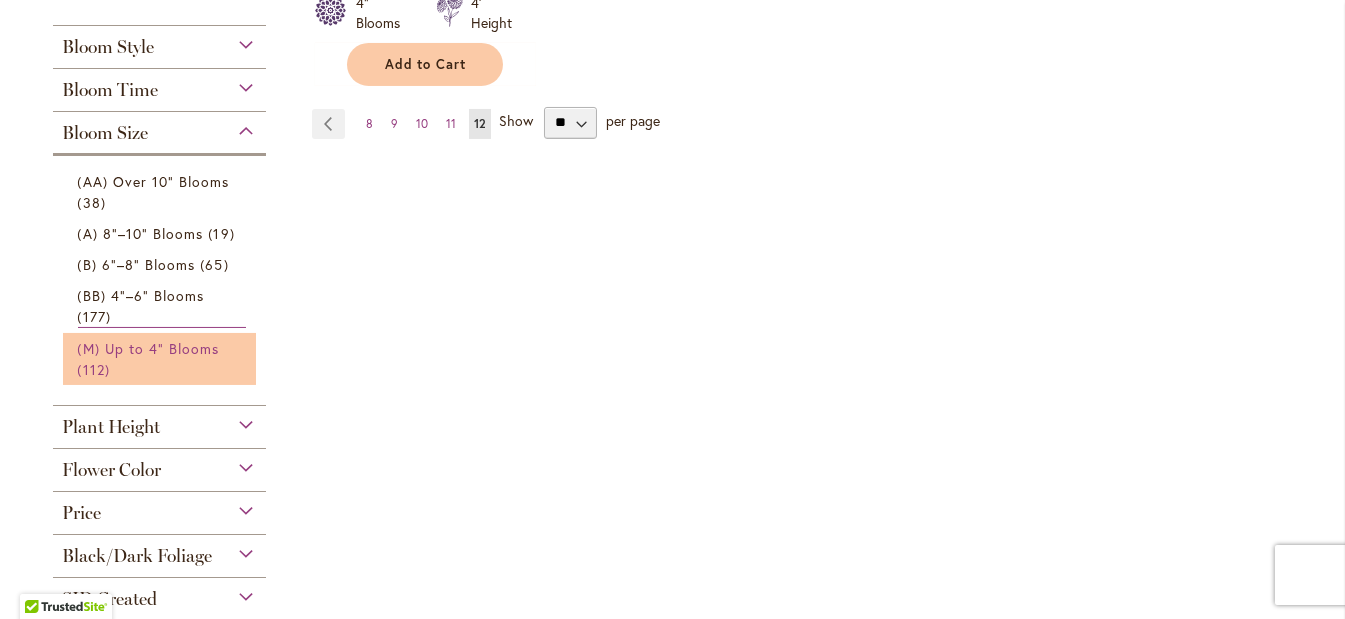 click on "(M) Up to 4" Blooms" at bounding box center [149, 348] 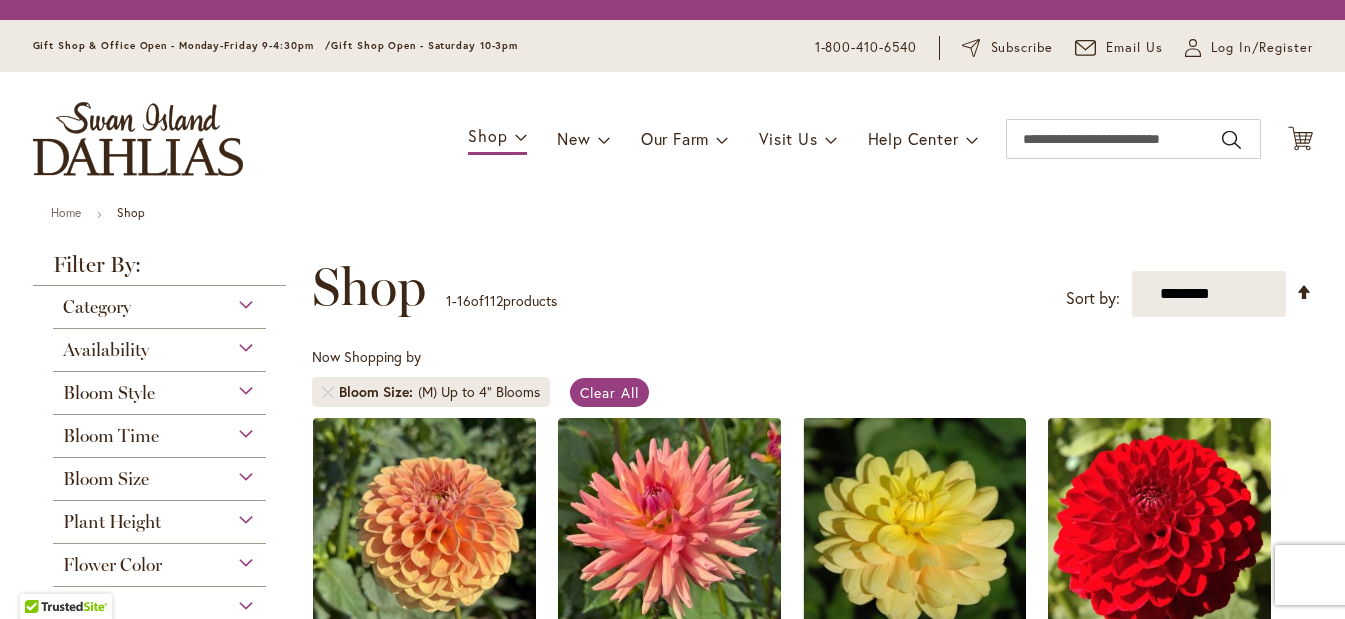 scroll, scrollTop: 0, scrollLeft: 0, axis: both 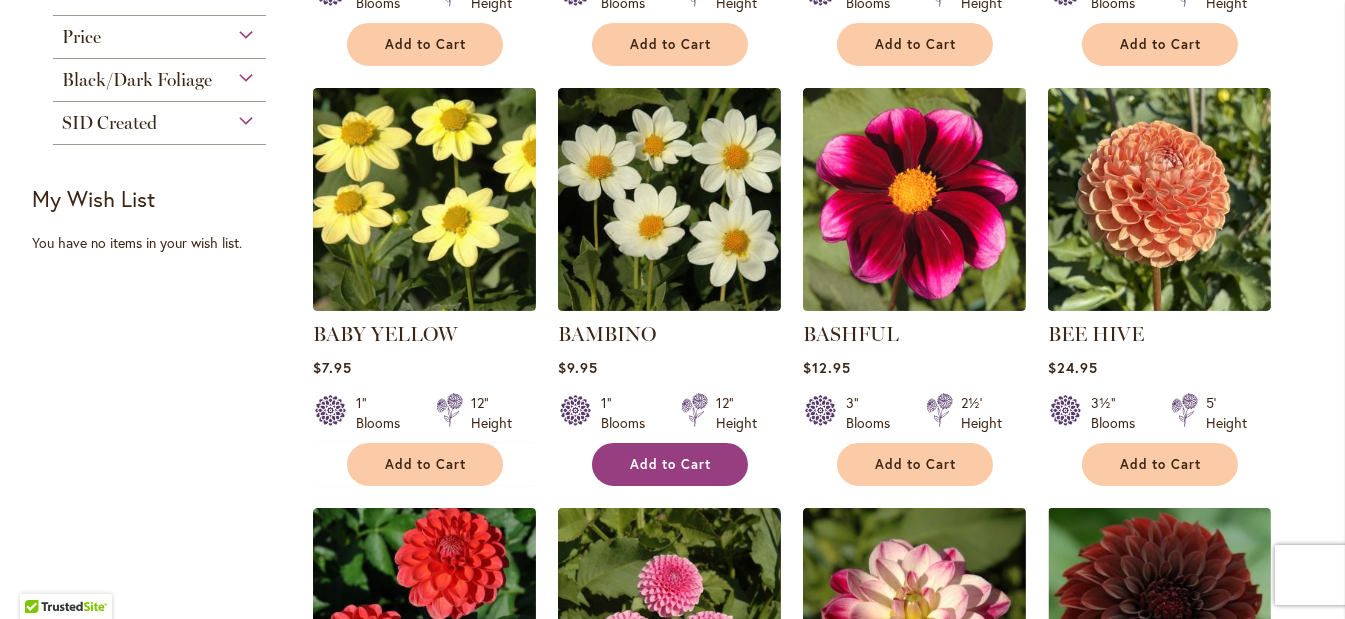 click on "Add to Cart" at bounding box center (671, 464) 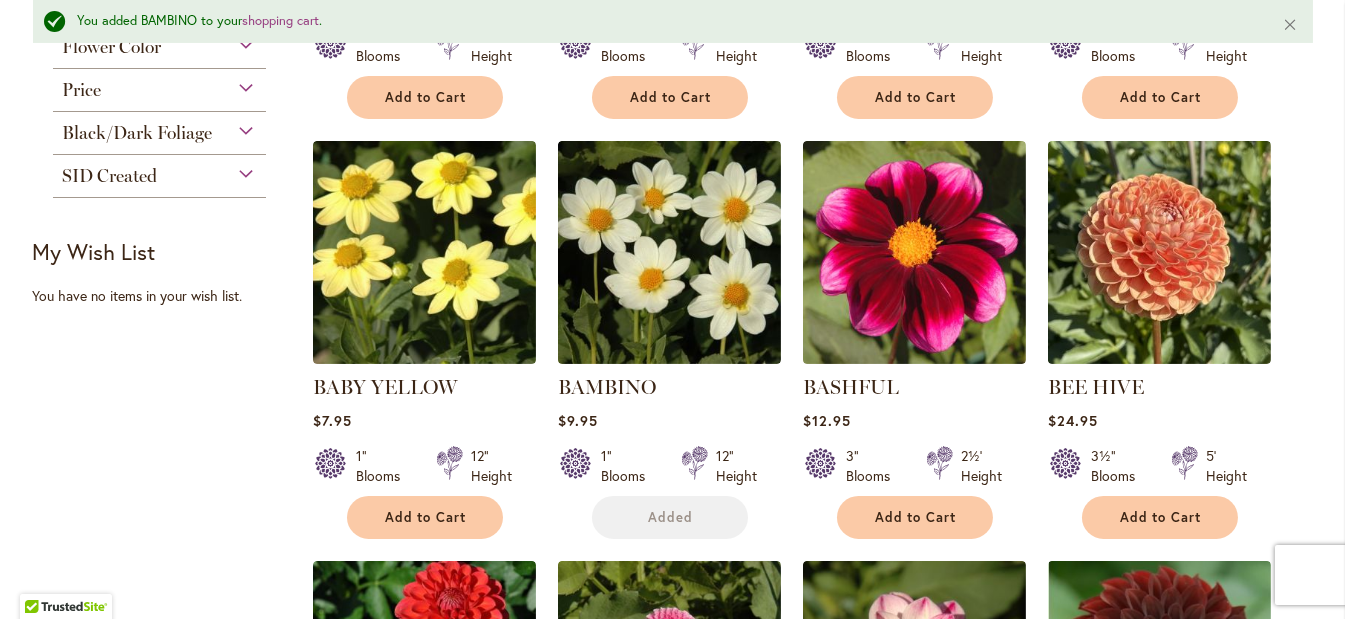 scroll, scrollTop: 1261, scrollLeft: 0, axis: vertical 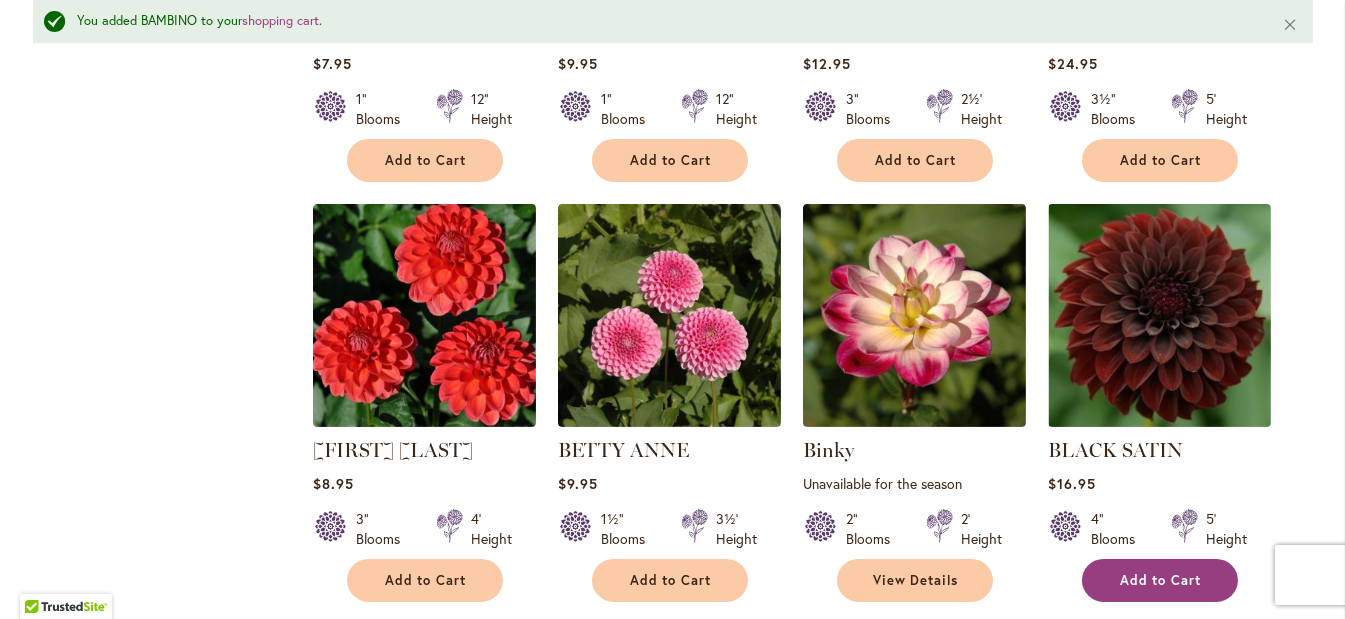 click on "Add to Cart" at bounding box center [1160, 580] 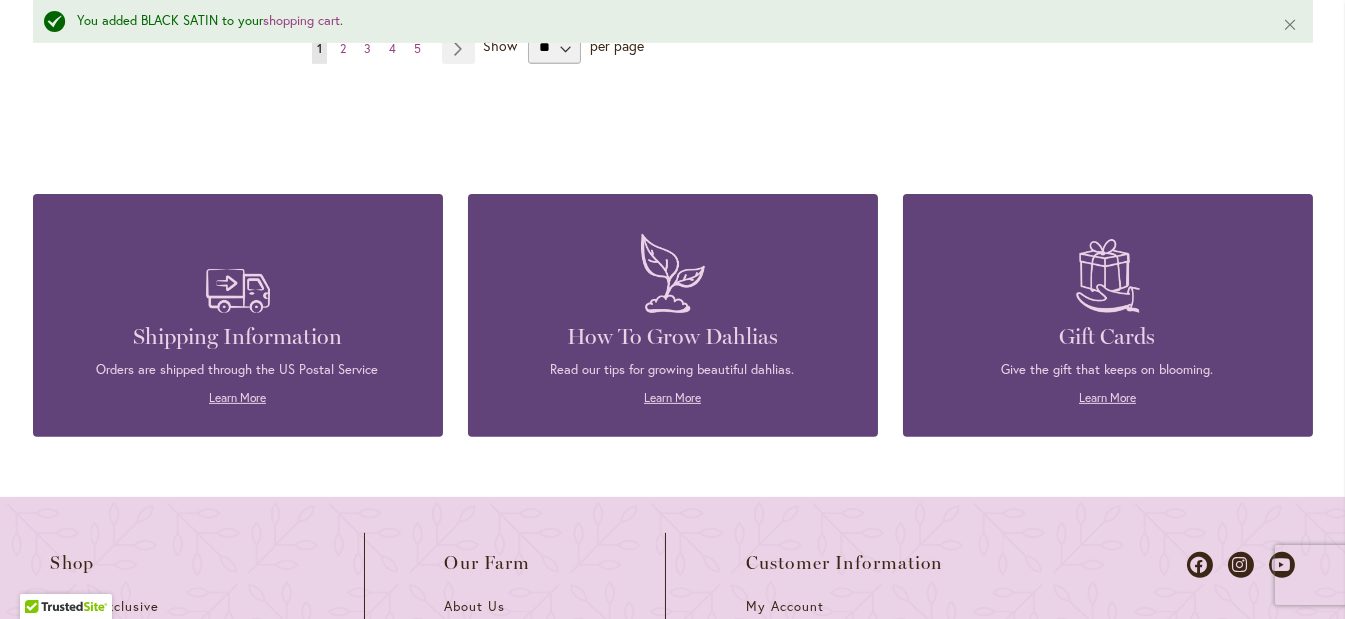 scroll, scrollTop: 1911, scrollLeft: 0, axis: vertical 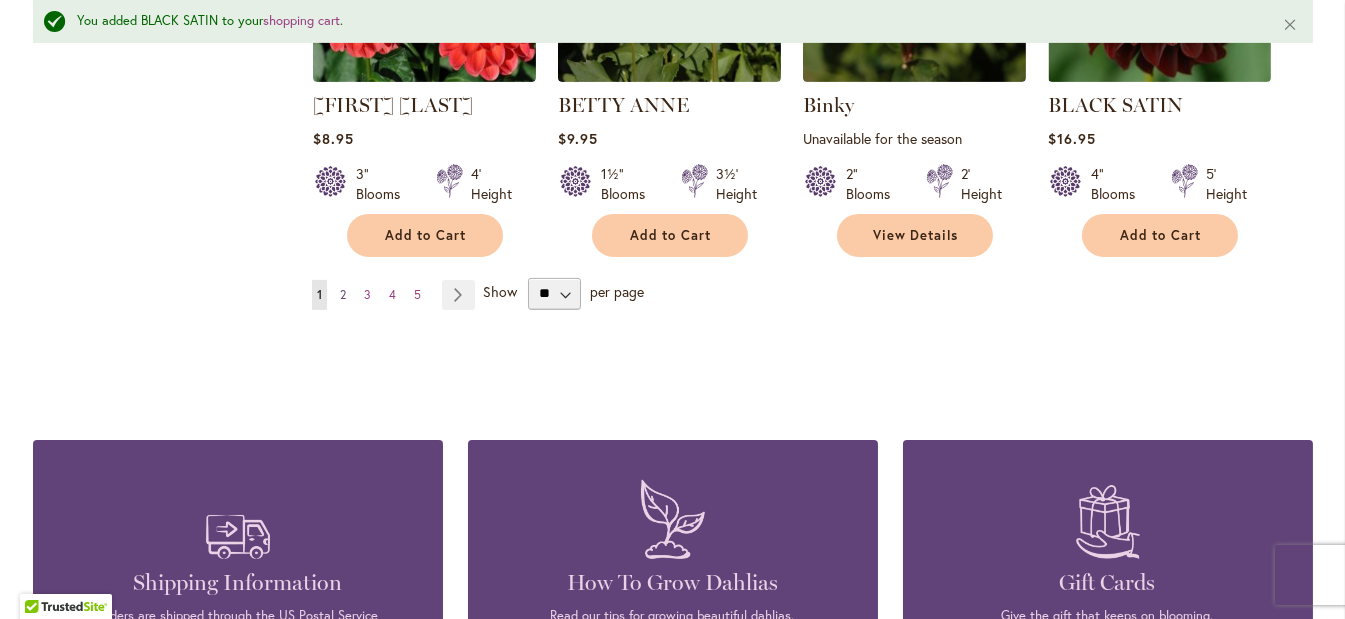 click on "2" at bounding box center (343, 294) 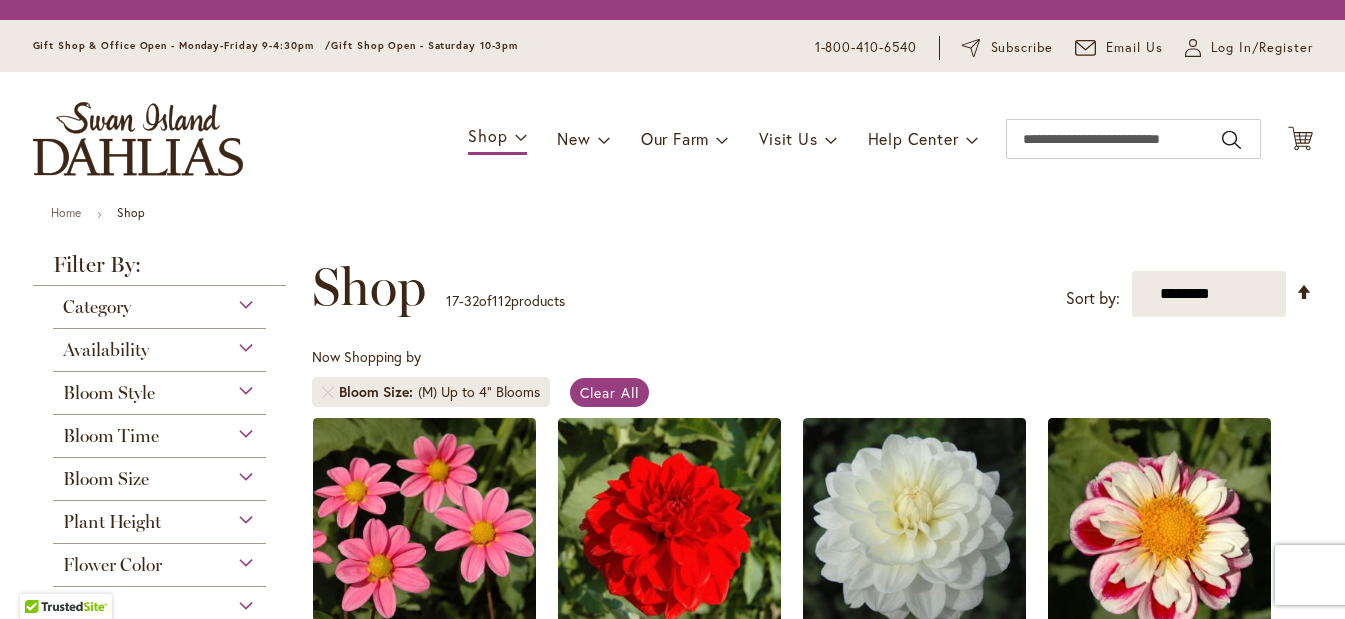 scroll, scrollTop: 0, scrollLeft: 0, axis: both 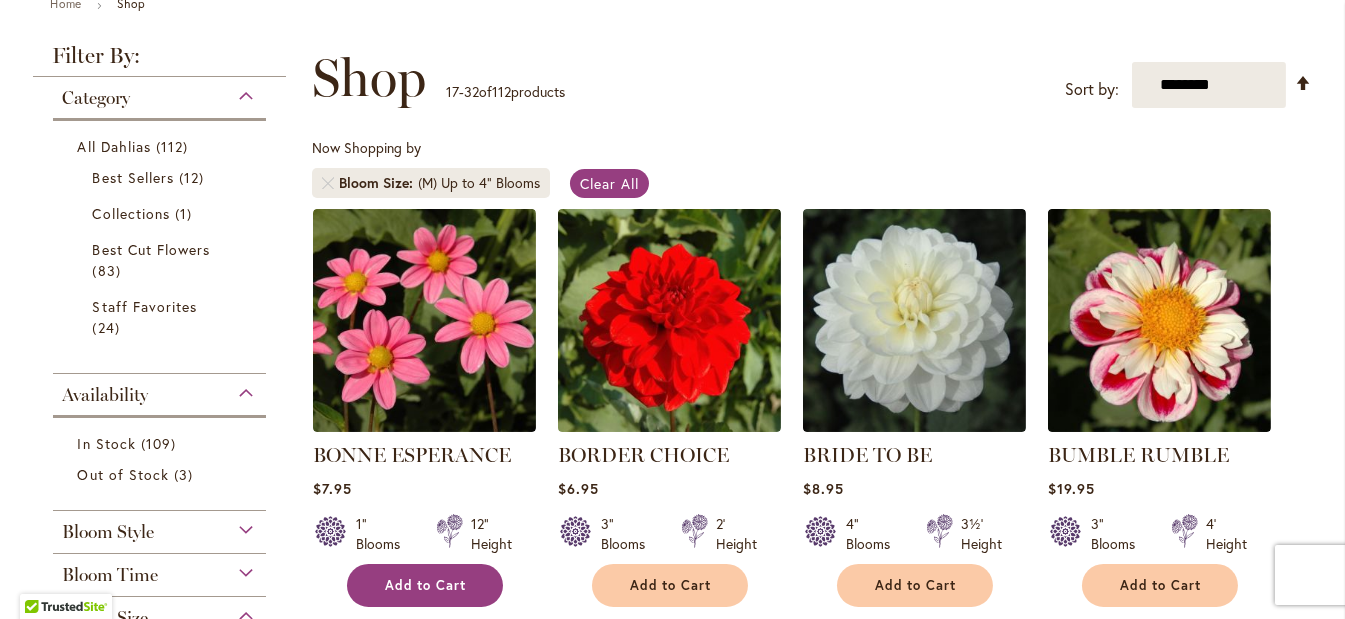 click on "Add to Cart" at bounding box center (425, 585) 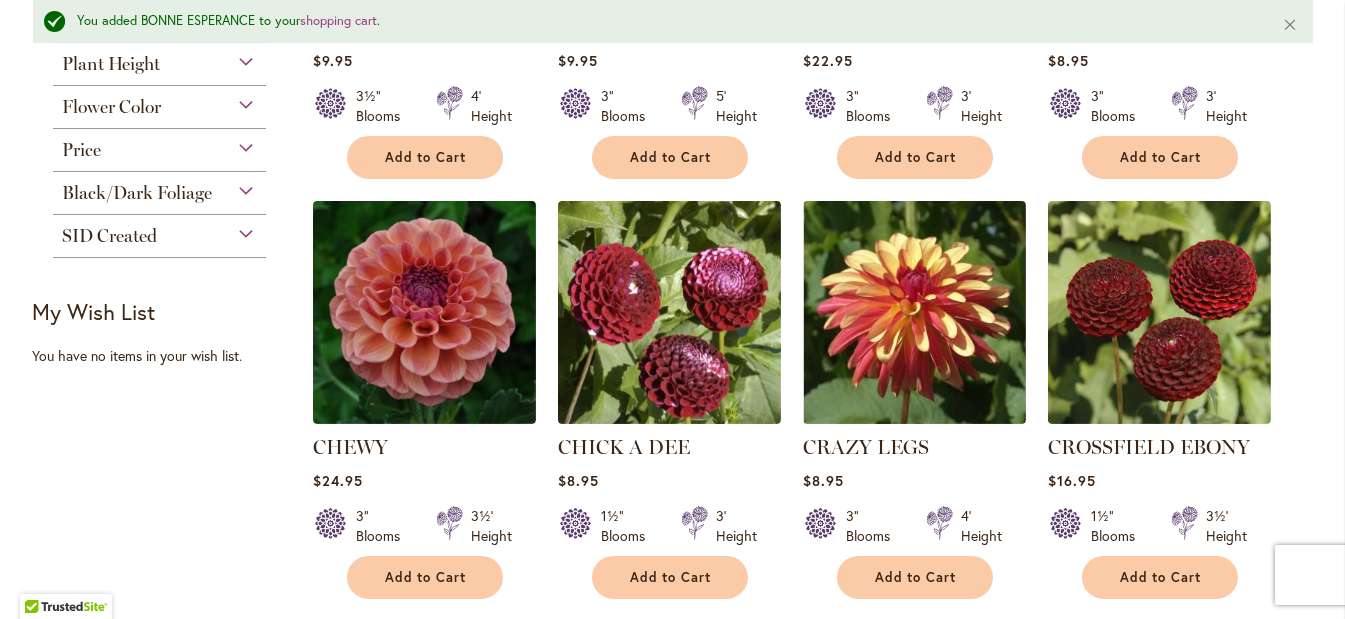 scroll, scrollTop: 1204, scrollLeft: 0, axis: vertical 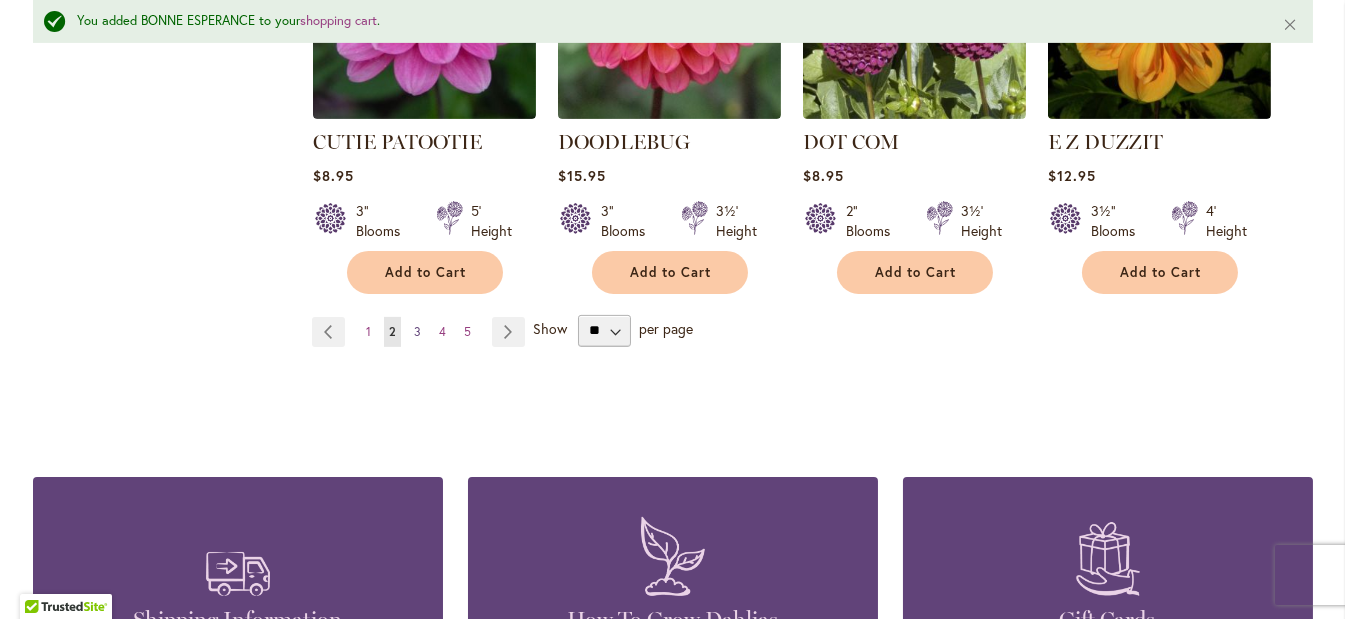 click on "3" at bounding box center [417, 331] 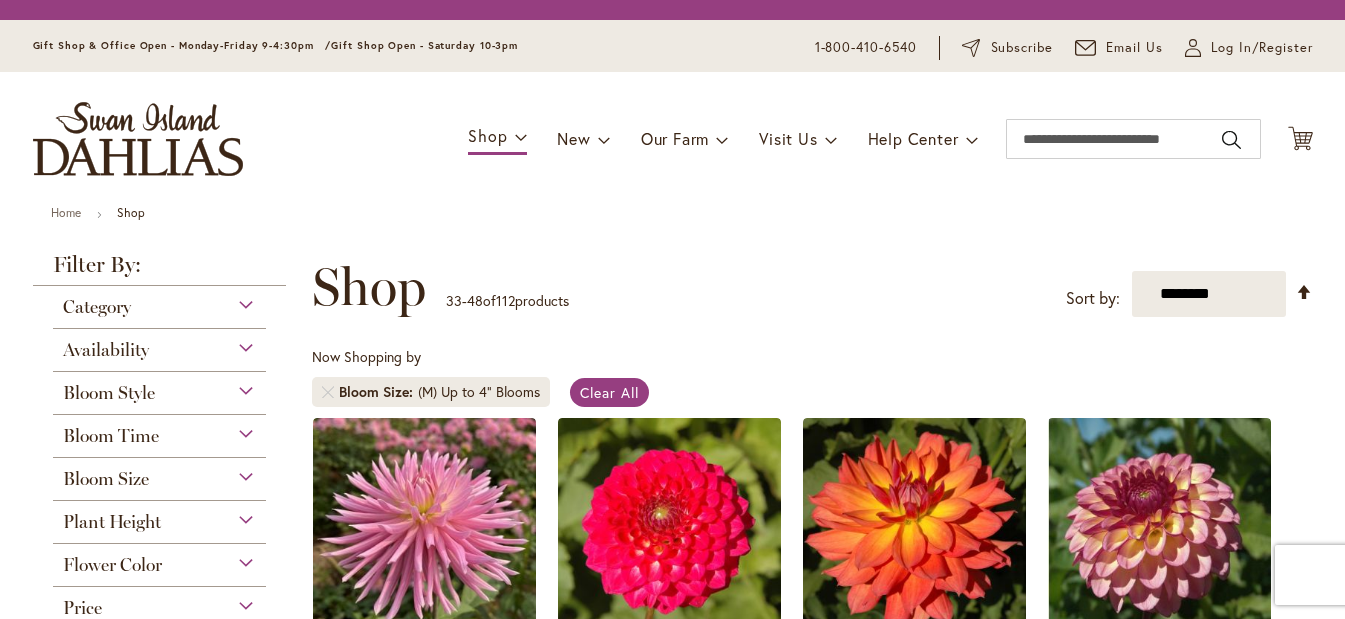 scroll, scrollTop: 0, scrollLeft: 0, axis: both 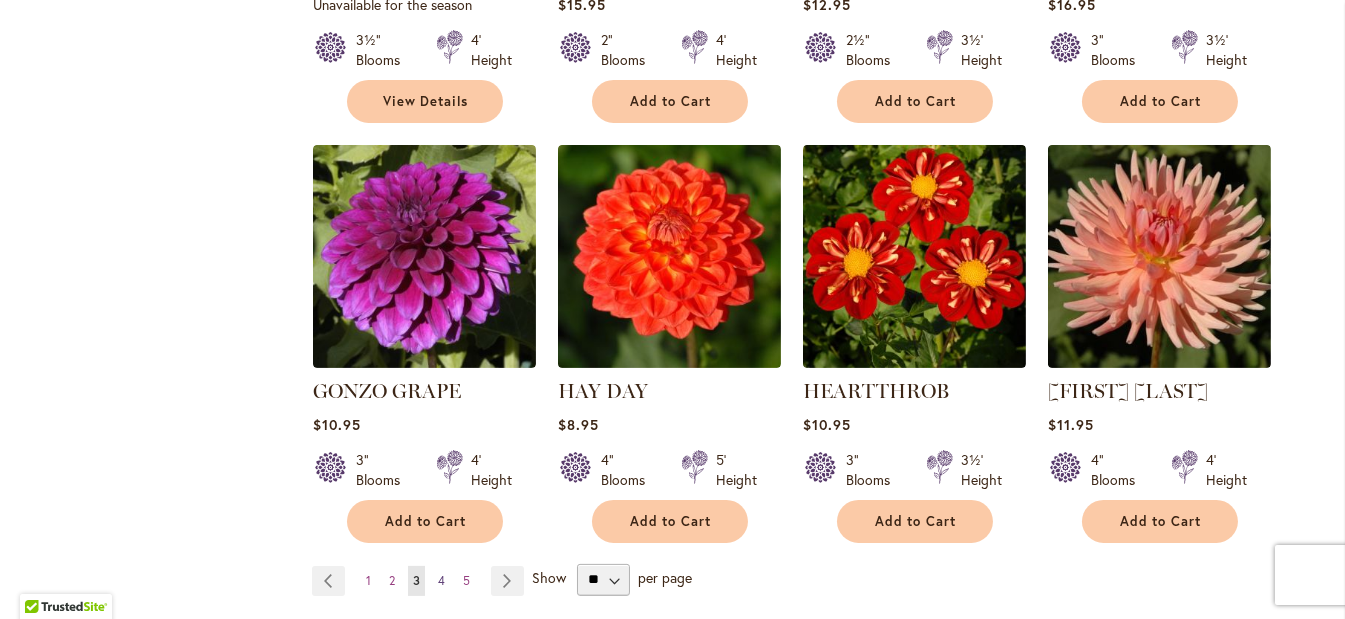click on "Page
4" at bounding box center (441, 581) 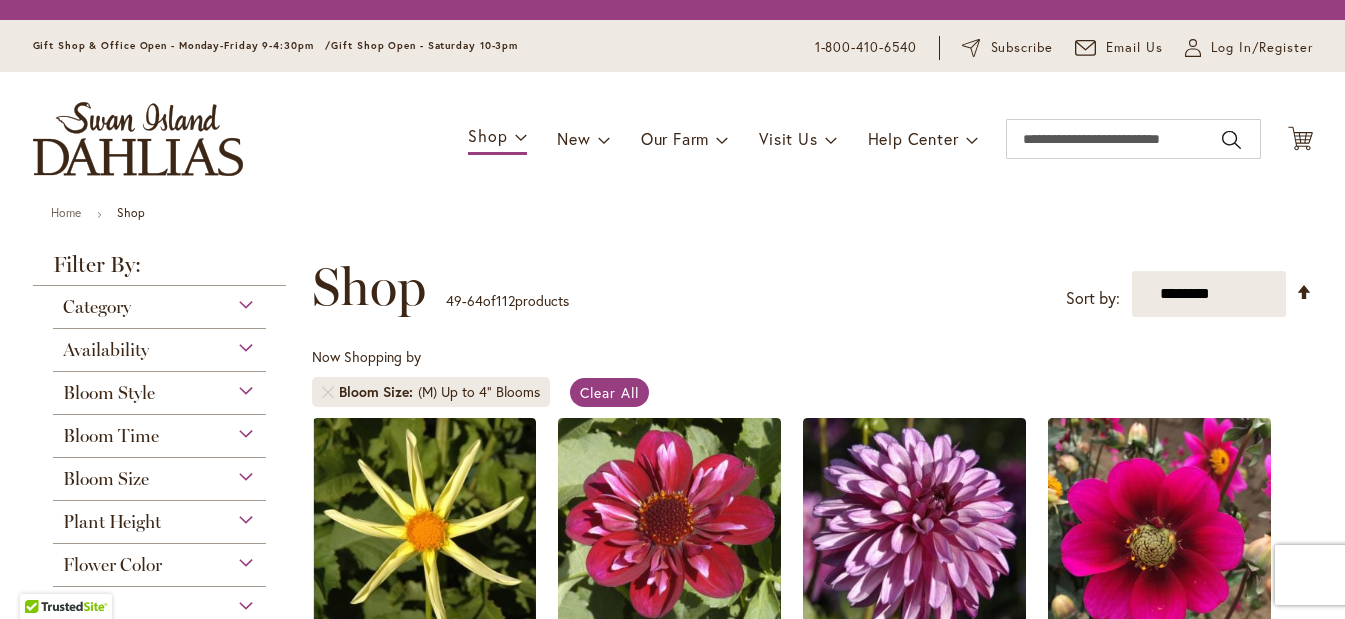 scroll, scrollTop: 0, scrollLeft: 0, axis: both 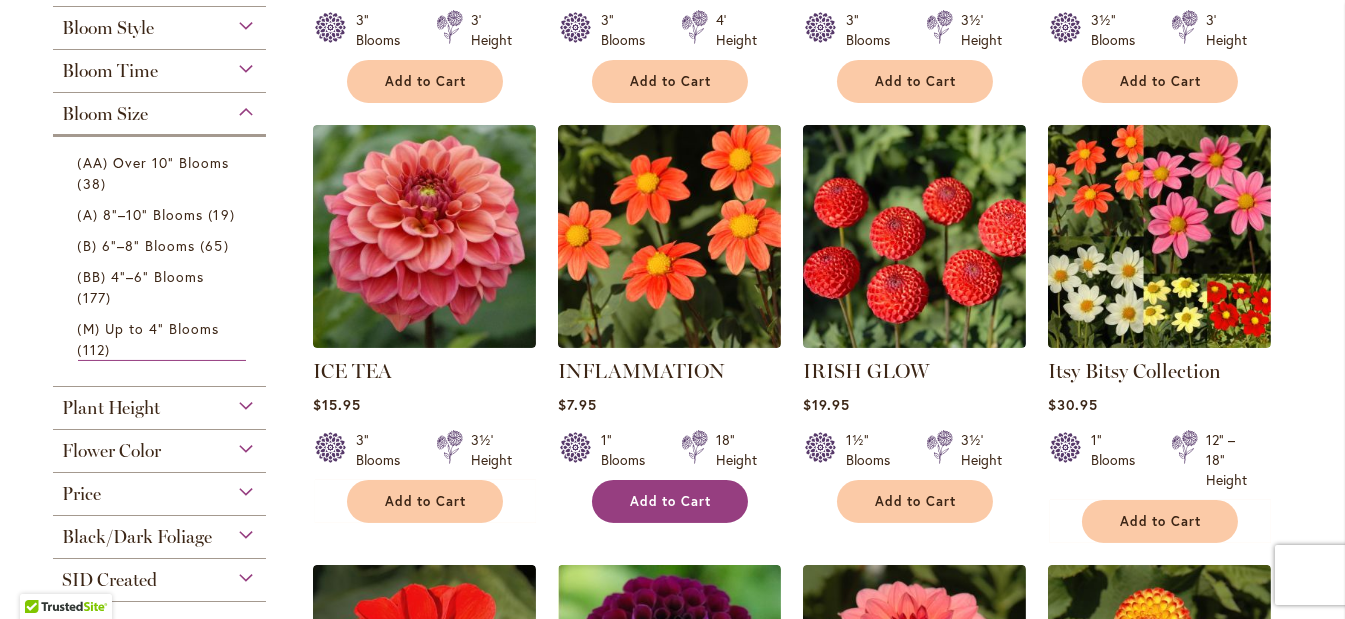 click on "Add to Cart" at bounding box center (671, 501) 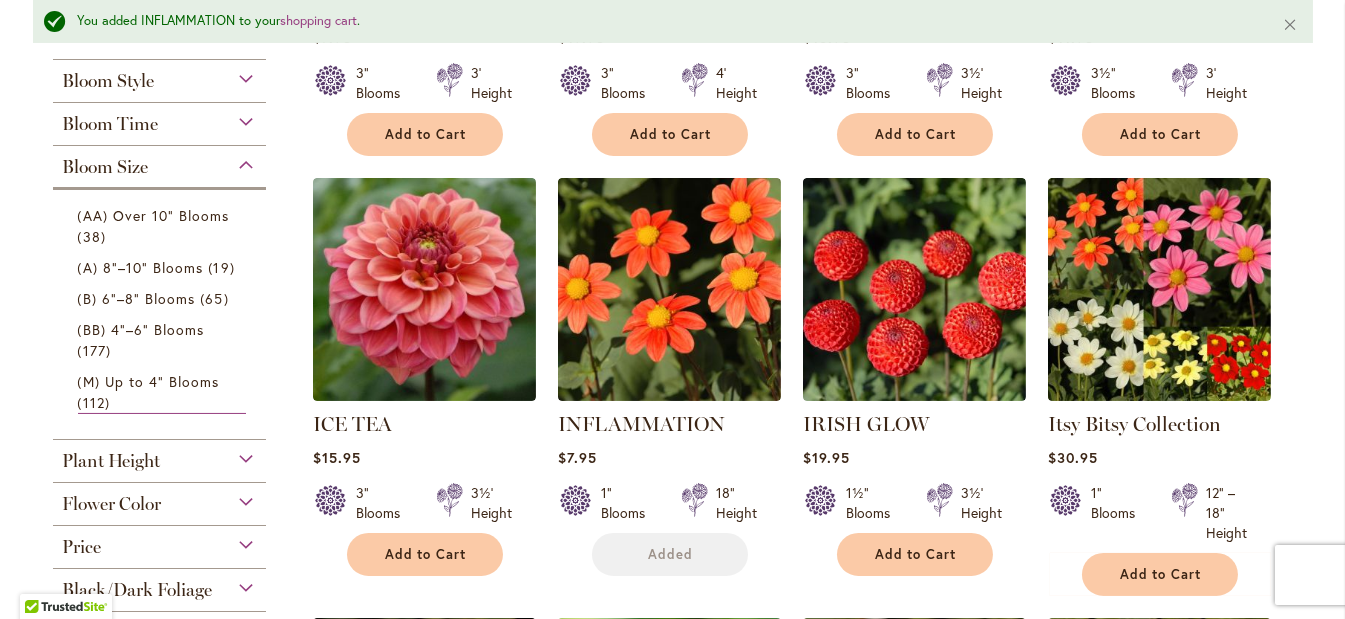 scroll, scrollTop: 804, scrollLeft: 0, axis: vertical 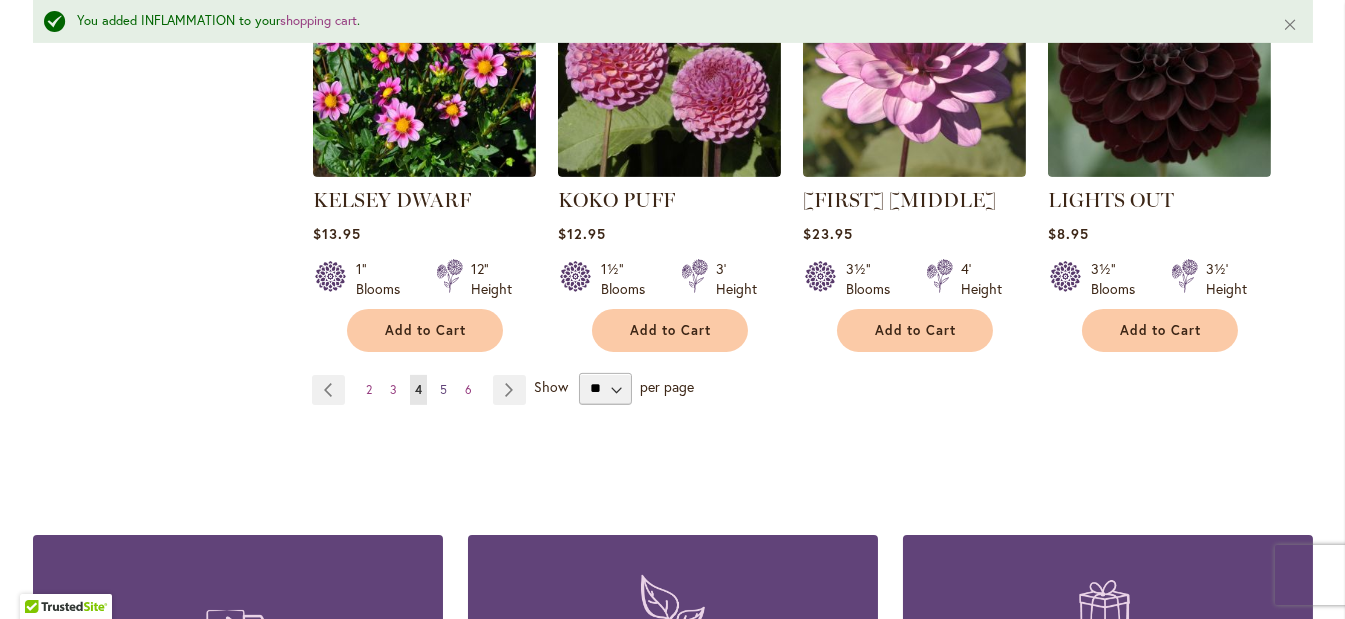 click on "5" at bounding box center [443, 389] 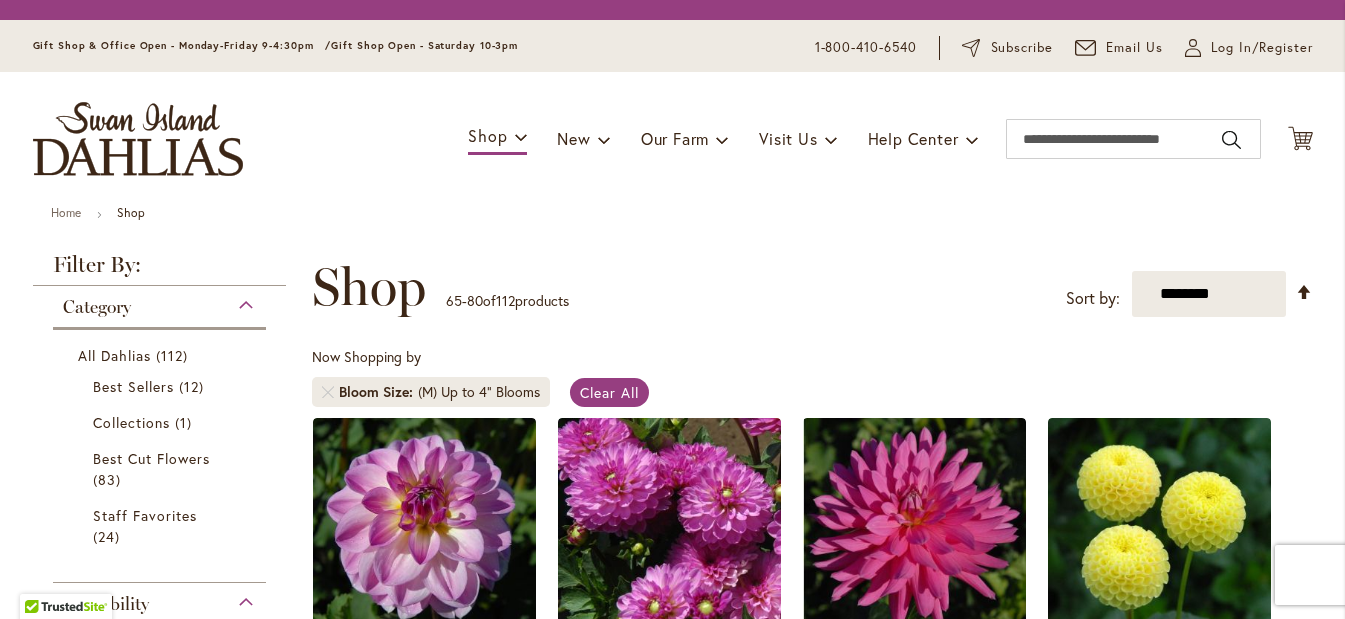scroll, scrollTop: 0, scrollLeft: 0, axis: both 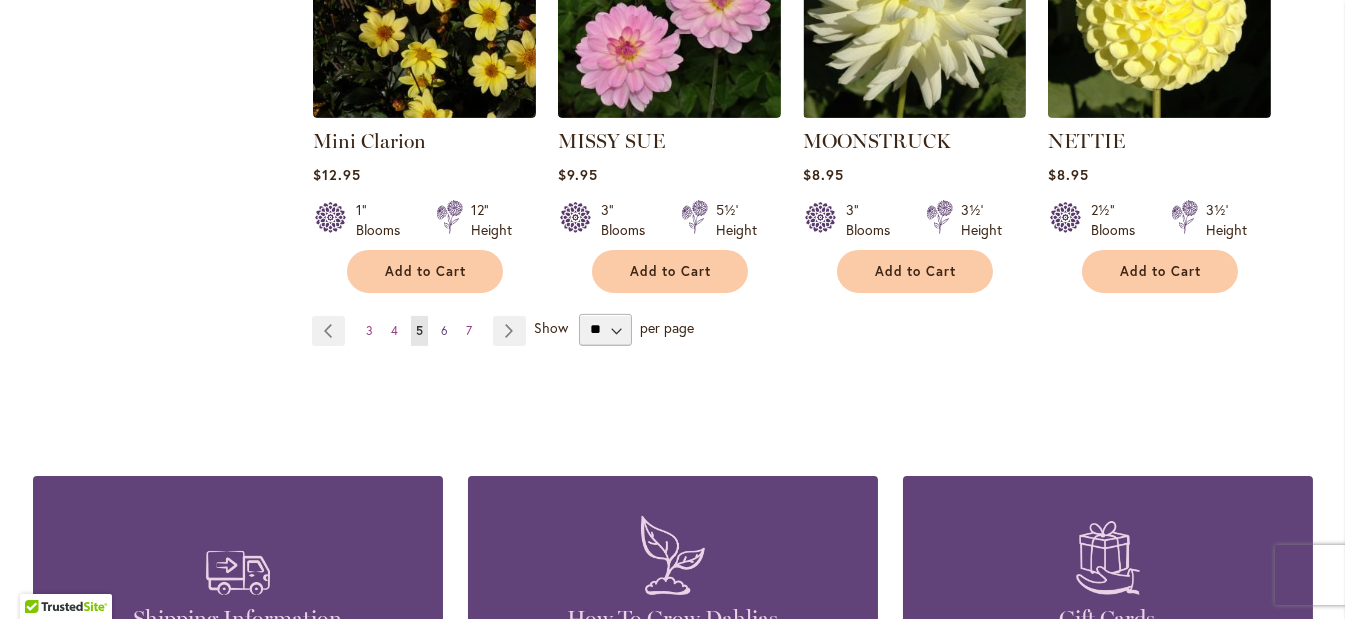 click on "6" at bounding box center [444, 330] 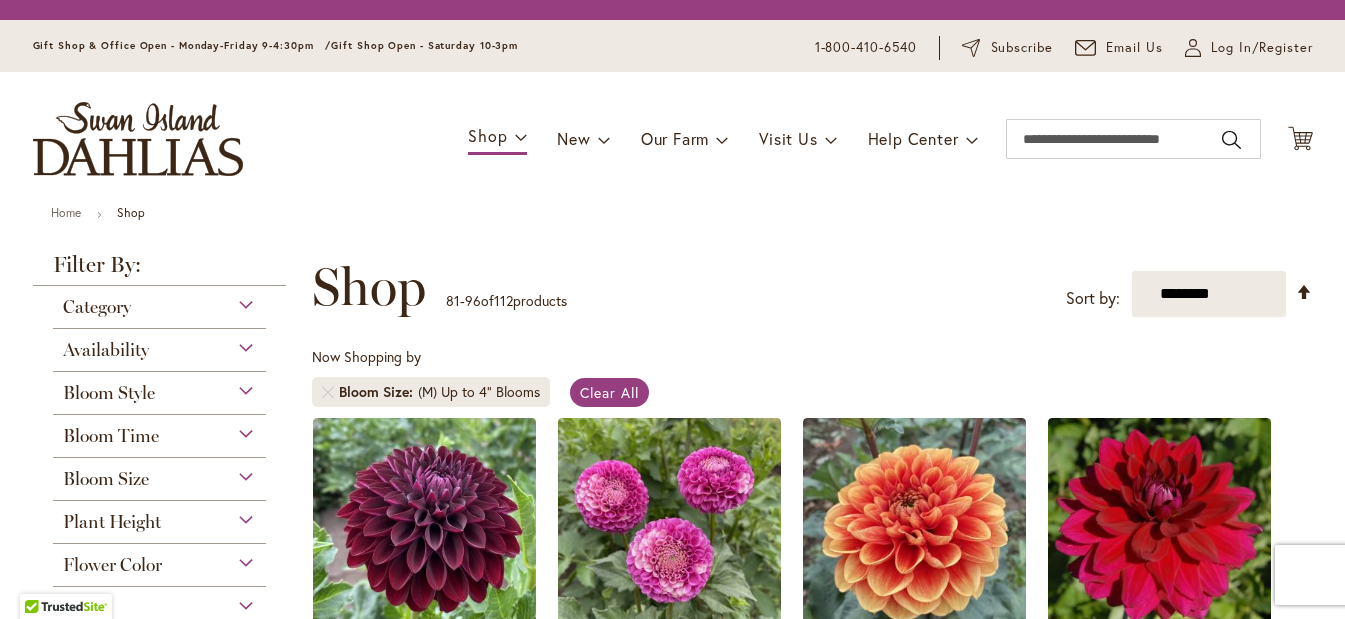 scroll, scrollTop: 0, scrollLeft: 0, axis: both 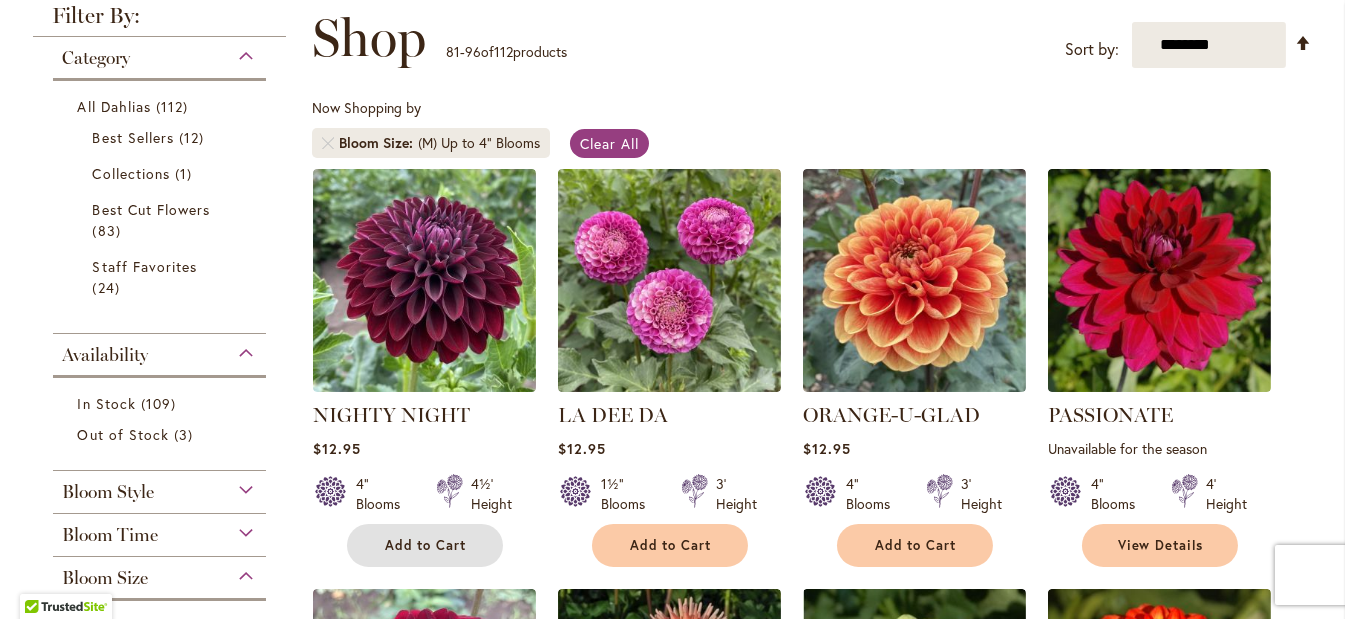 drag, startPoint x: 415, startPoint y: 547, endPoint x: 428, endPoint y: 548, distance: 13.038404 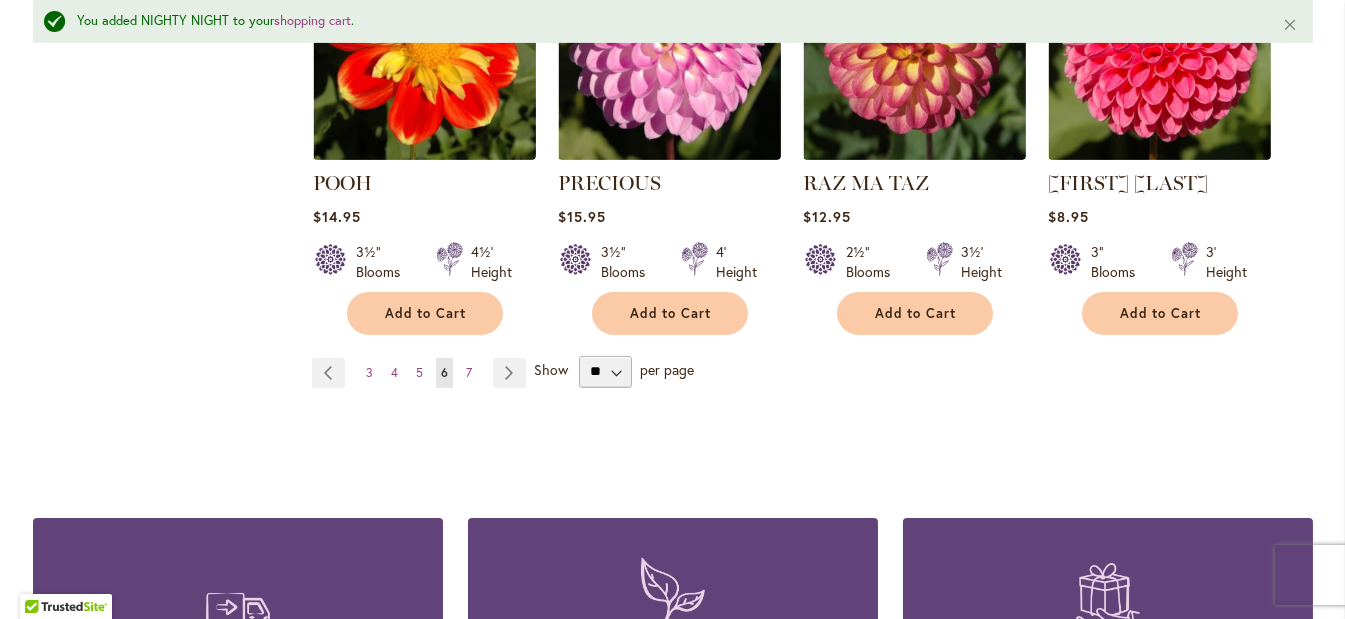 scroll, scrollTop: 1840, scrollLeft: 0, axis: vertical 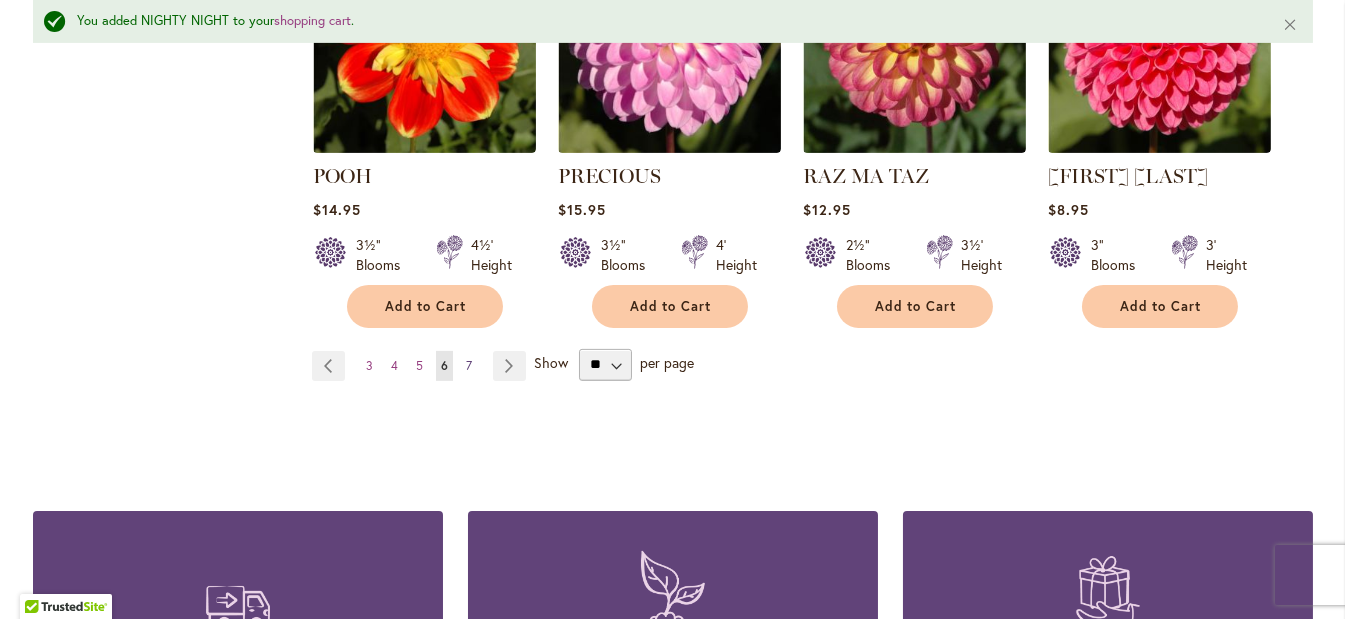 click on "7" at bounding box center [469, 365] 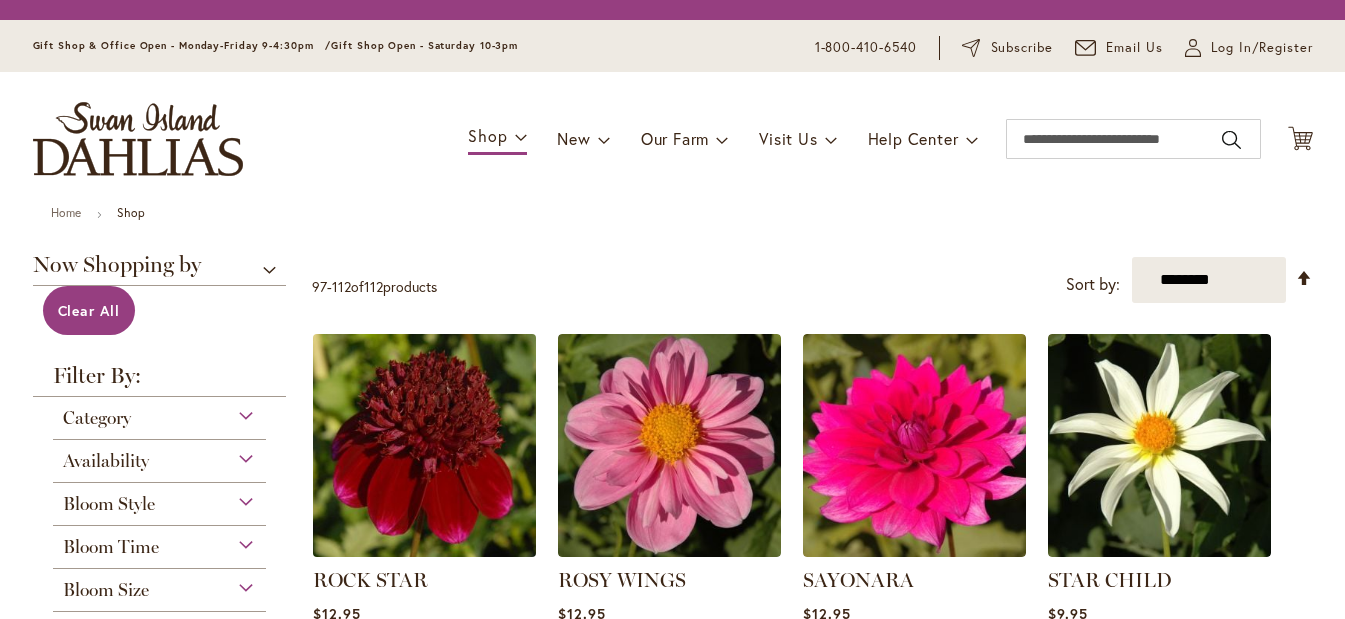 scroll, scrollTop: 0, scrollLeft: 0, axis: both 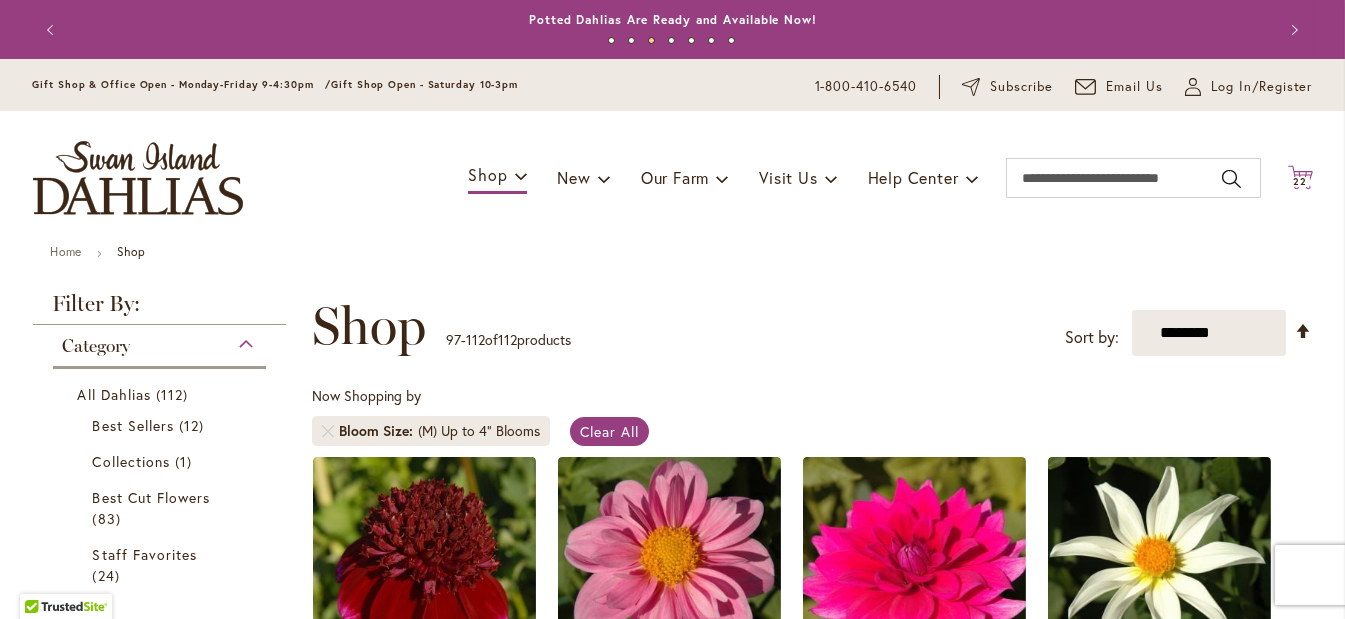 click on "Cart
.cls-1 {
fill: #231f20;
}" 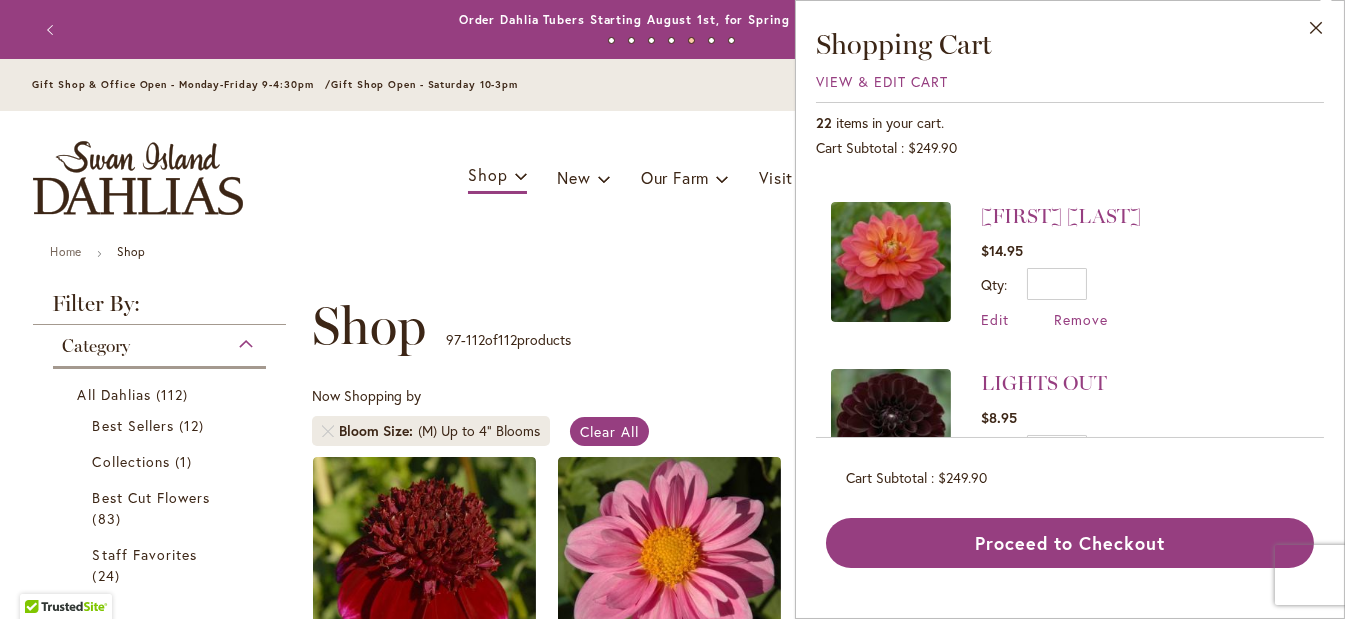 scroll, scrollTop: 3052, scrollLeft: 0, axis: vertical 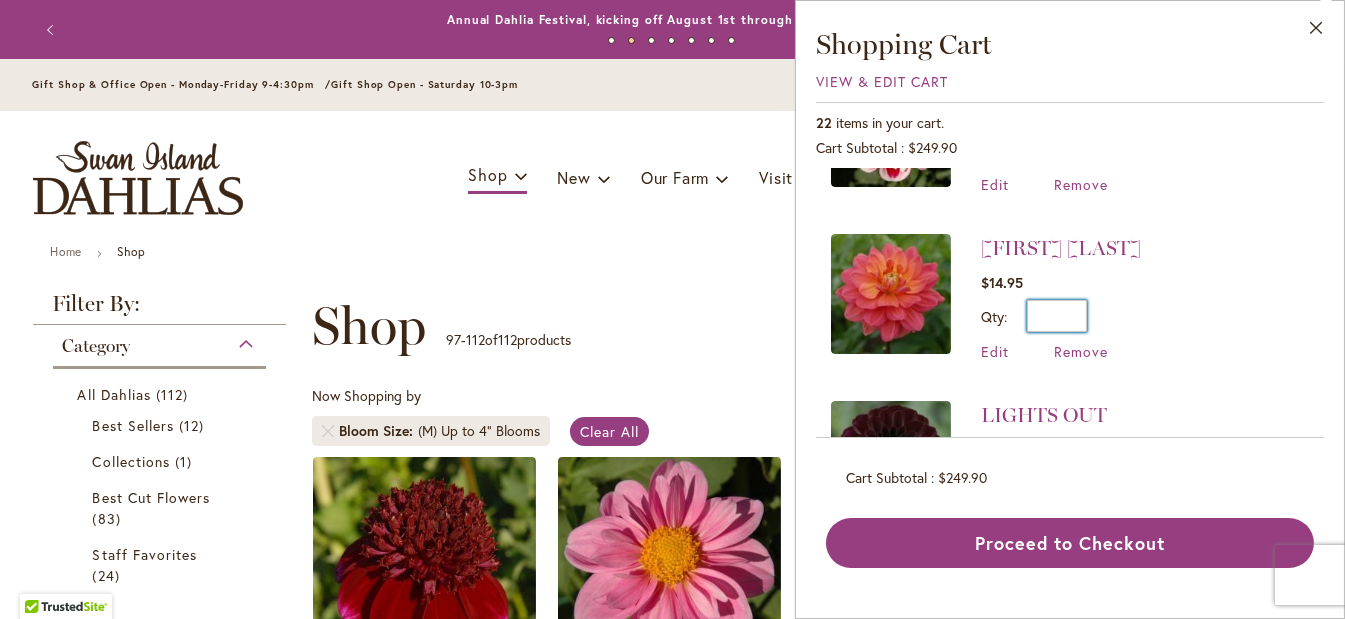 click on "*" at bounding box center [1057, 316] 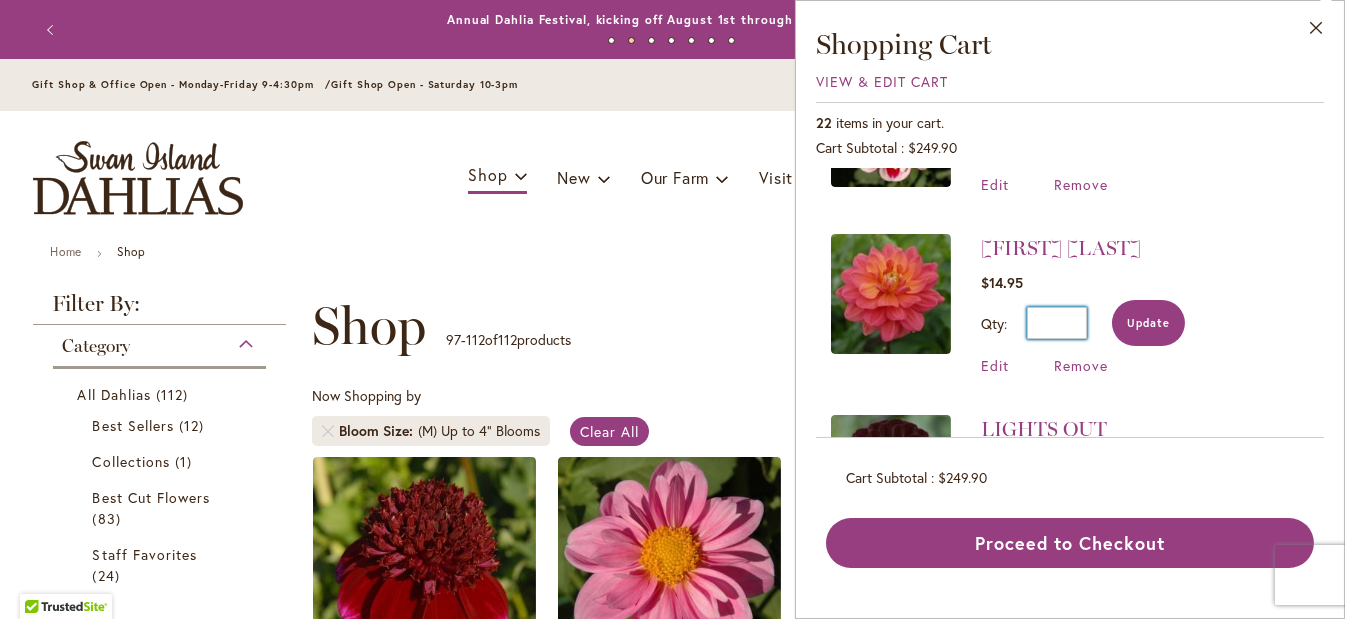 type on "*" 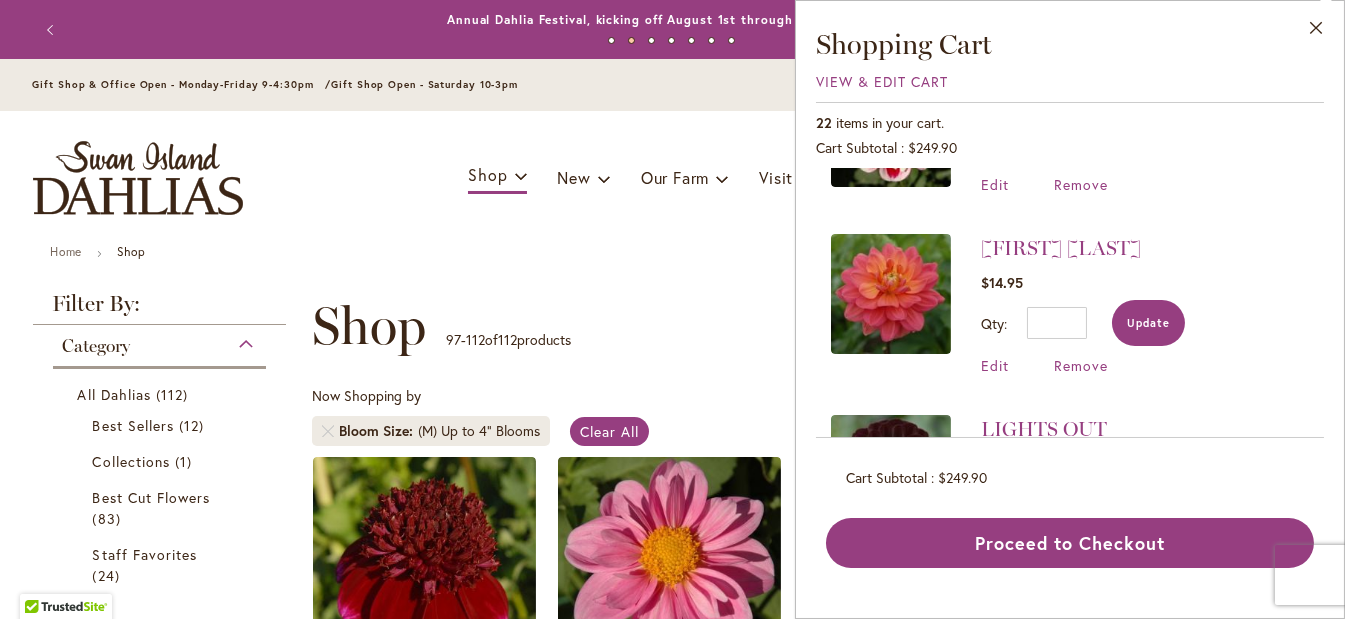 click on "Update" at bounding box center [1148, 323] 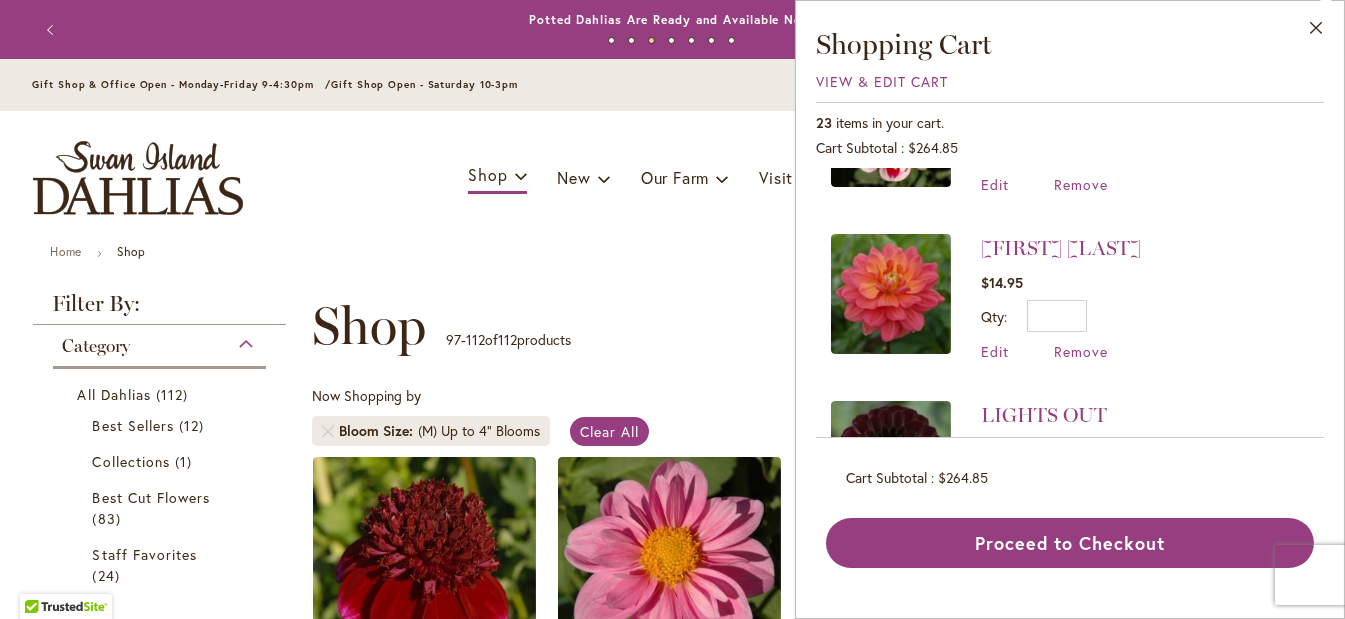 scroll, scrollTop: 0, scrollLeft: 0, axis: both 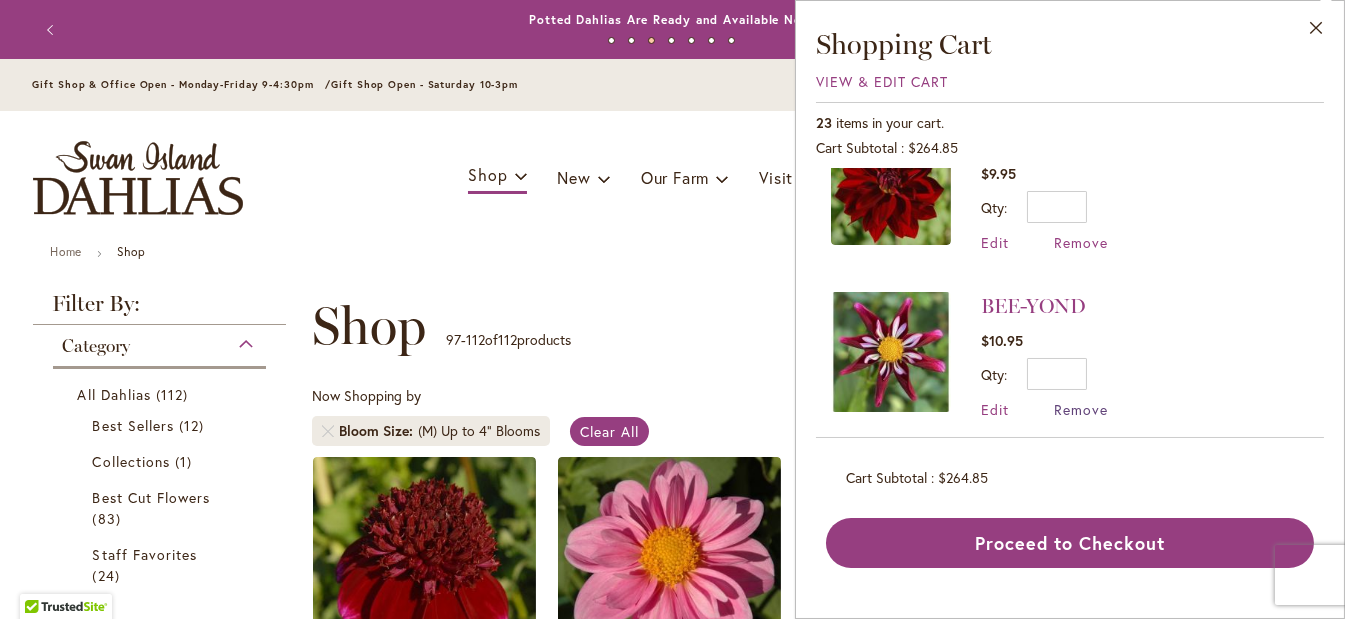 click on "Remove" at bounding box center (1081, 409) 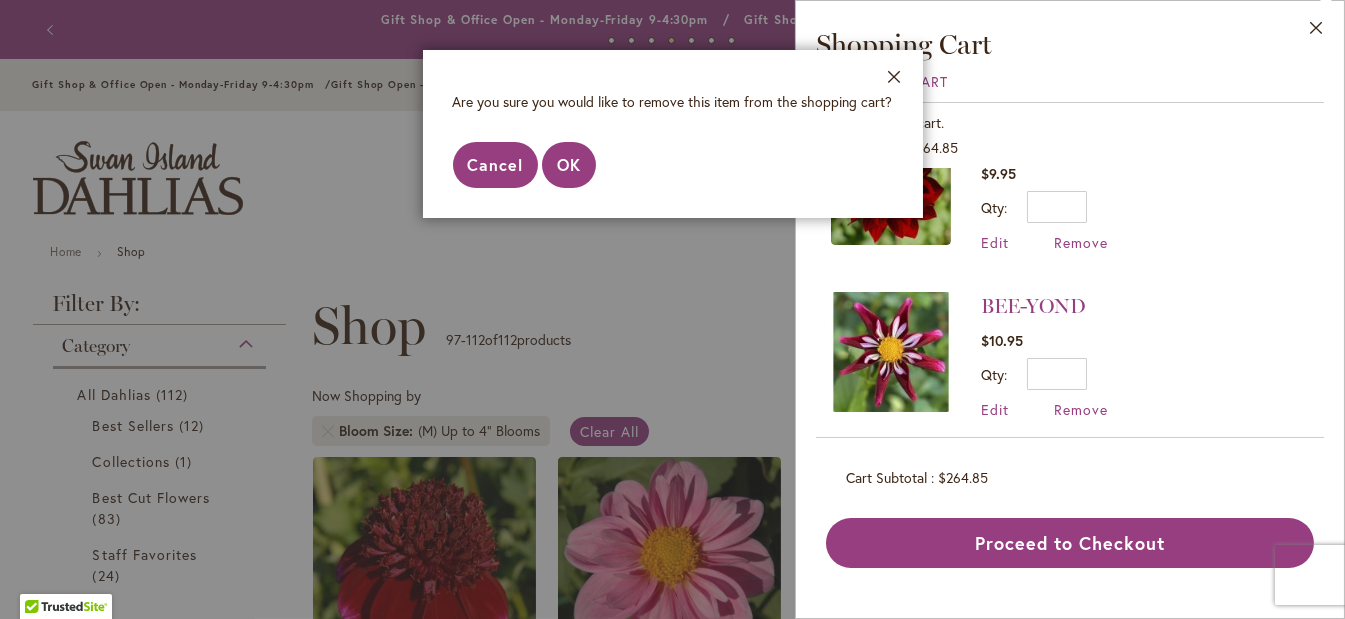 click on "Cancel" at bounding box center [496, 165] 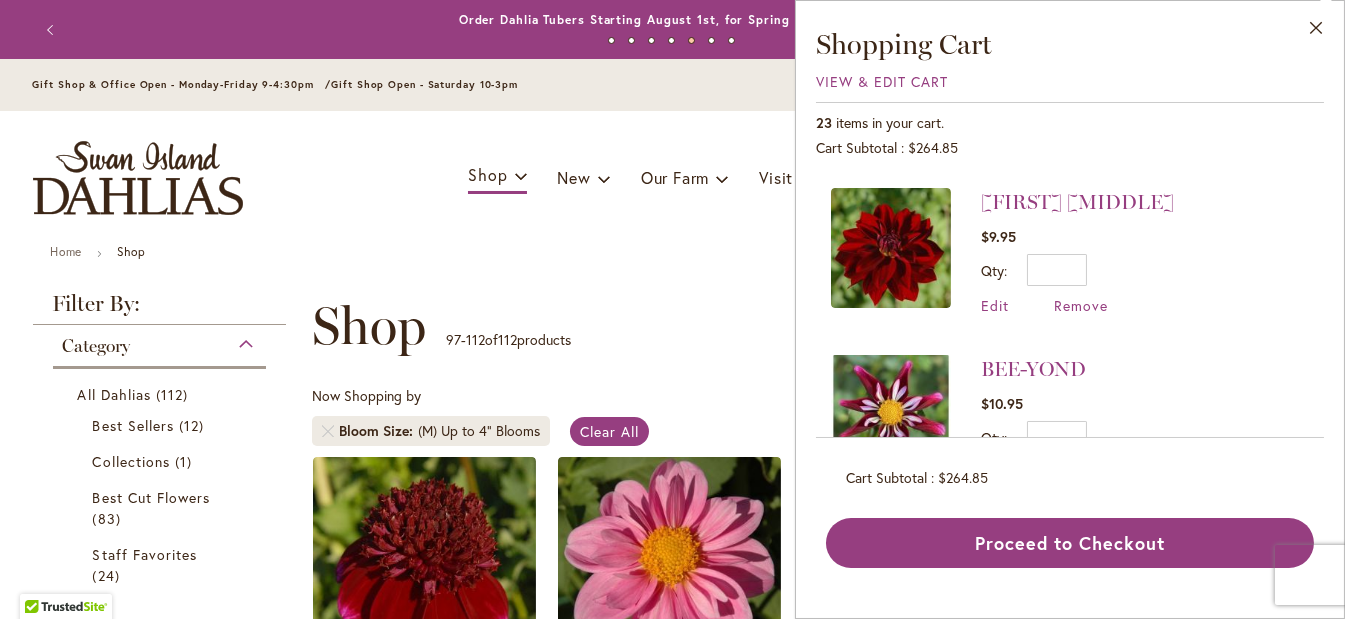 scroll, scrollTop: 1947, scrollLeft: 0, axis: vertical 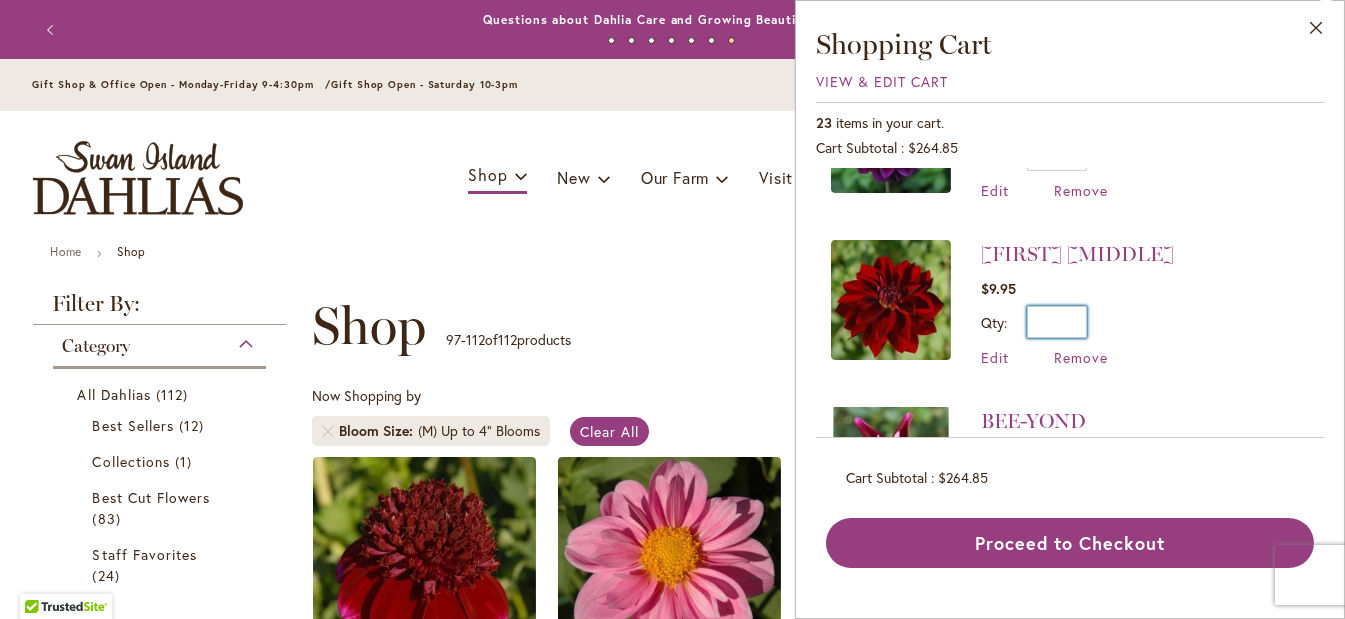drag, startPoint x: 1069, startPoint y: 306, endPoint x: 1079, endPoint y: 305, distance: 10.049875 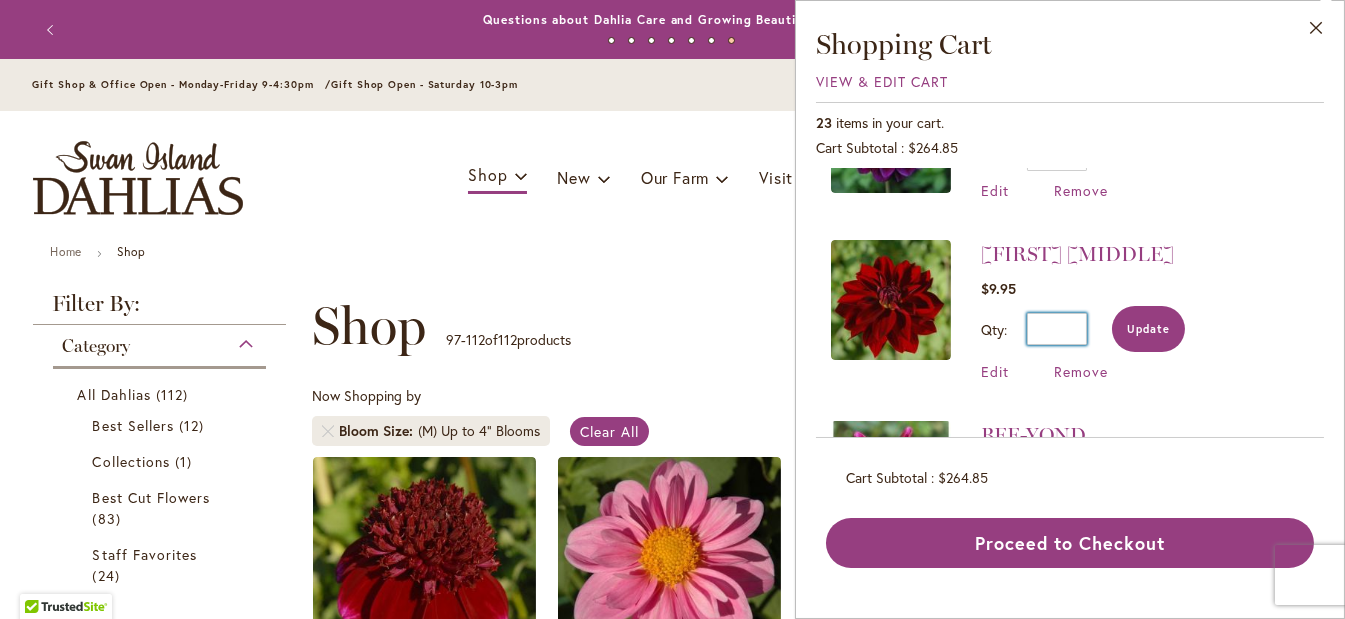 type on "*" 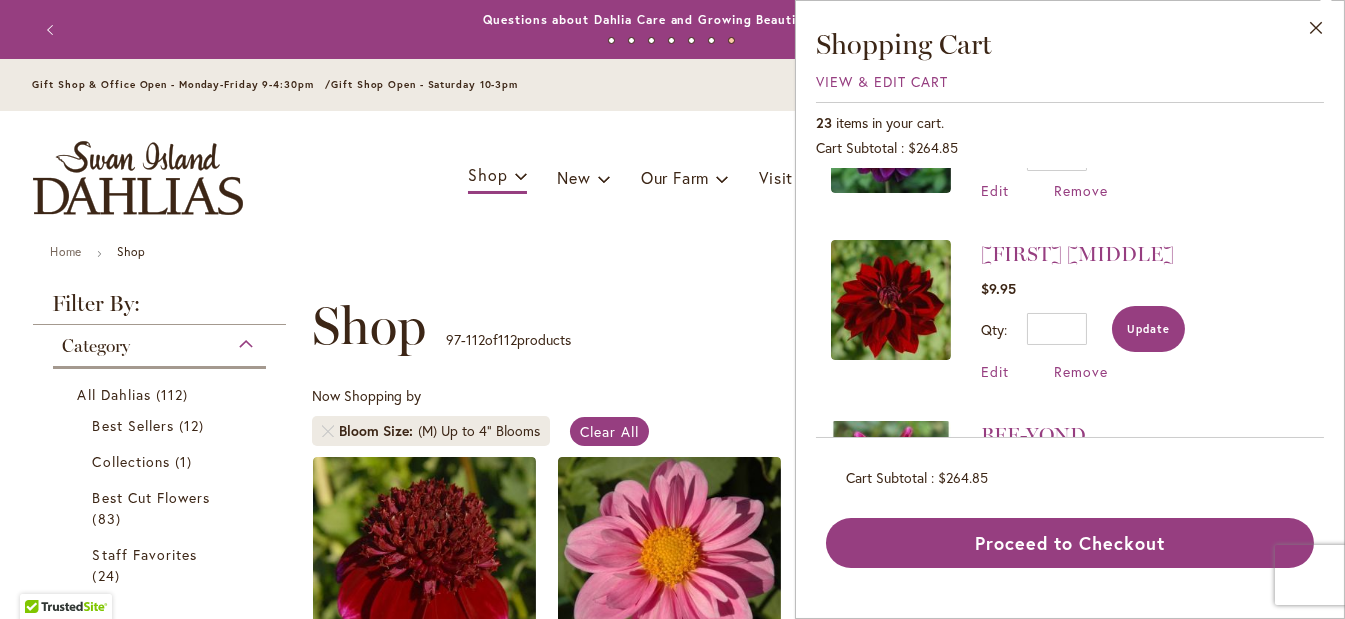 click on "Update" at bounding box center [1148, 329] 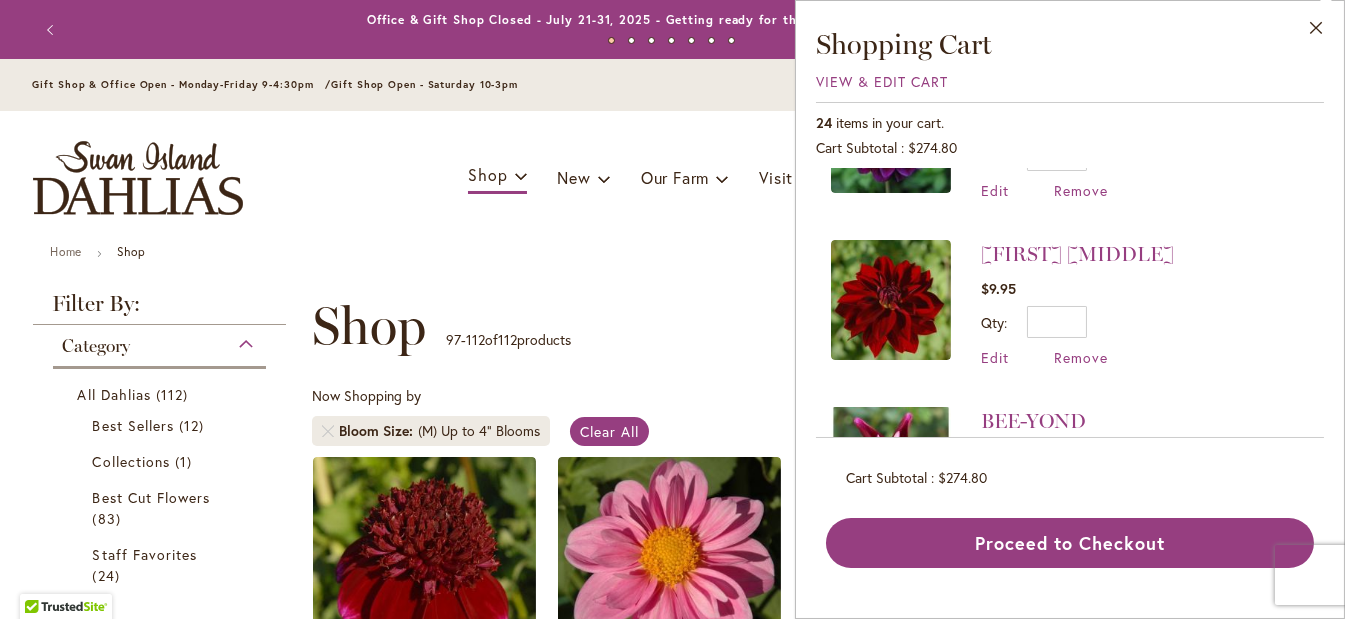 scroll, scrollTop: 0, scrollLeft: 0, axis: both 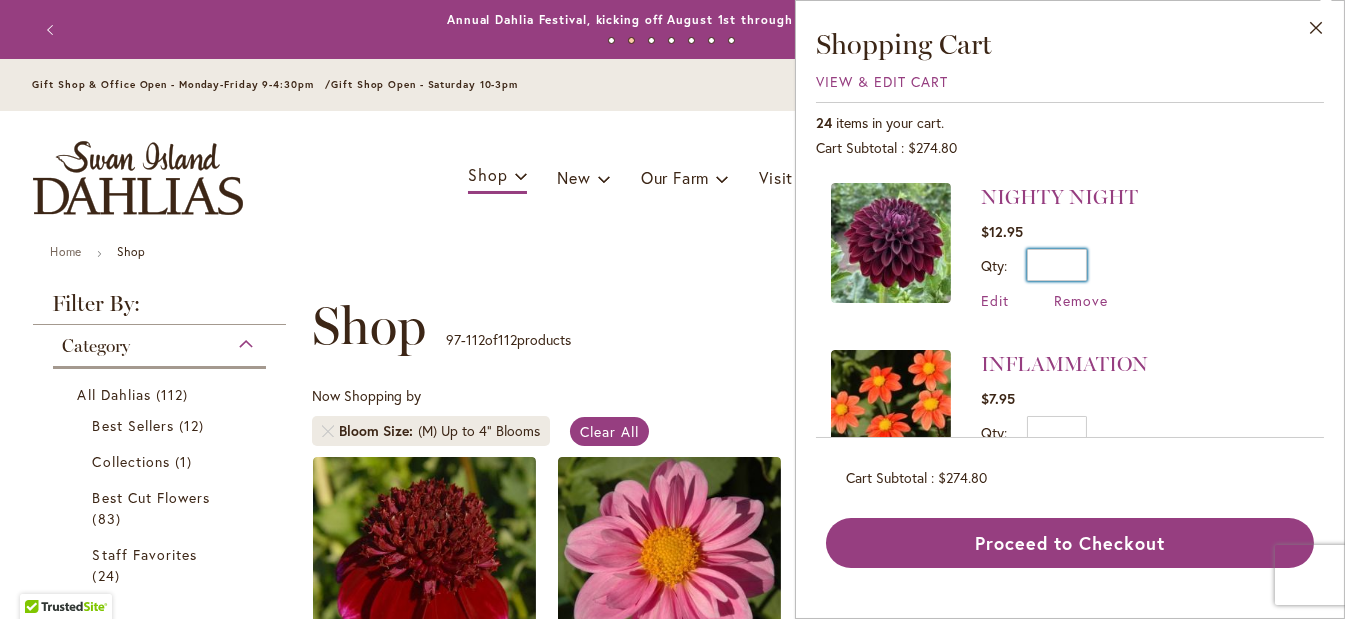 click on "*" at bounding box center [1057, 265] 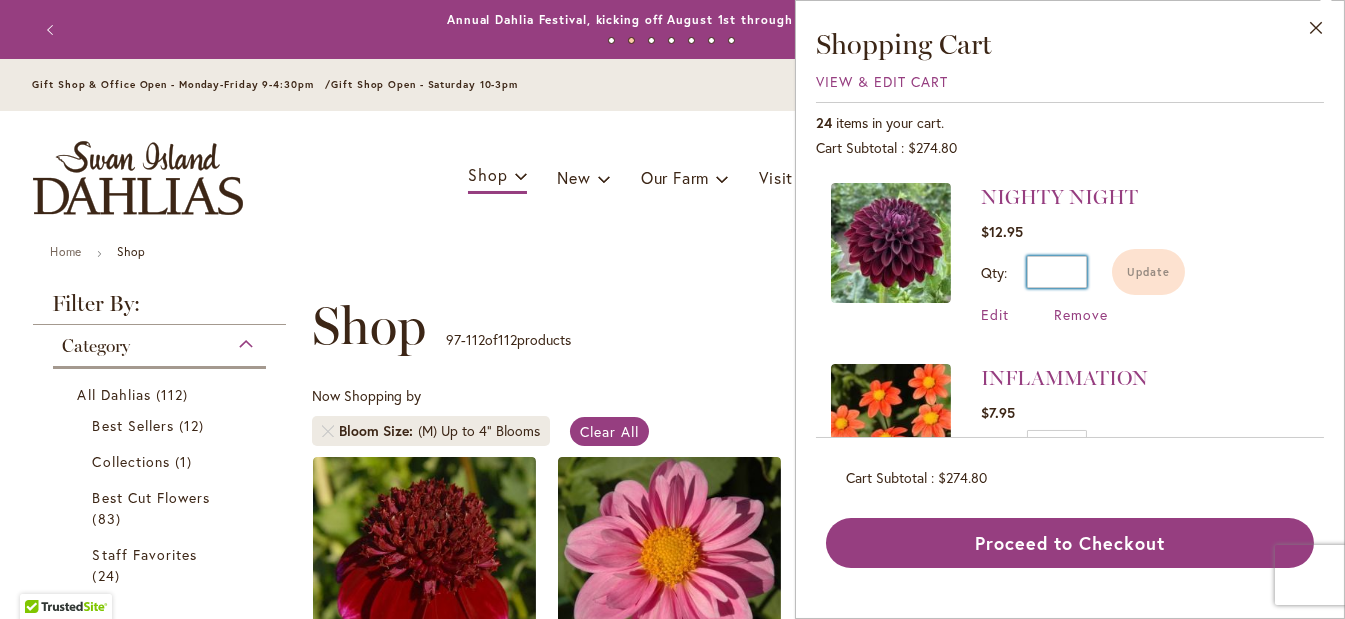 type on "*" 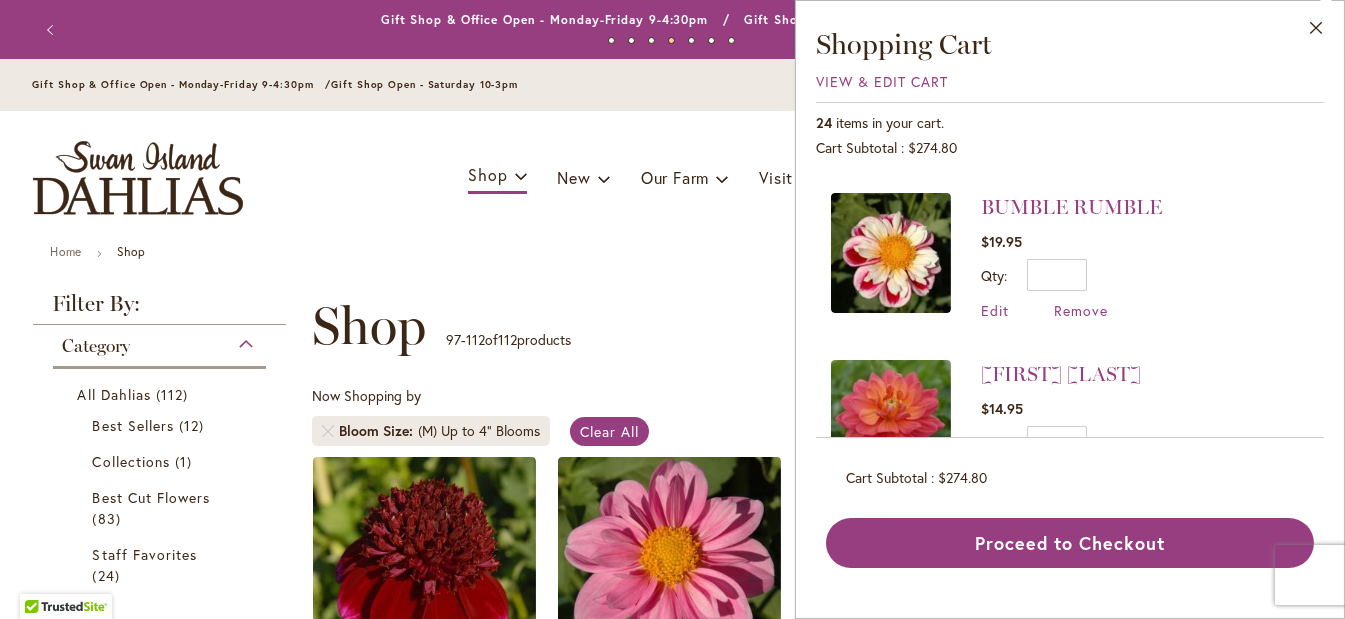 scroll, scrollTop: 2686, scrollLeft: 0, axis: vertical 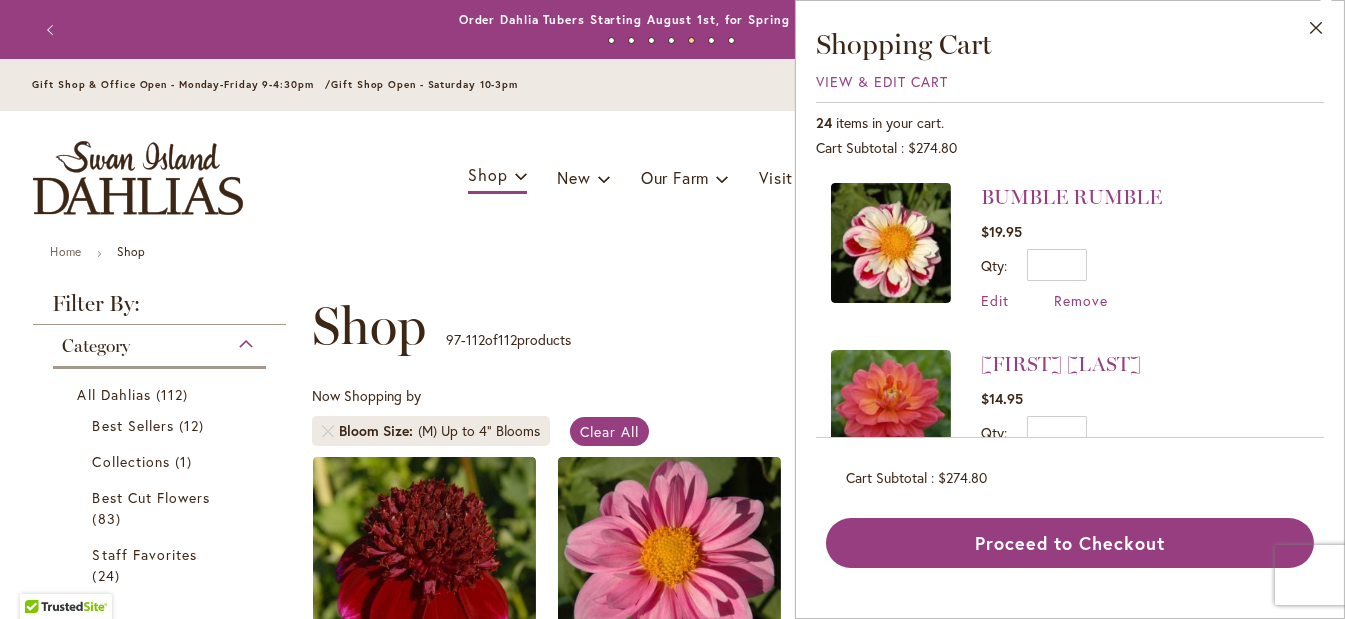 click on "Close
Shopping Cart
View & Edit Cart
24
items in your cart.
Cart Subtotal
$274.80
Recently added item(s)
NIGHTY NIGHT
$12.95" at bounding box center (1070, 309) 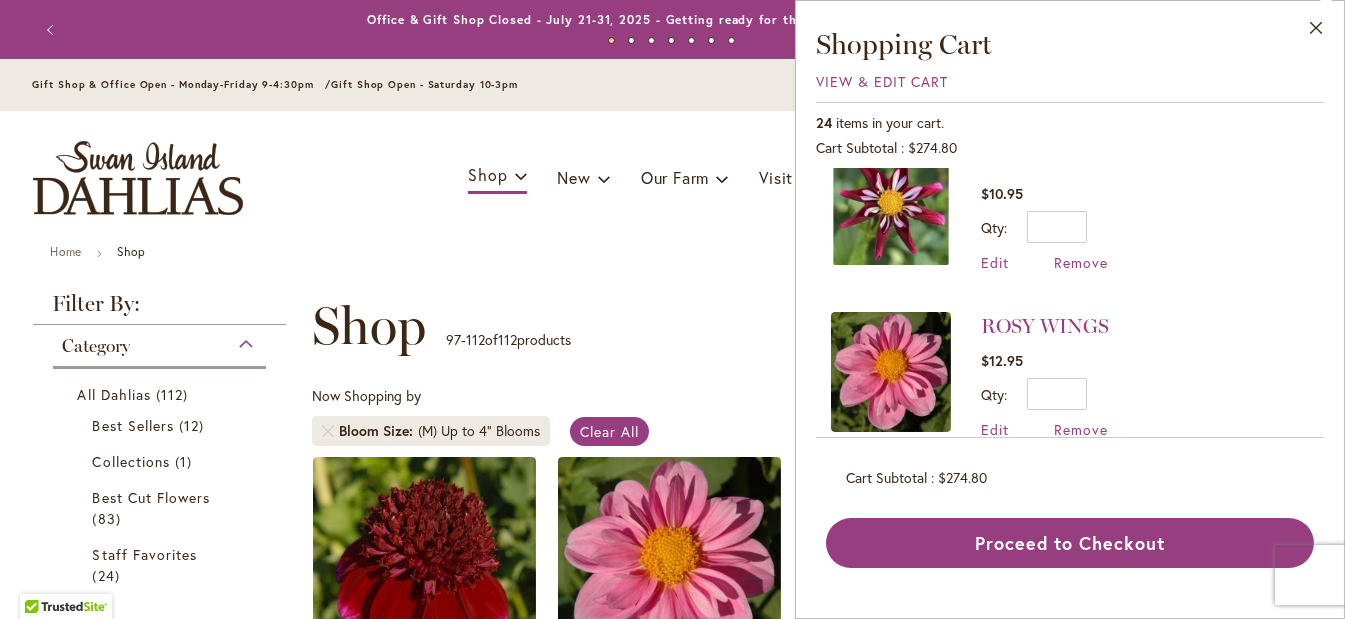 scroll, scrollTop: 2160, scrollLeft: 0, axis: vertical 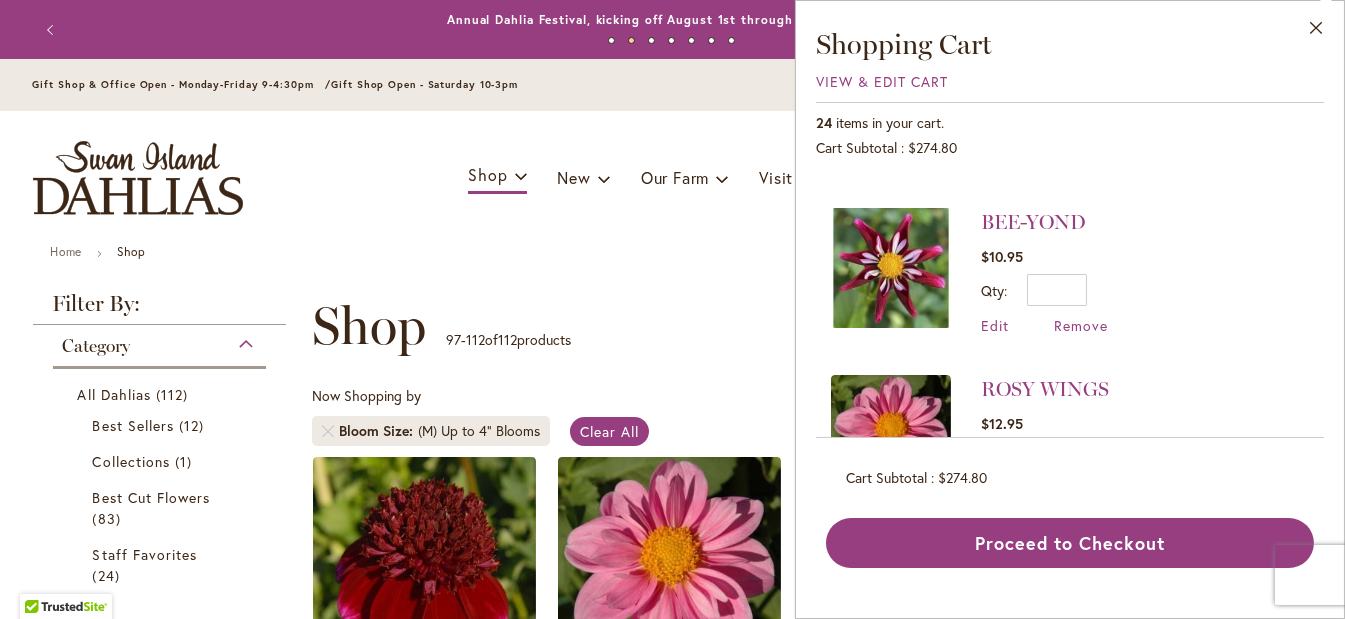 click on "BEE-YOND
$10.95
Qty
*
Update
Edit
Remove" at bounding box center (1070, 271) 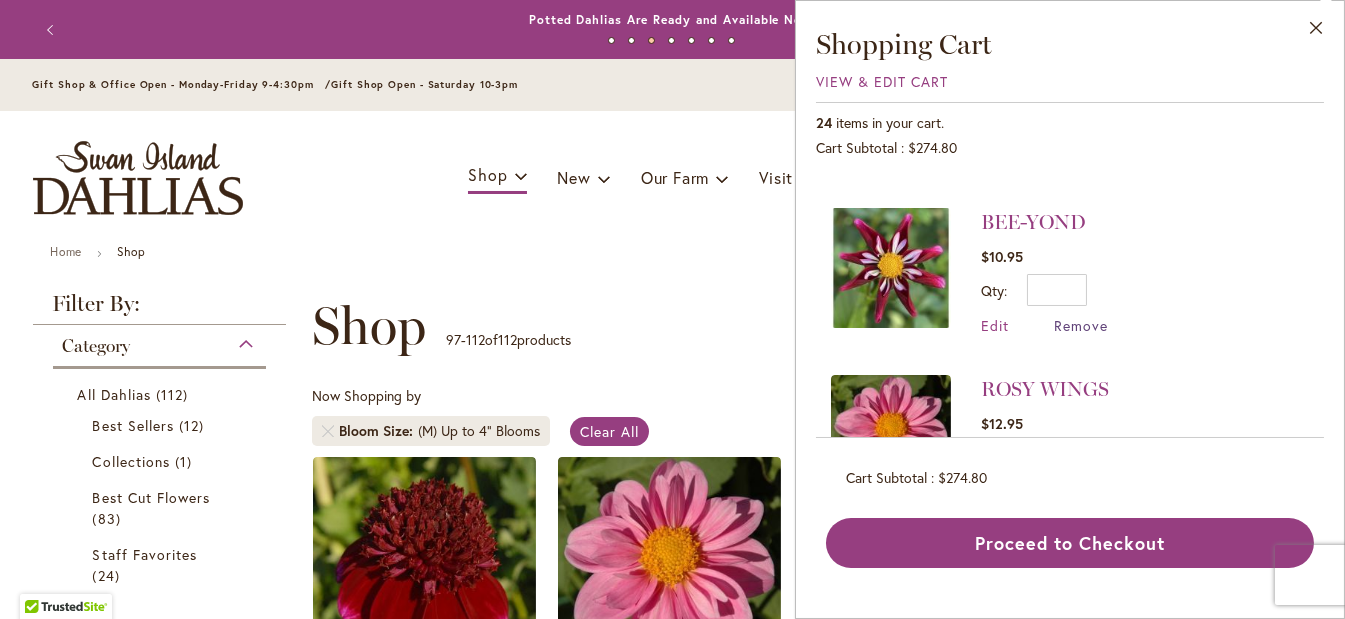click on "Remove" at bounding box center (1081, 325) 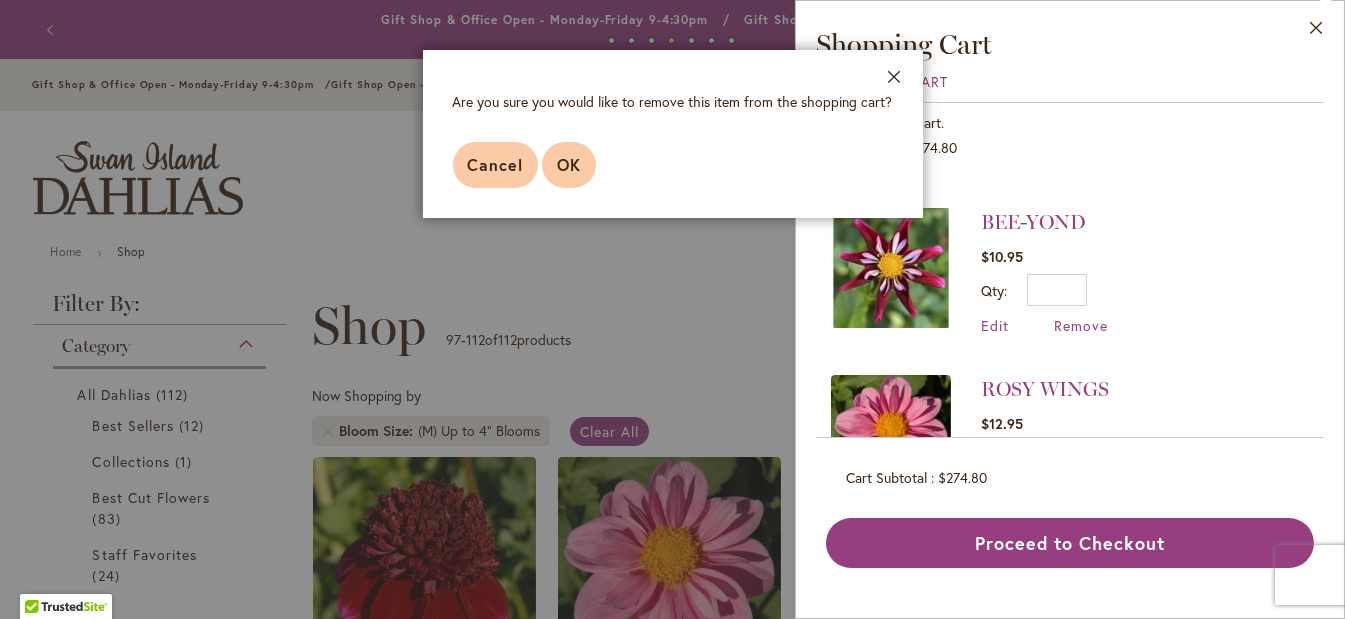 click on "OK" at bounding box center [569, 164] 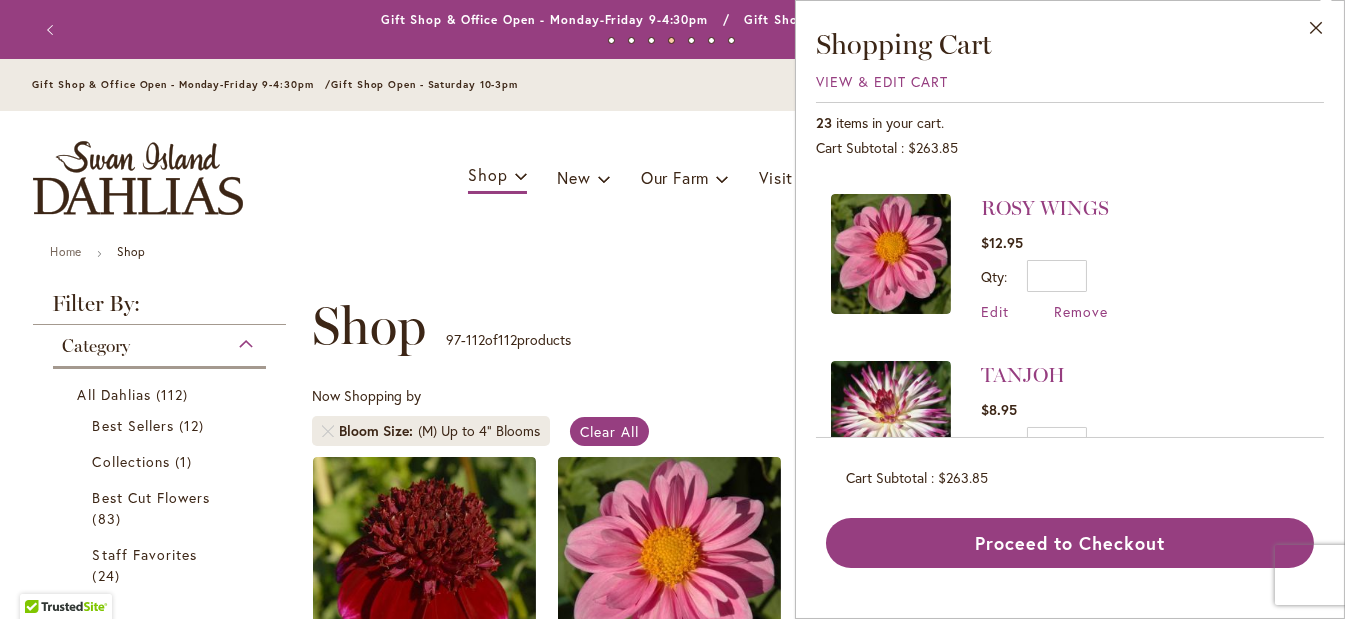scroll, scrollTop: 0, scrollLeft: 0, axis: both 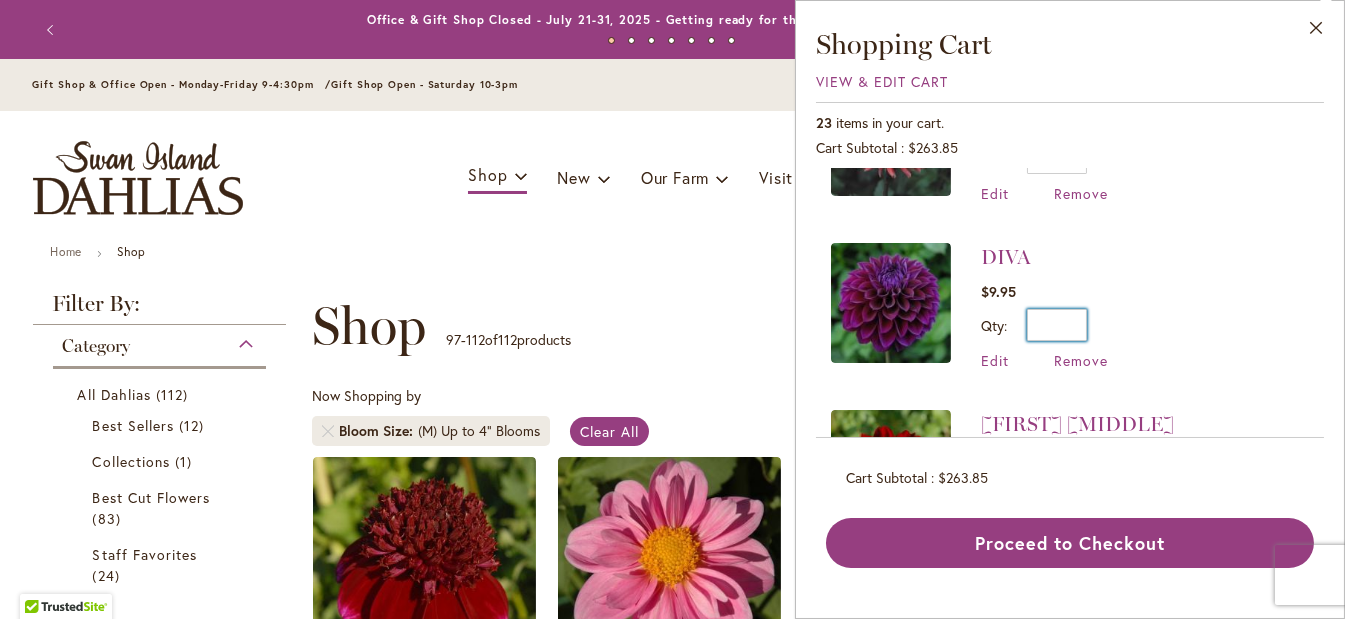 click on "*" at bounding box center (1057, 325) 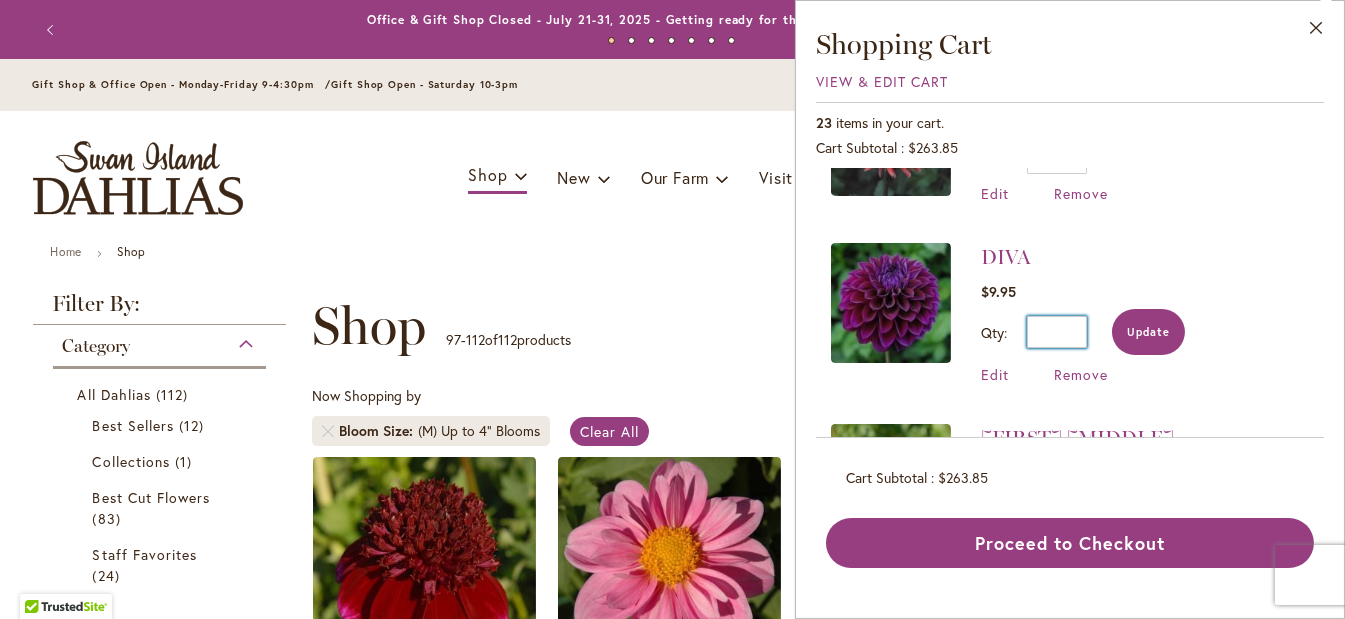 type on "*" 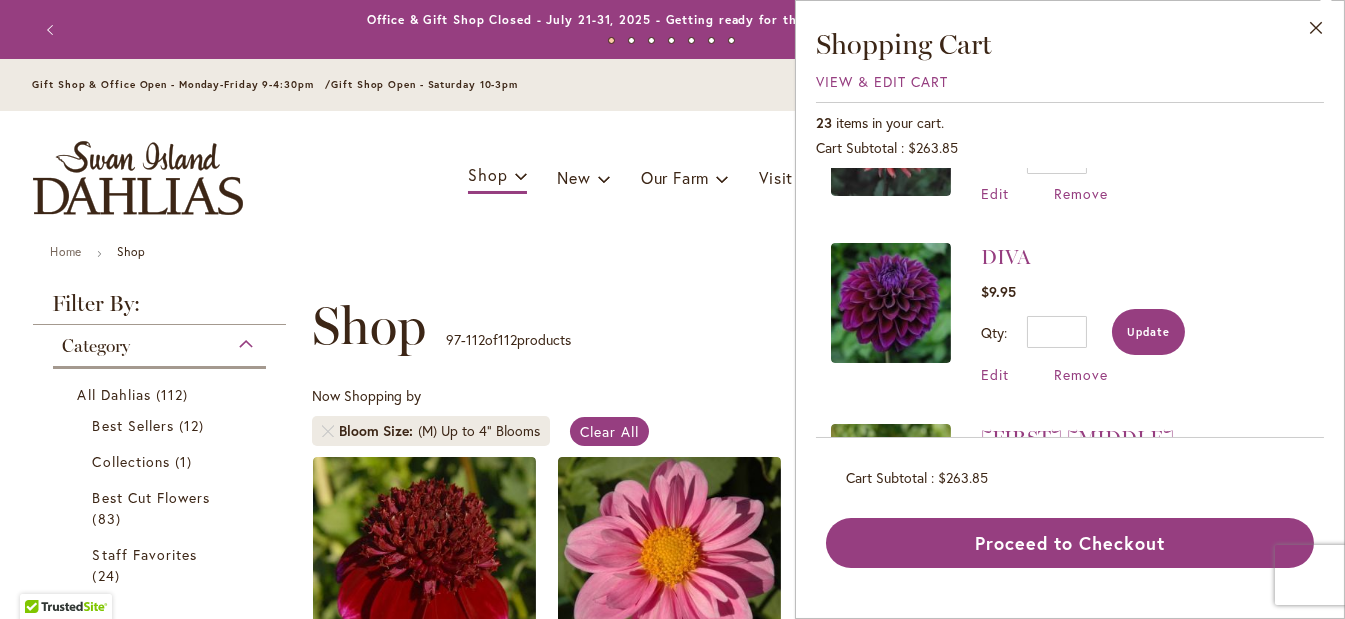 click on "Update" at bounding box center (1148, 332) 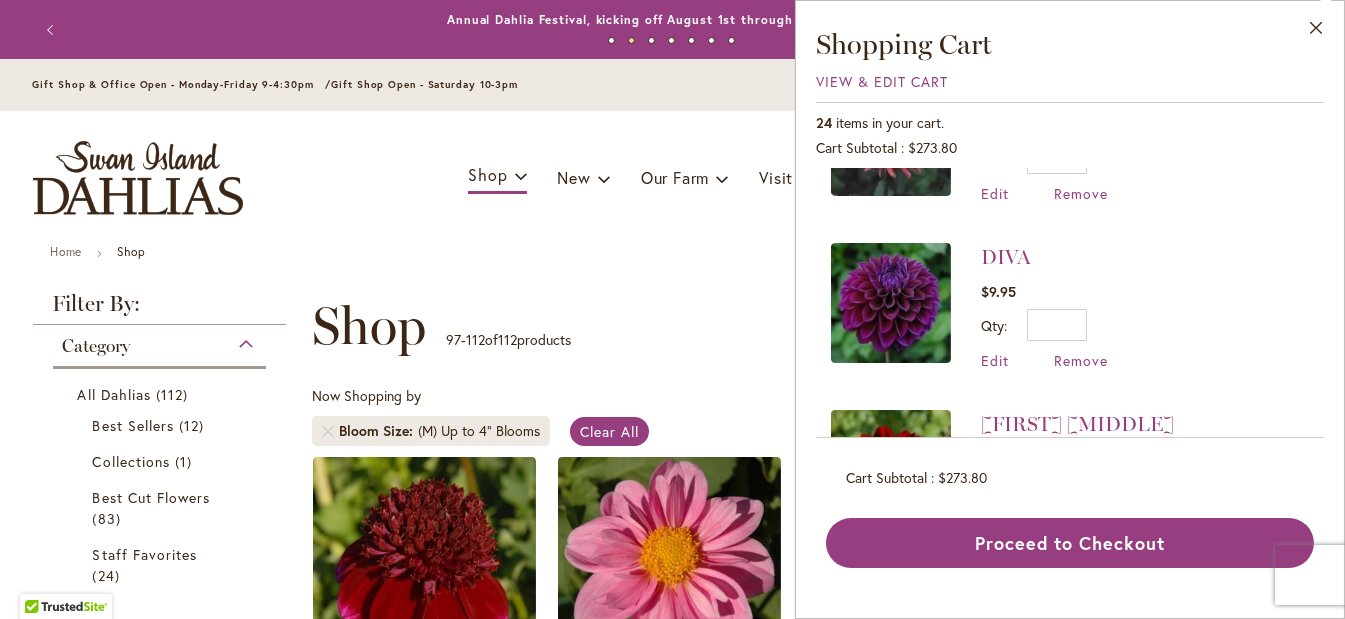 scroll, scrollTop: 0, scrollLeft: 0, axis: both 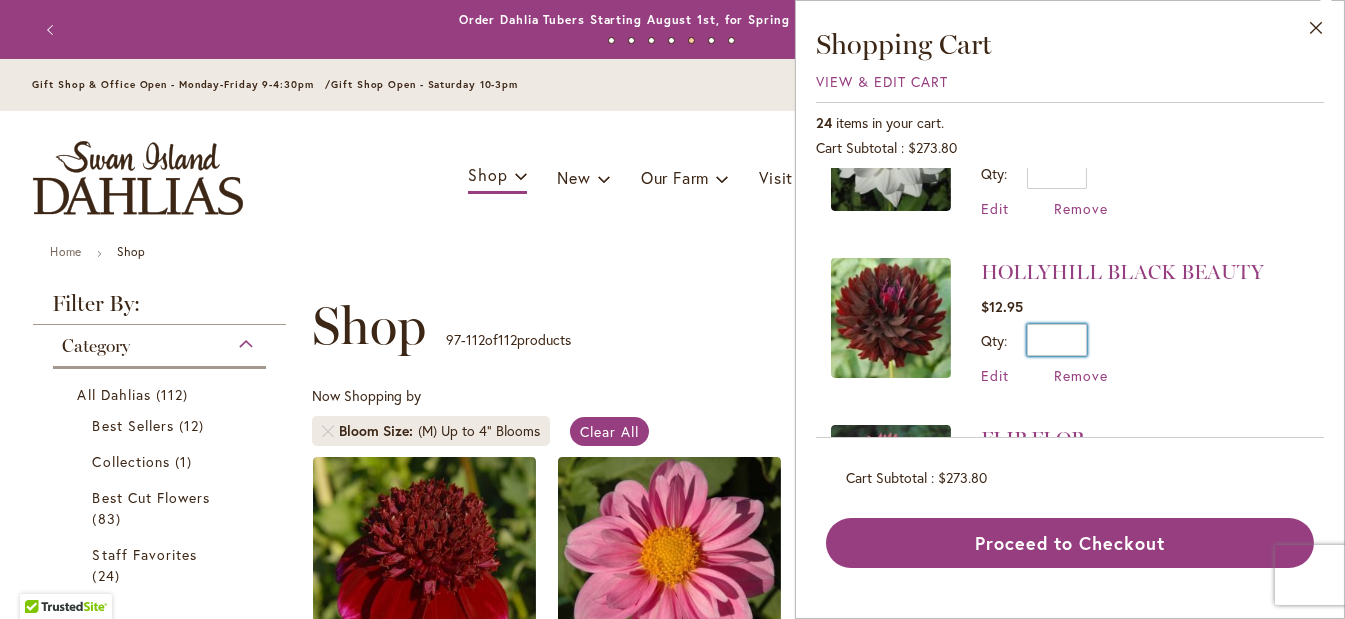 drag, startPoint x: 1069, startPoint y: 326, endPoint x: 1082, endPoint y: 327, distance: 13.038404 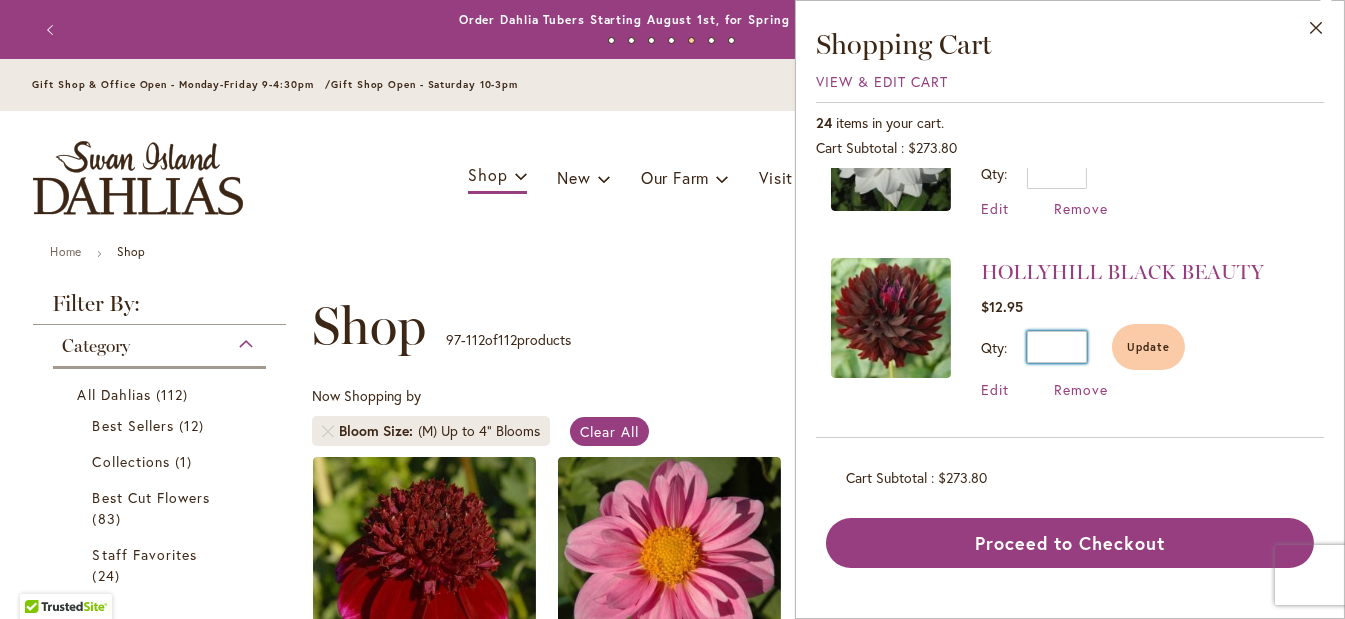 type on "*" 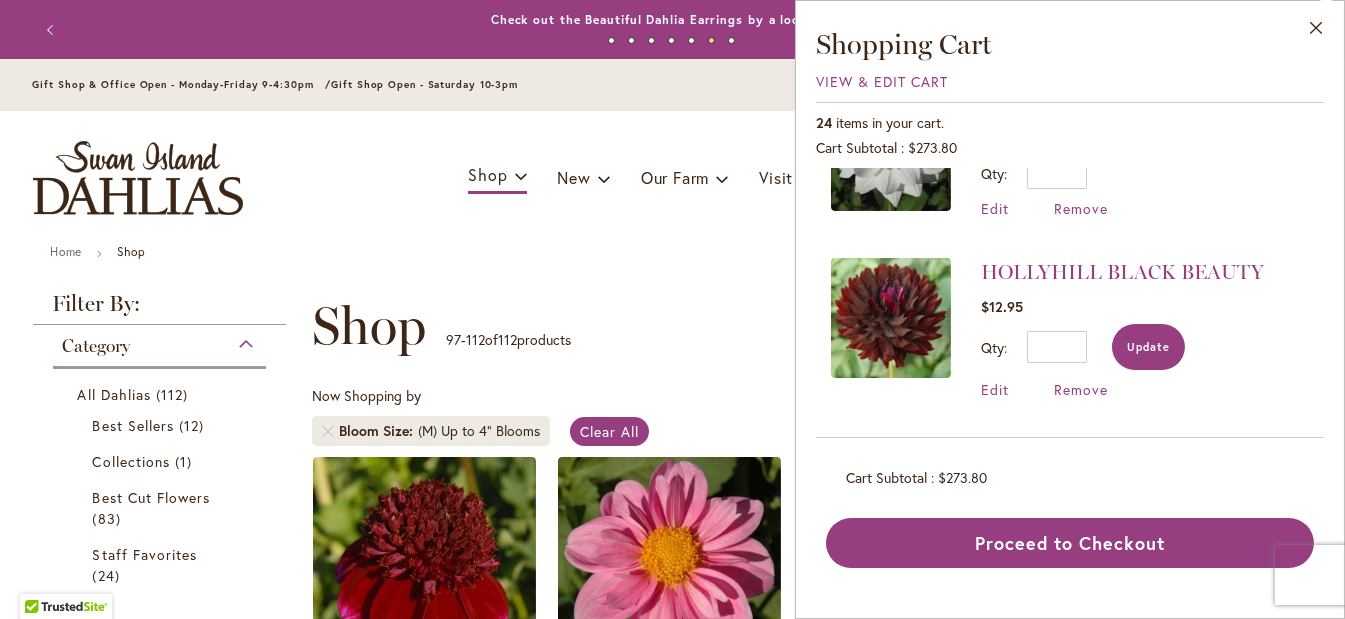 click on "Update" at bounding box center (1148, 347) 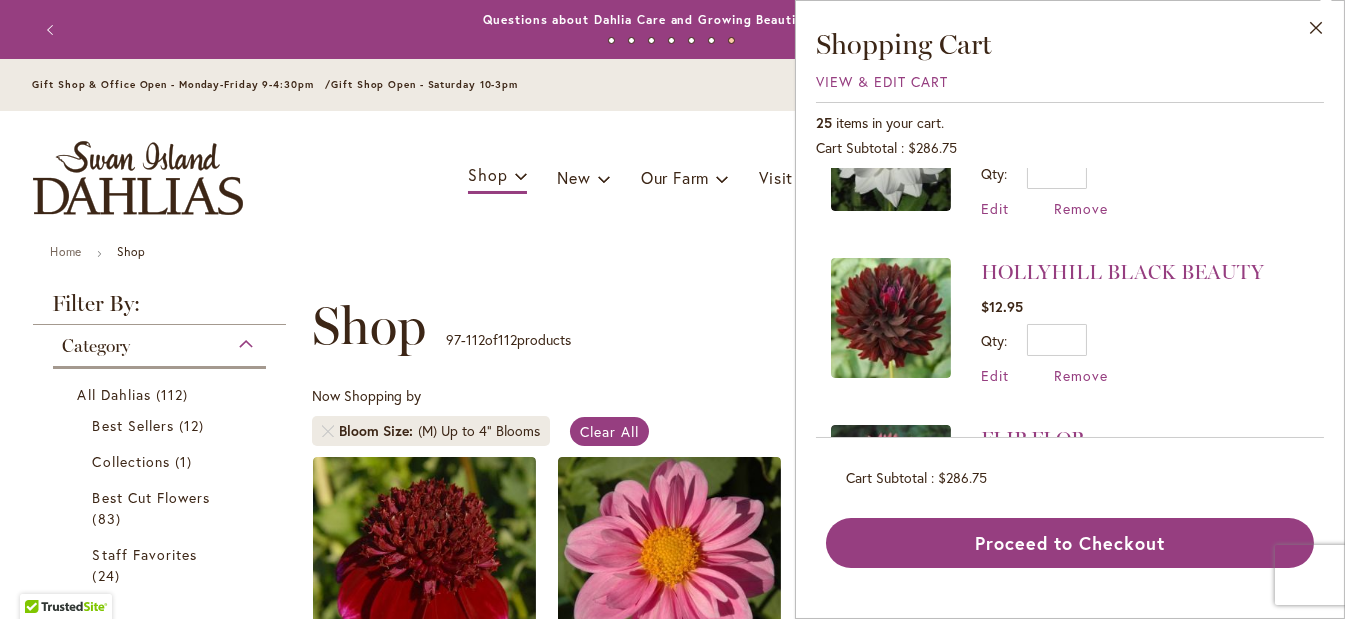 scroll, scrollTop: 0, scrollLeft: 0, axis: both 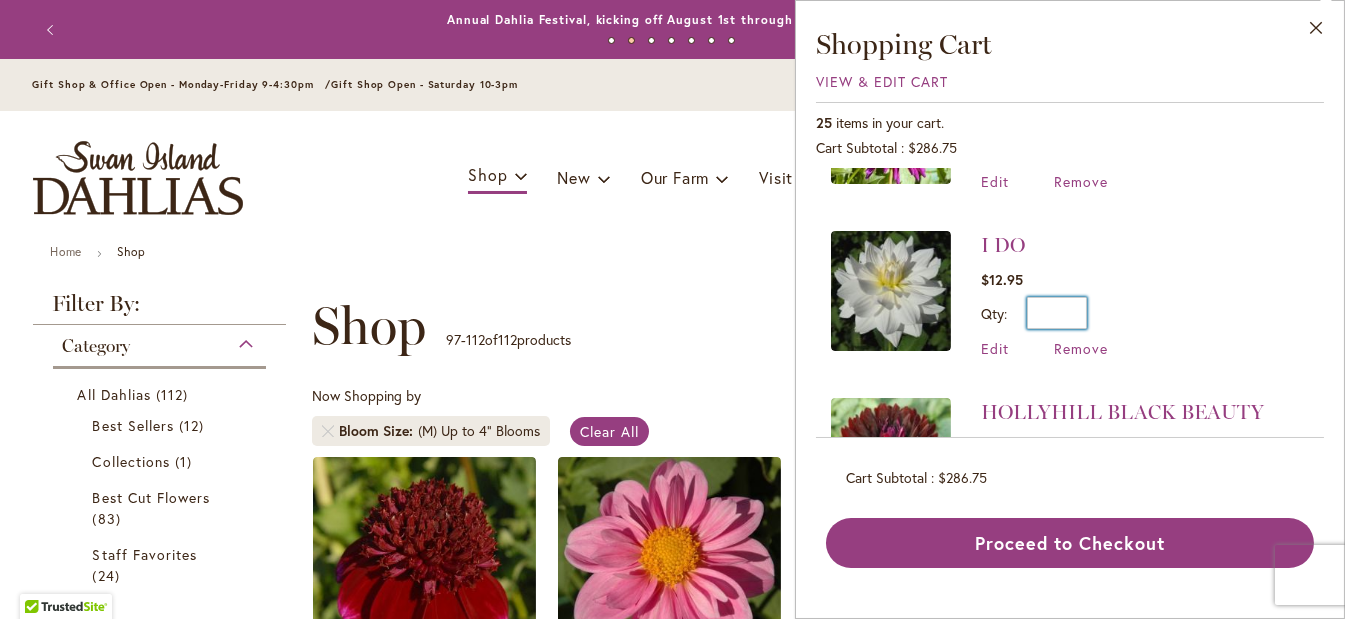 drag, startPoint x: 1069, startPoint y: 298, endPoint x: 1080, endPoint y: 298, distance: 11 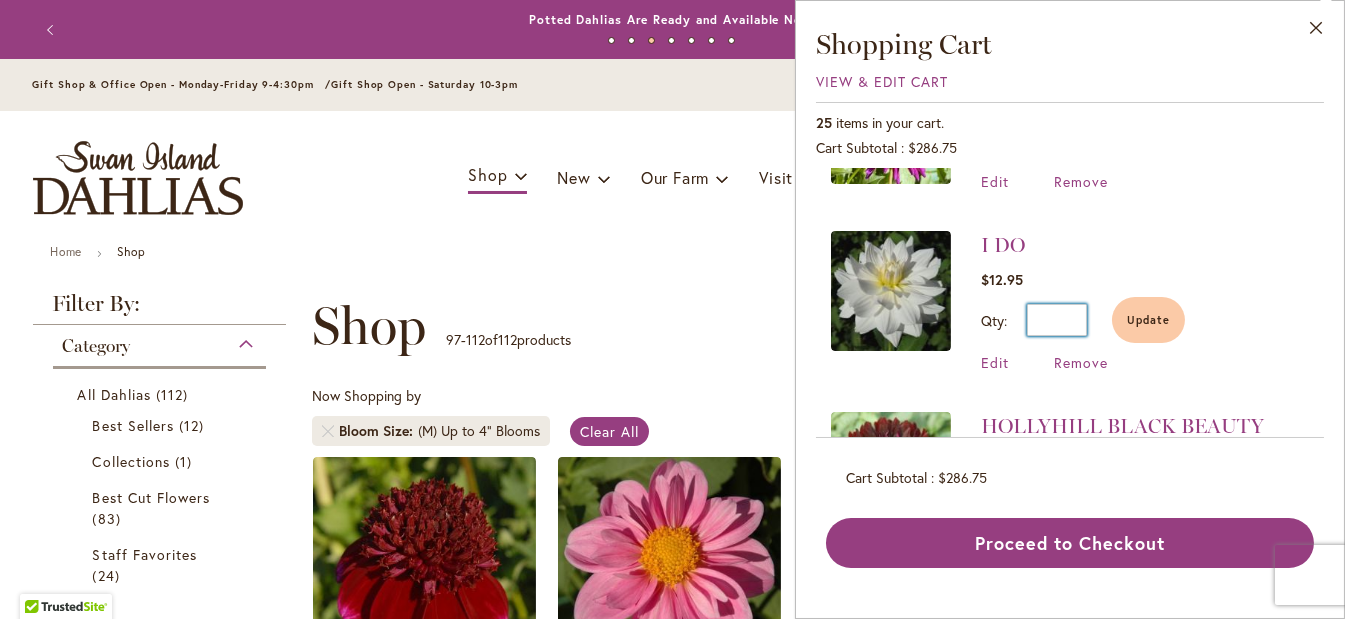 type on "*" 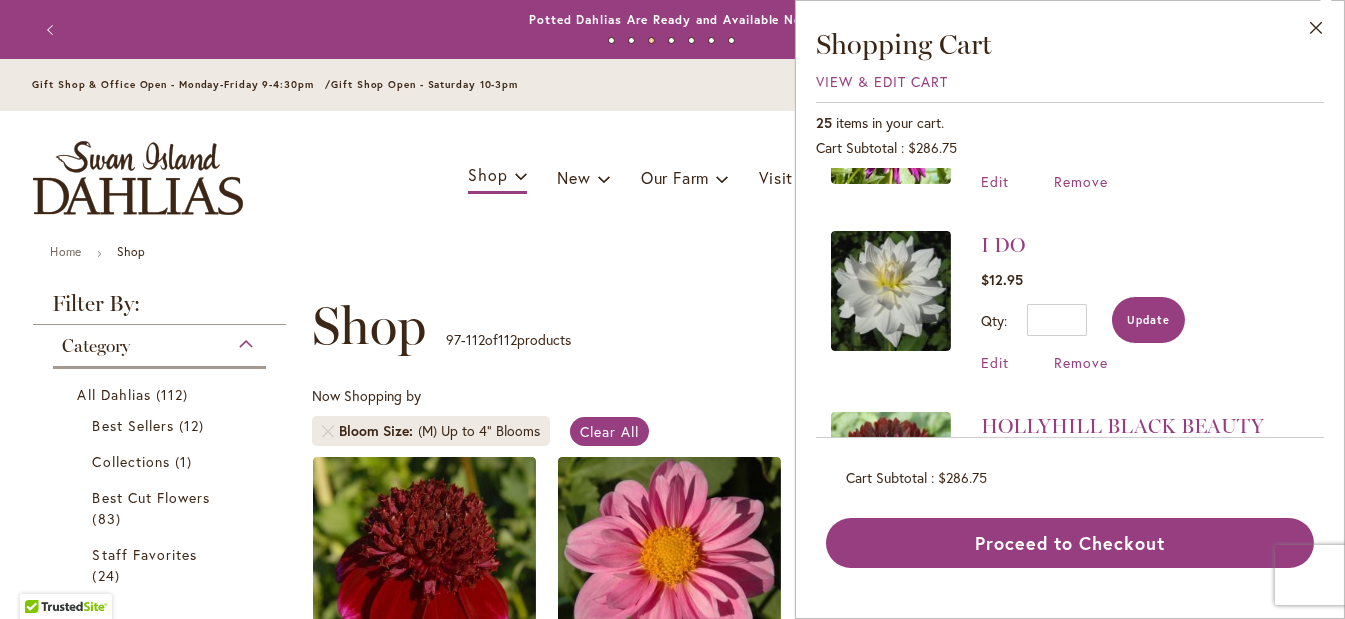 click on "Update" at bounding box center [1148, 320] 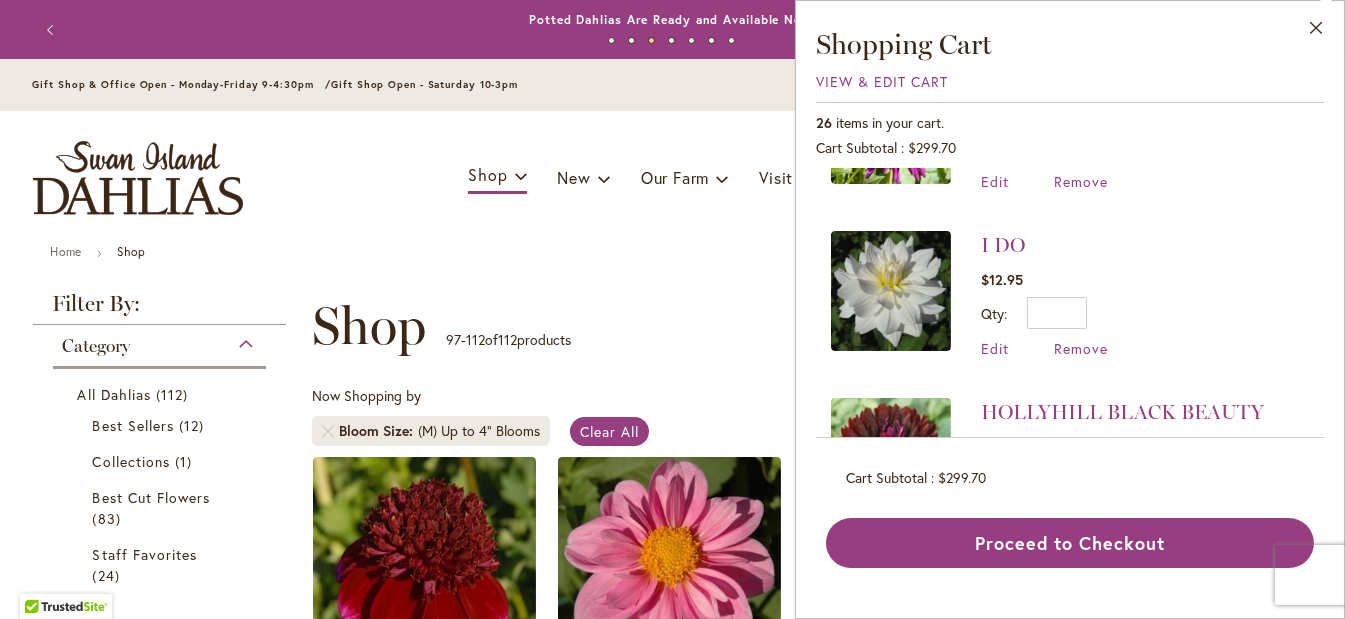 scroll, scrollTop: 0, scrollLeft: 0, axis: both 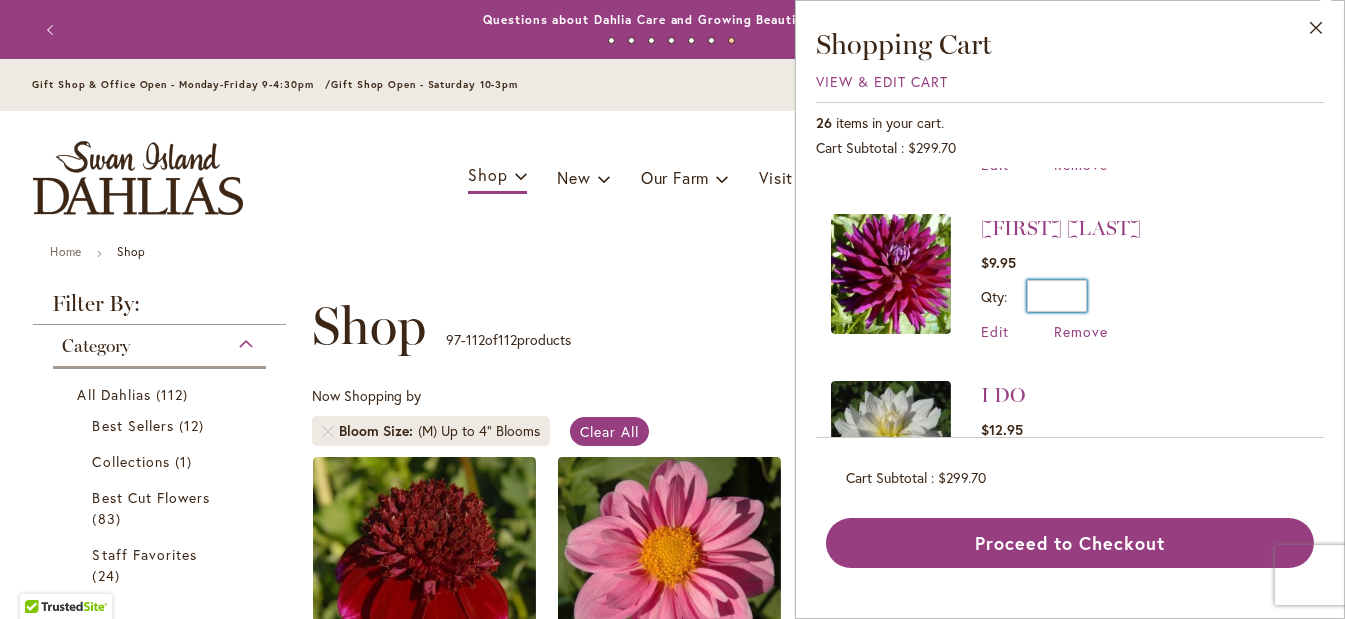 drag, startPoint x: 1069, startPoint y: 289, endPoint x: 1084, endPoint y: 287, distance: 15.132746 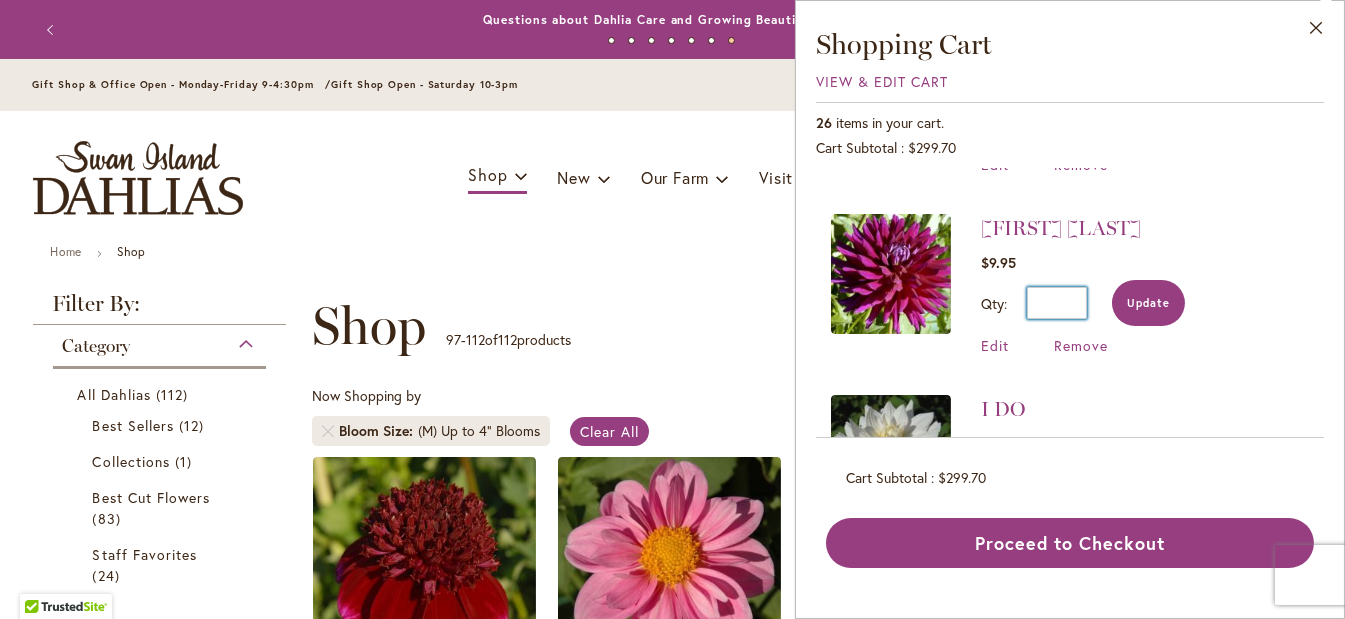 type on "*" 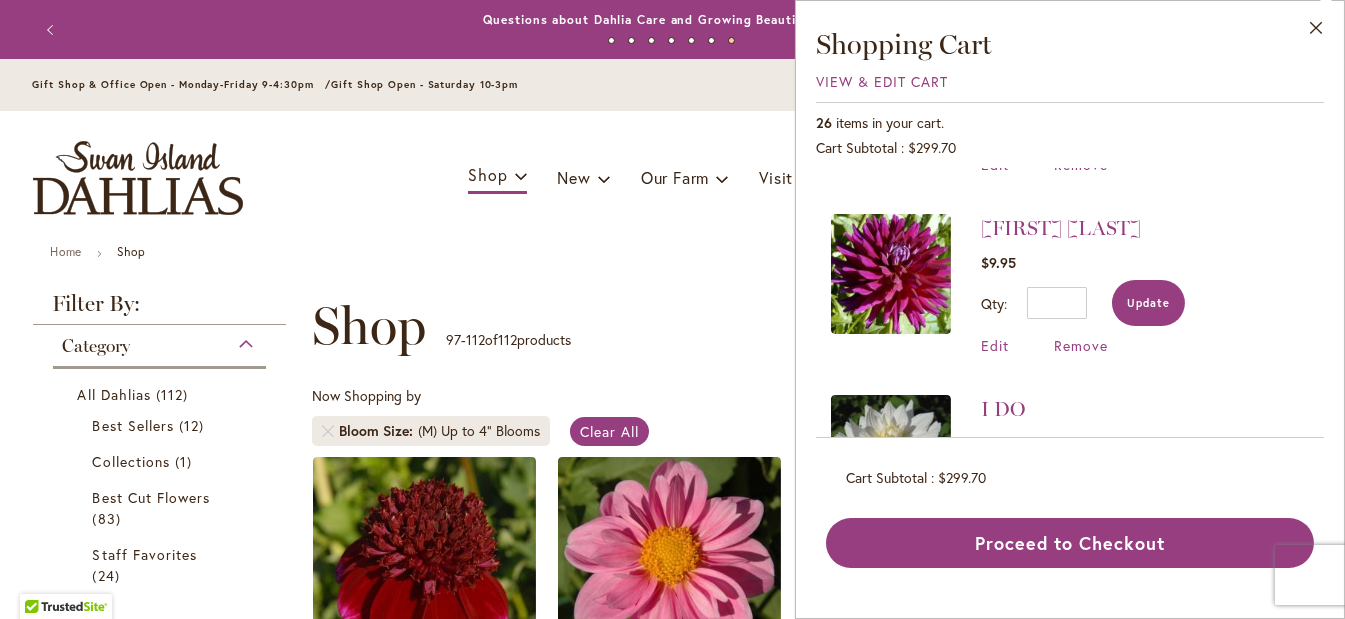 click on "Update" at bounding box center [1148, 303] 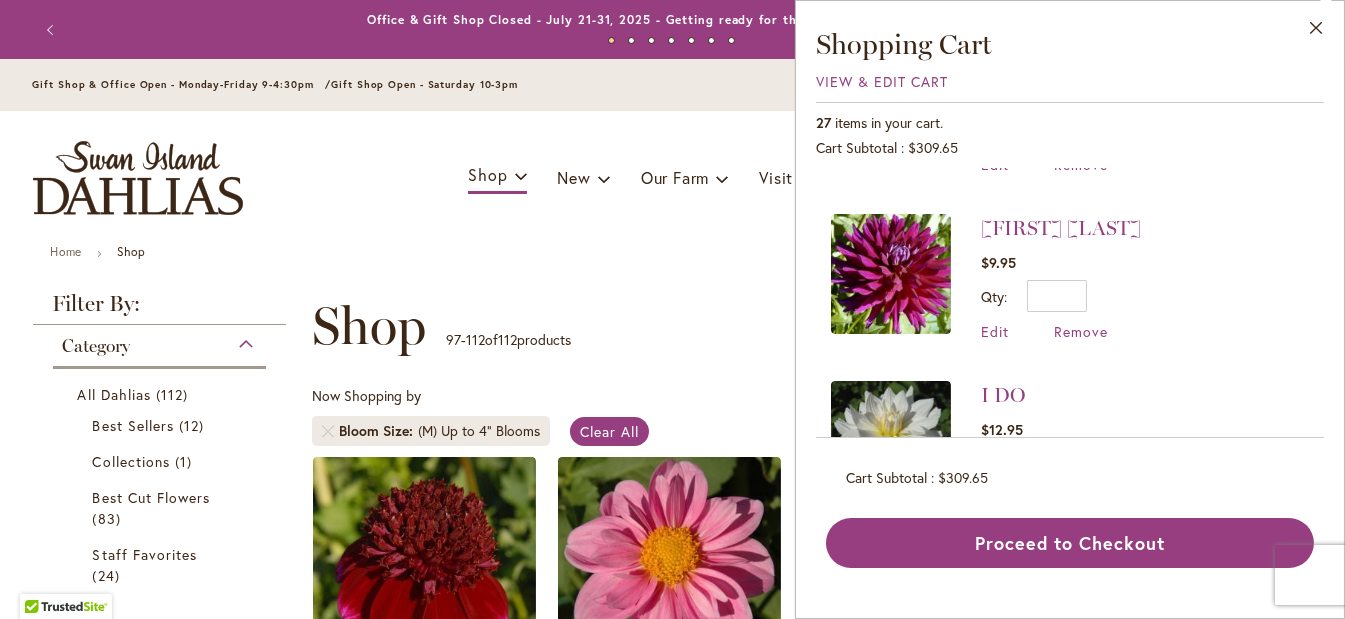 scroll, scrollTop: 0, scrollLeft: 0, axis: both 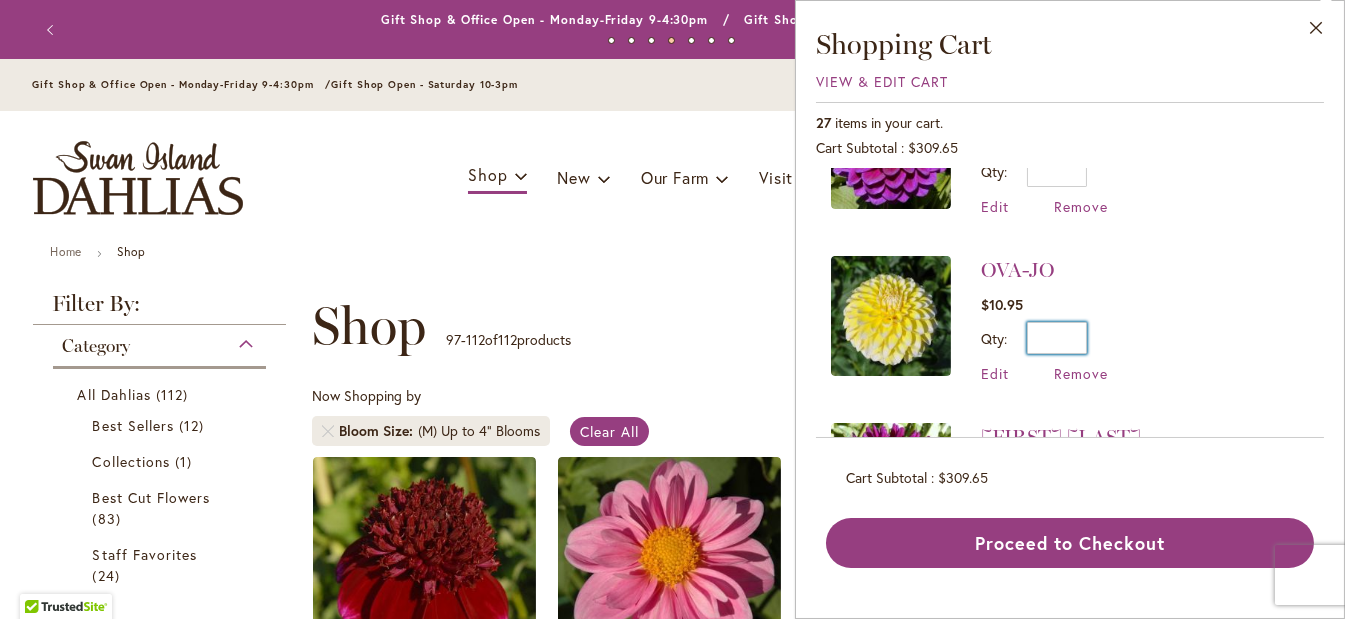 drag, startPoint x: 1072, startPoint y: 326, endPoint x: 1086, endPoint y: 325, distance: 14.035668 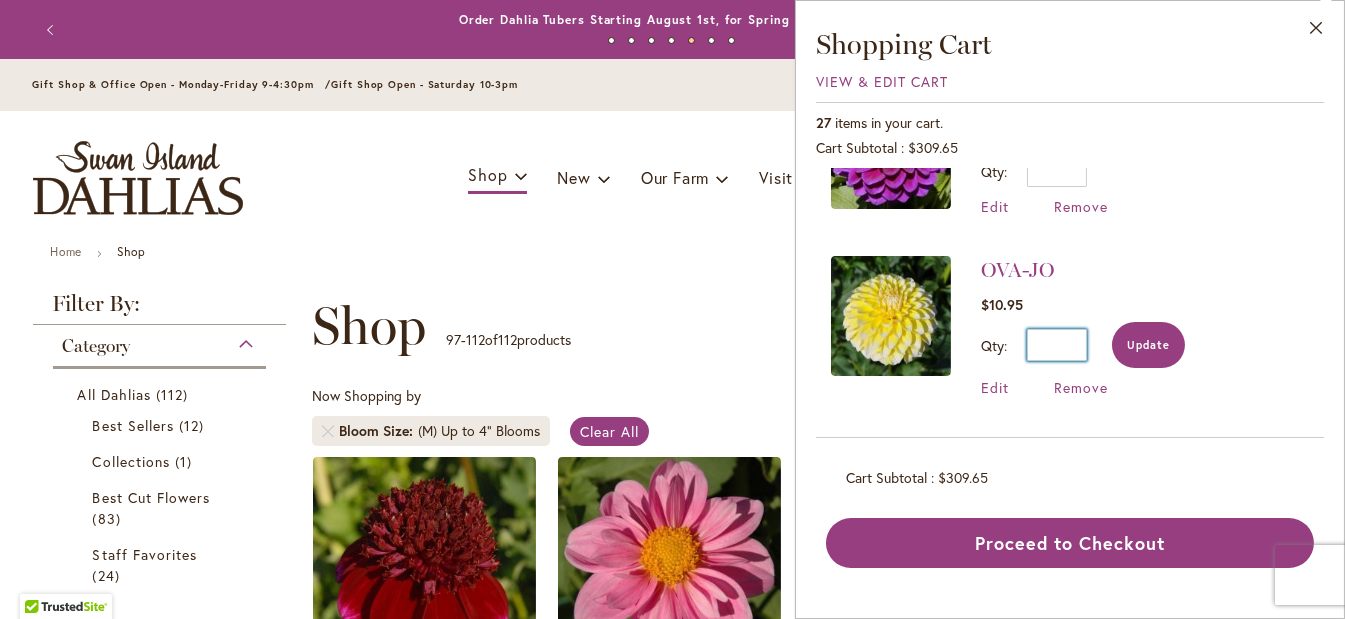 type on "*" 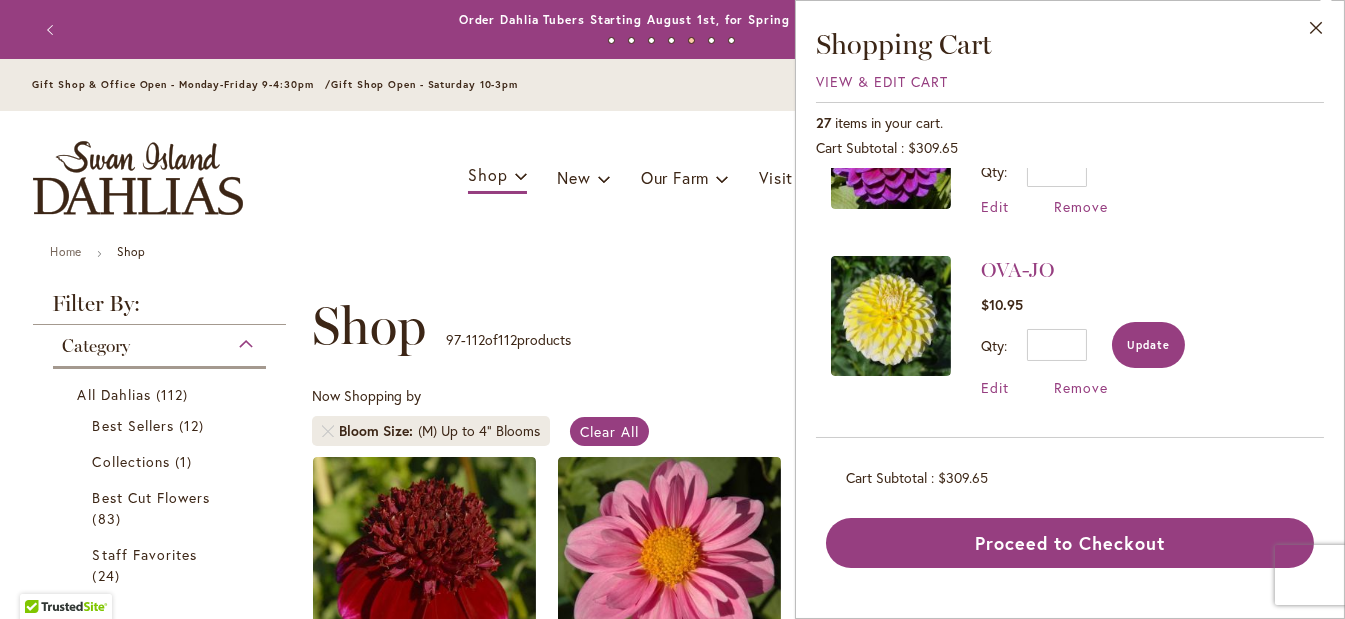 click on "Update" at bounding box center [1148, 345] 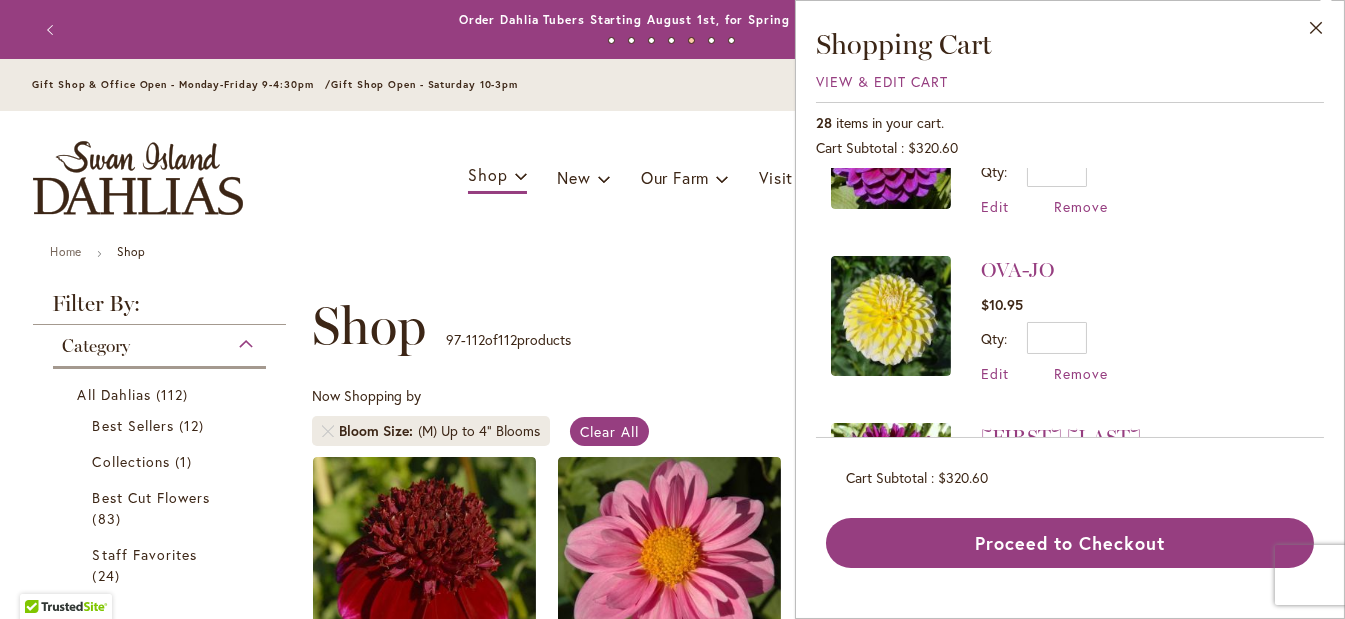scroll, scrollTop: 0, scrollLeft: 0, axis: both 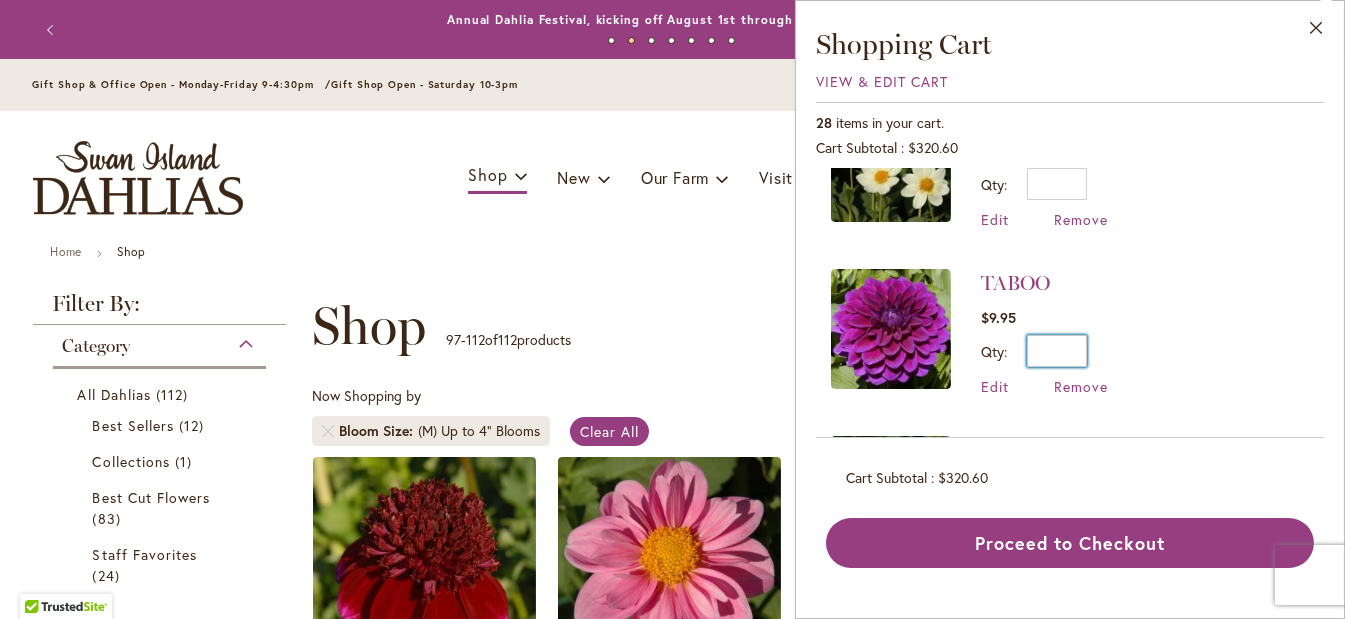 drag, startPoint x: 1072, startPoint y: 341, endPoint x: 1089, endPoint y: 341, distance: 17 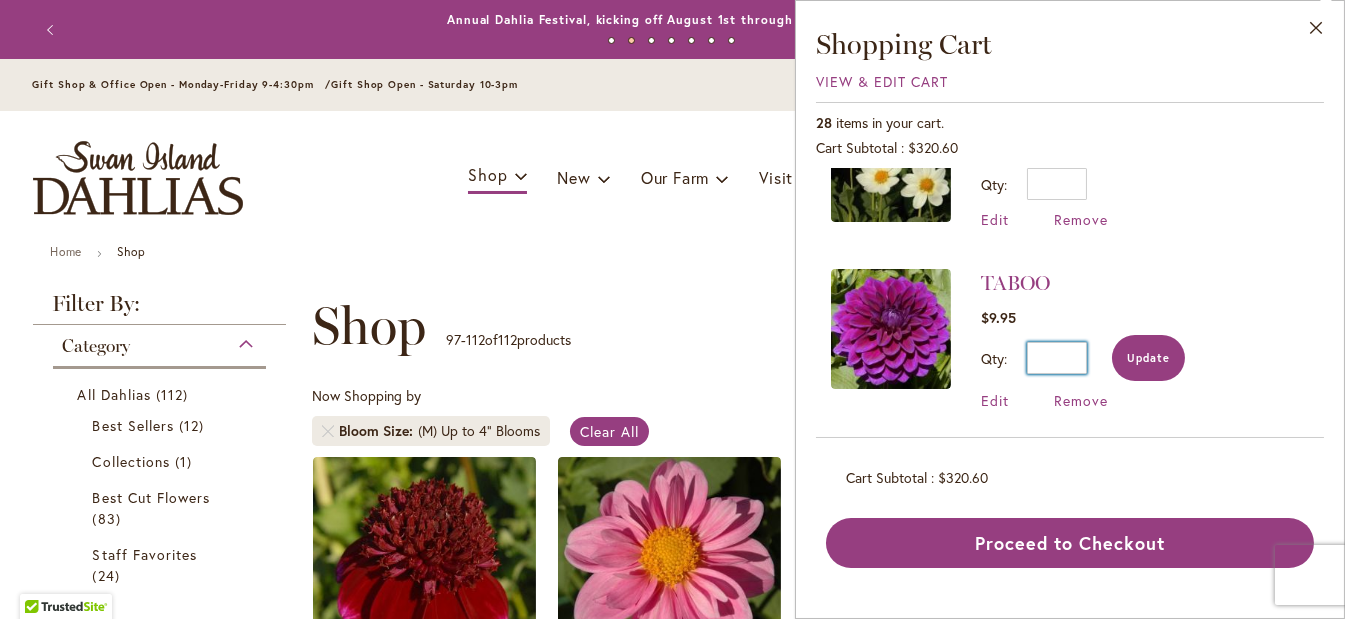 type on "*" 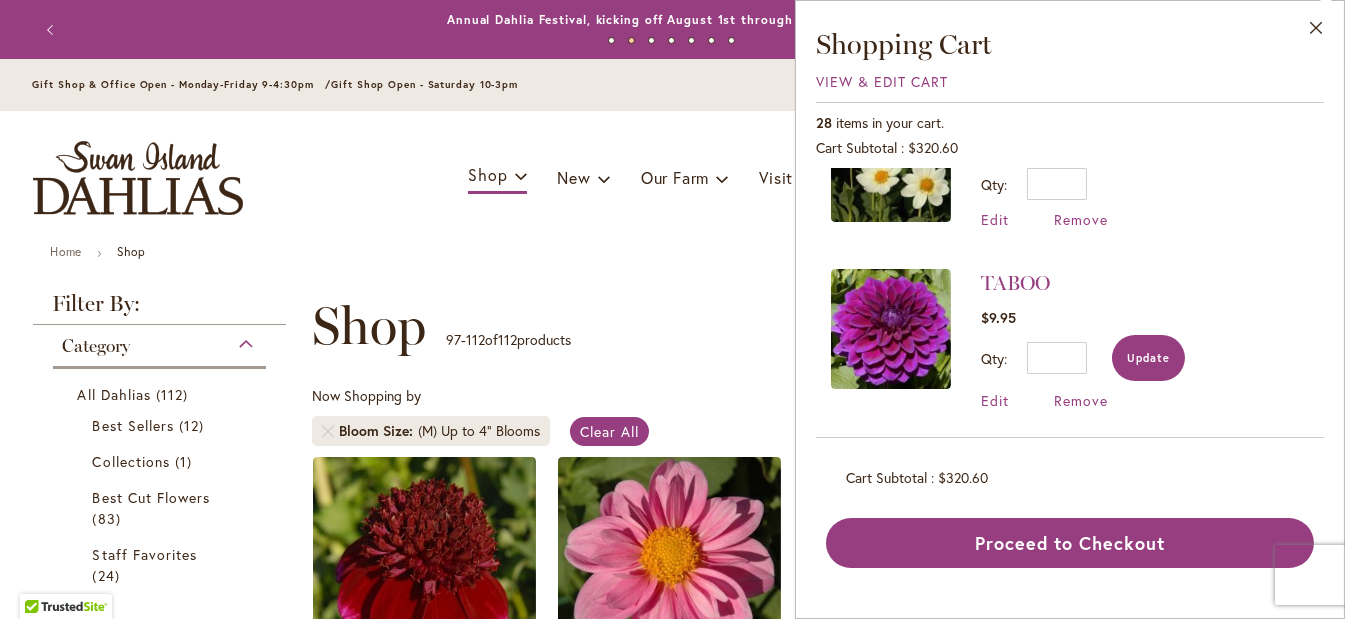 click on "Update" at bounding box center [1148, 358] 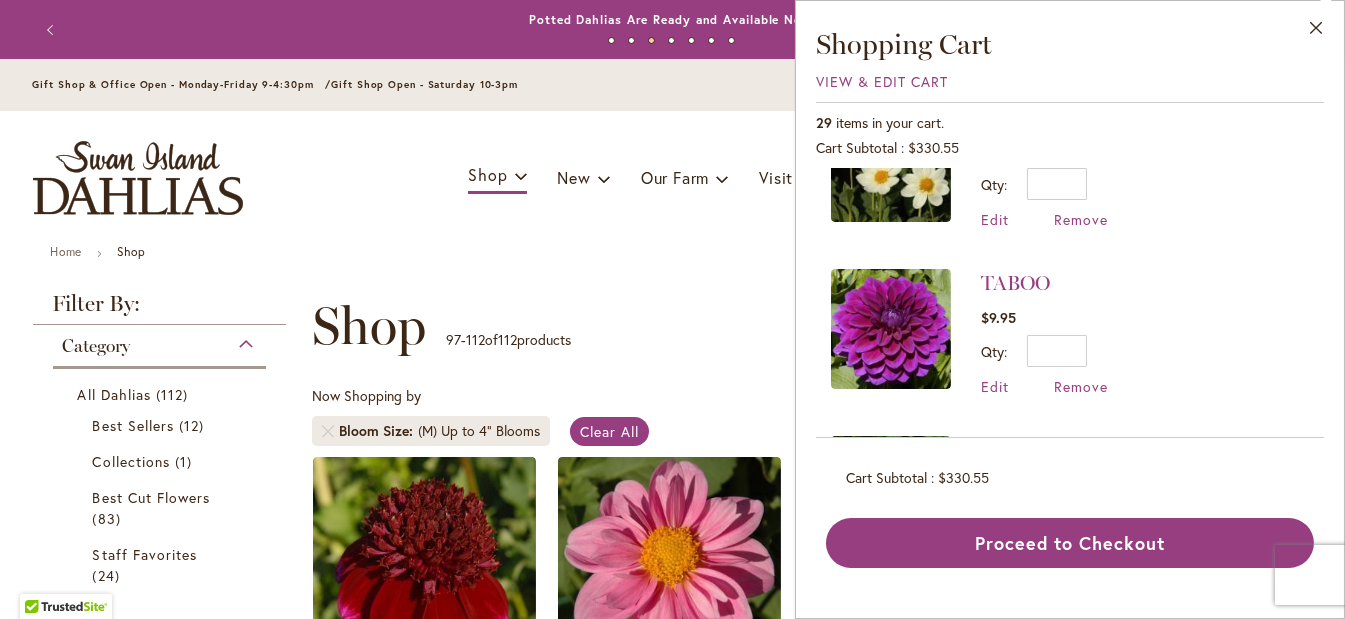 scroll, scrollTop: 0, scrollLeft: 0, axis: both 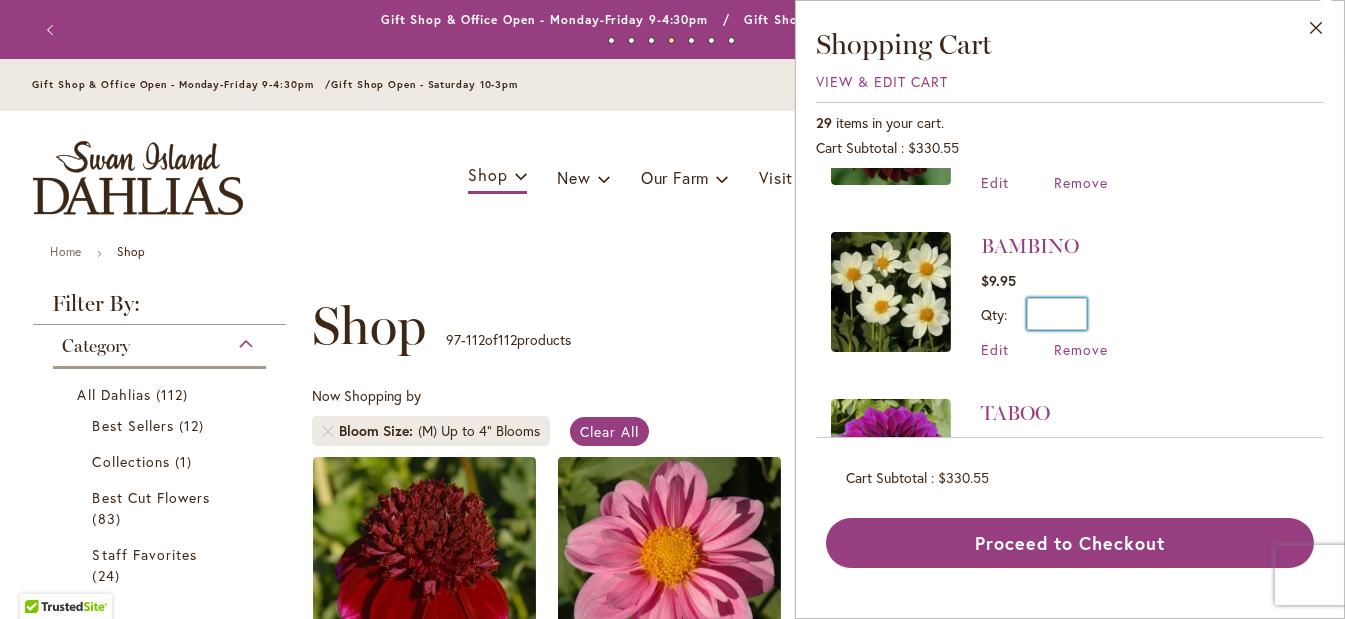 drag, startPoint x: 1072, startPoint y: 311, endPoint x: 1089, endPoint y: 311, distance: 17 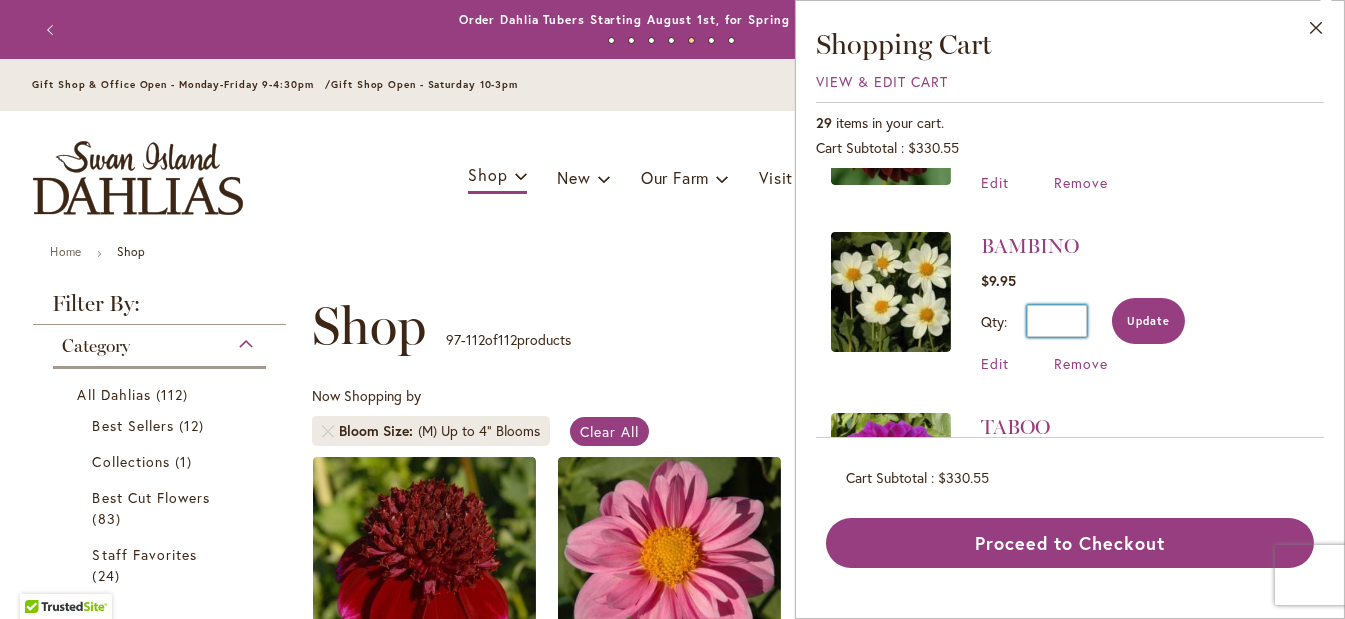 type on "*" 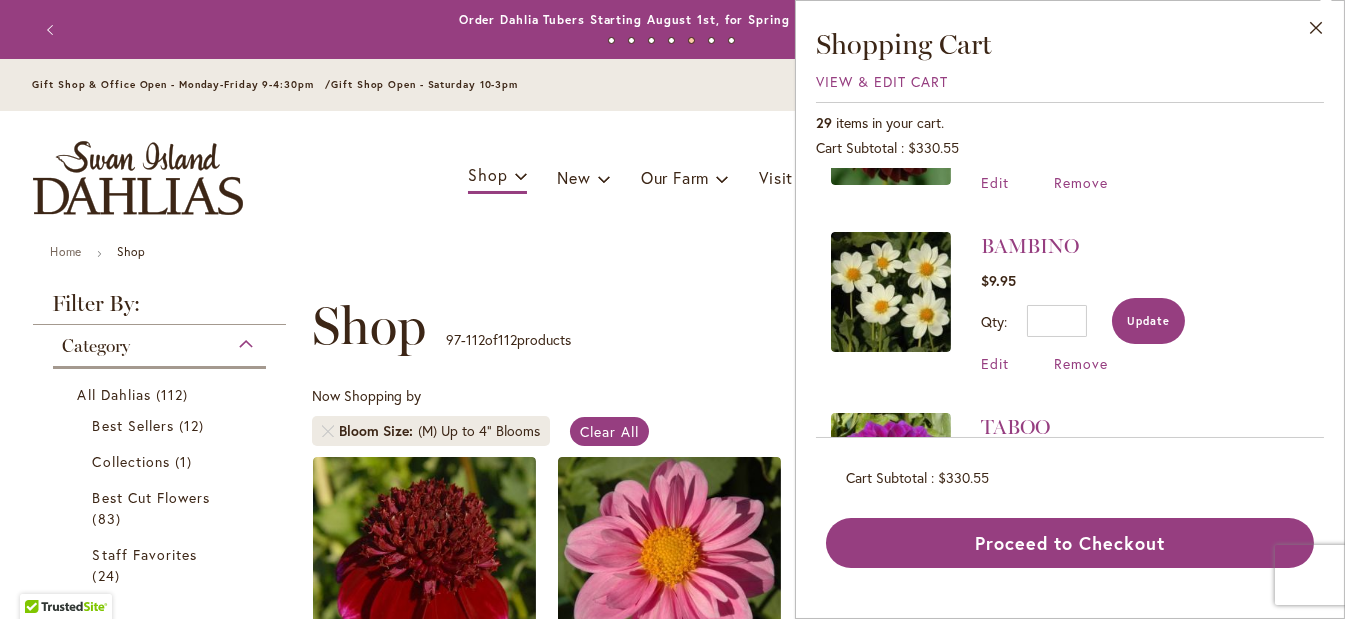 click on "Update" at bounding box center [1148, 321] 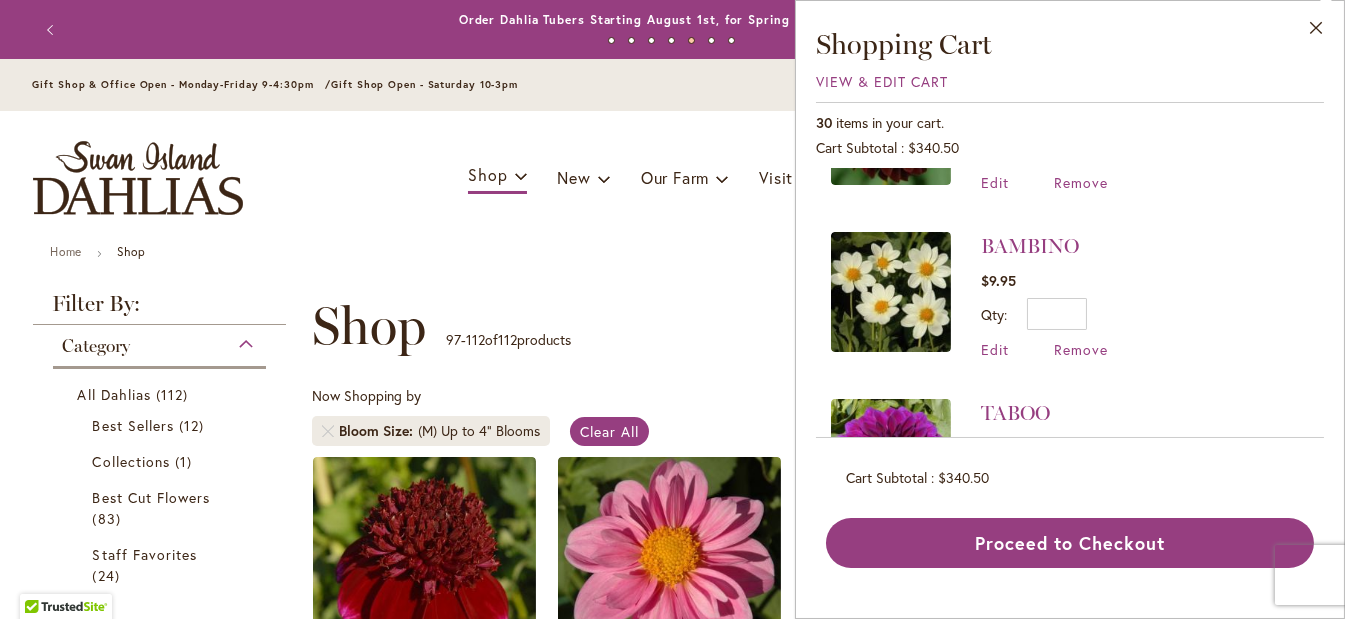 scroll, scrollTop: 0, scrollLeft: 0, axis: both 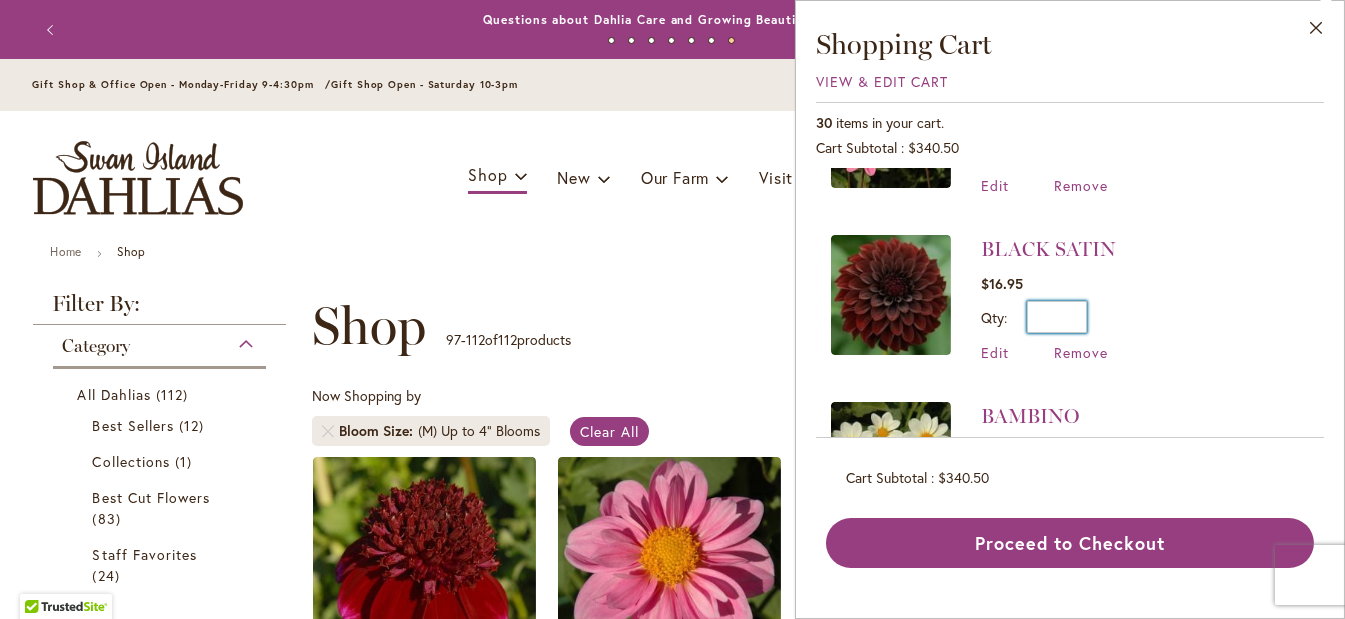 click on "*" at bounding box center (1057, 317) 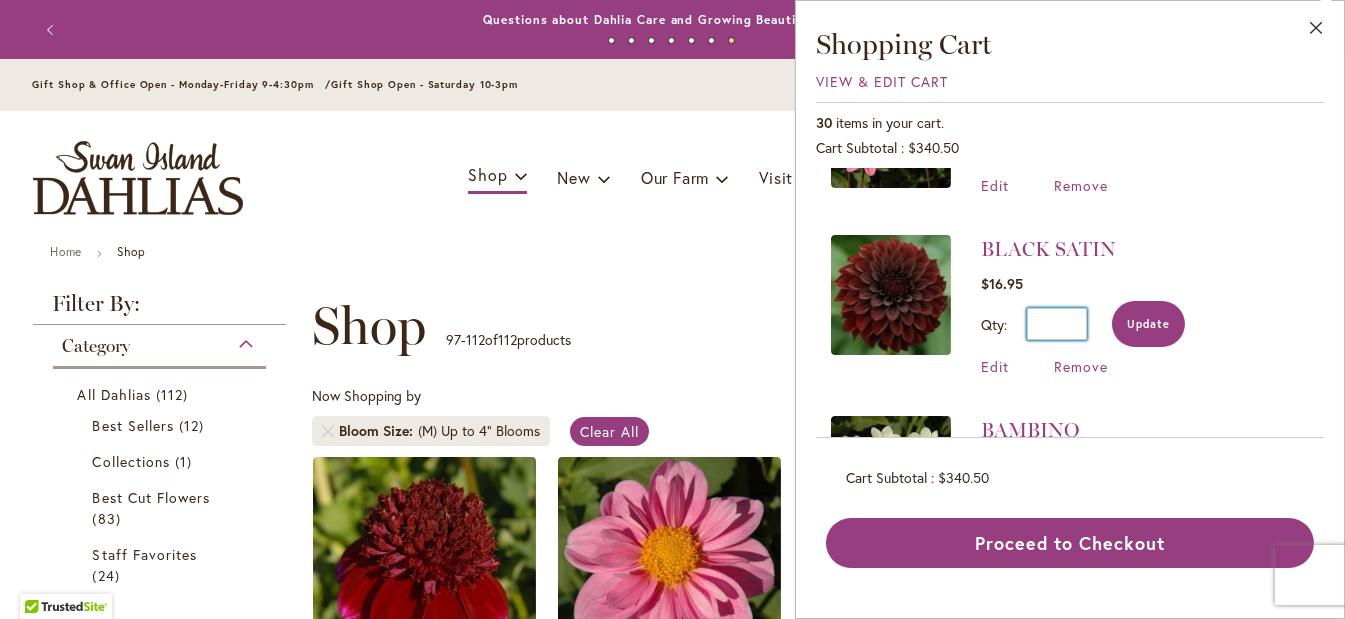 type on "*" 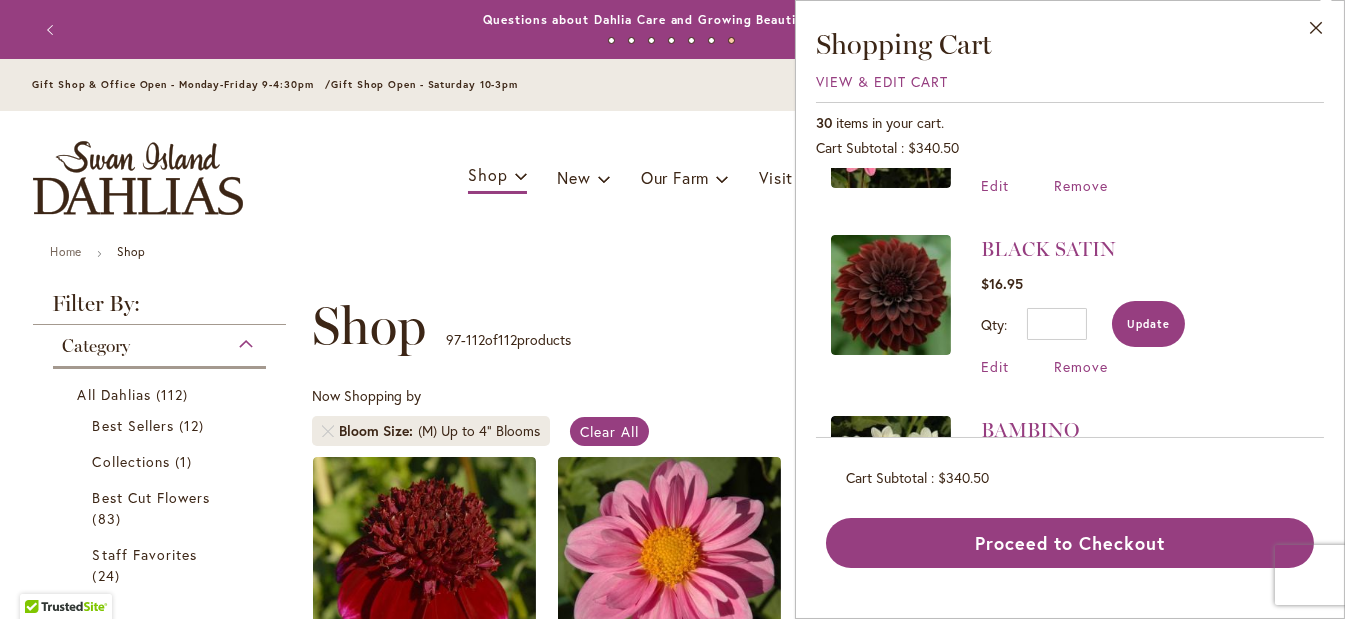 click on "Update" at bounding box center (1148, 324) 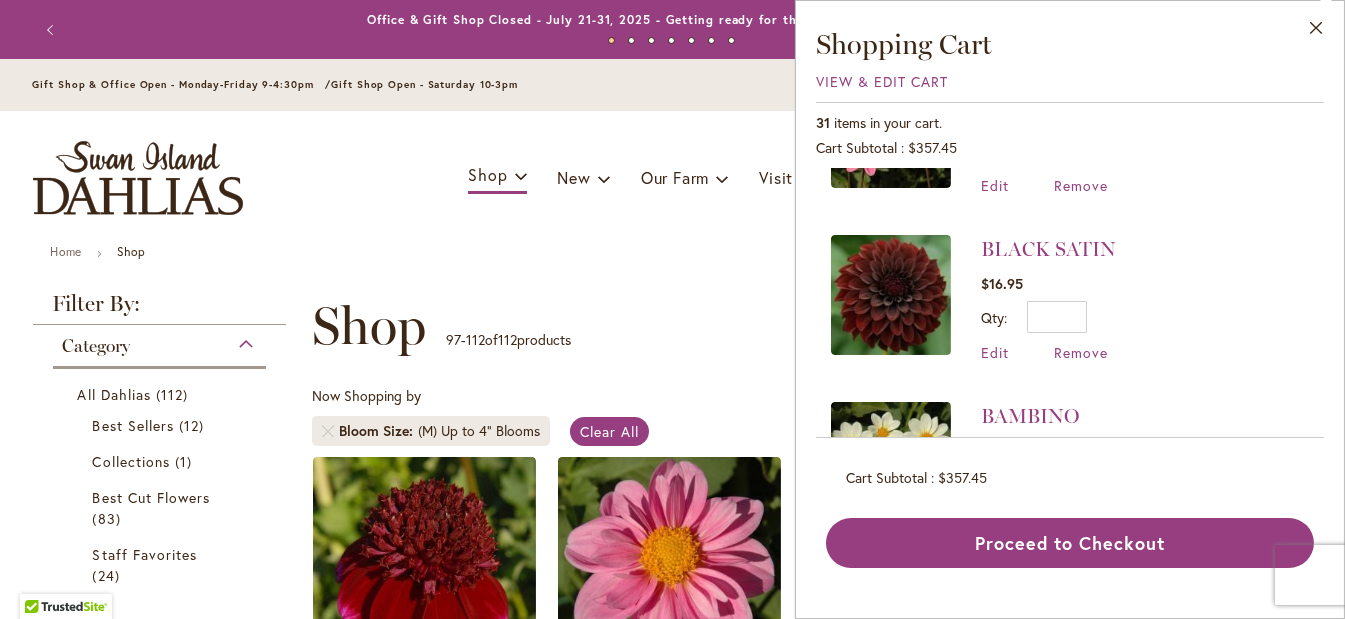 scroll, scrollTop: 0, scrollLeft: 0, axis: both 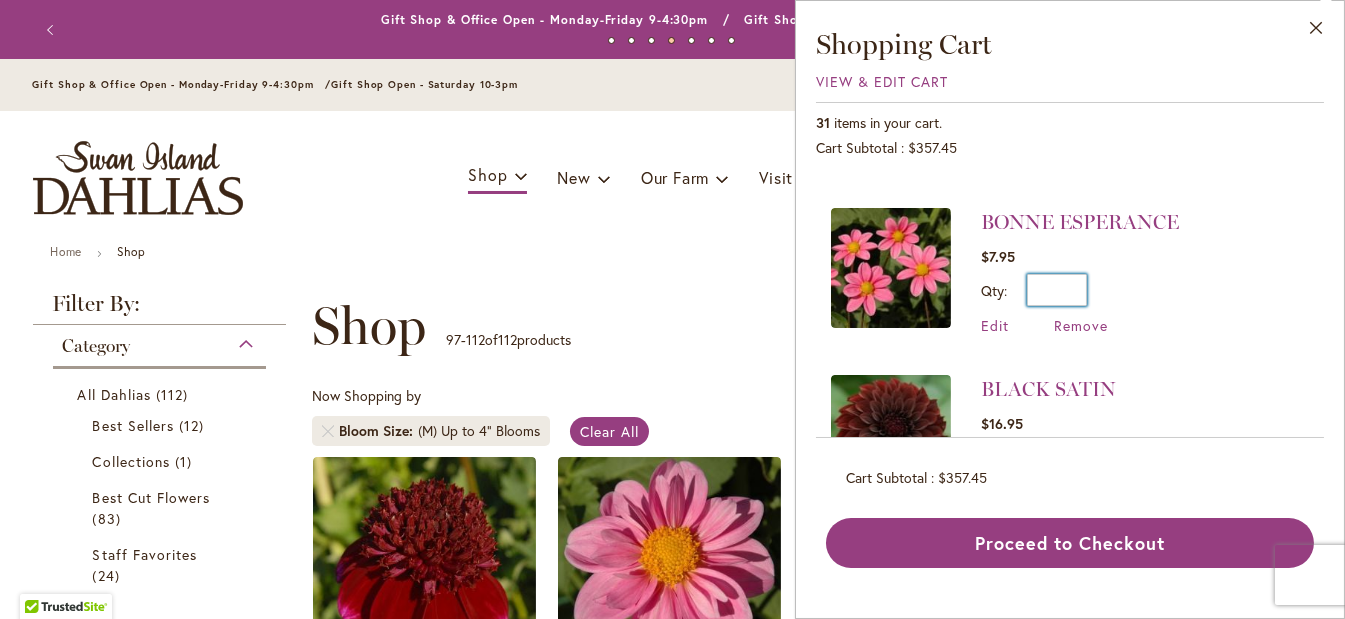 drag, startPoint x: 1068, startPoint y: 286, endPoint x: 1082, endPoint y: 287, distance: 14.035668 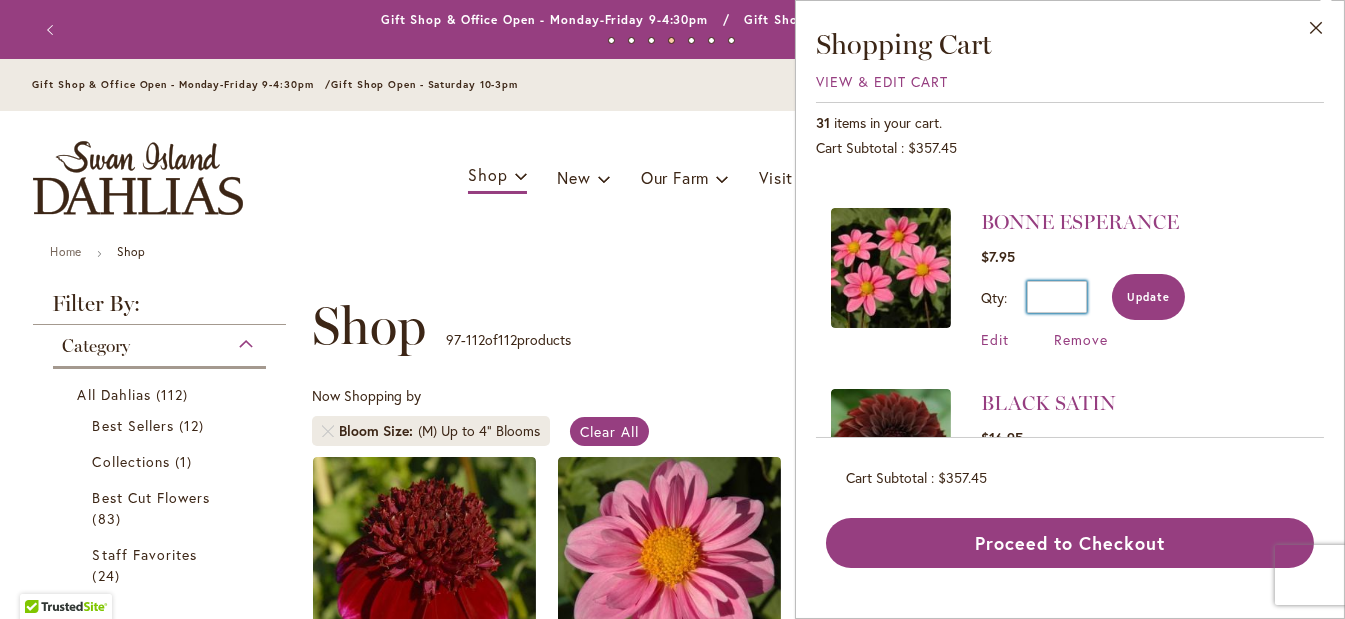 type on "*" 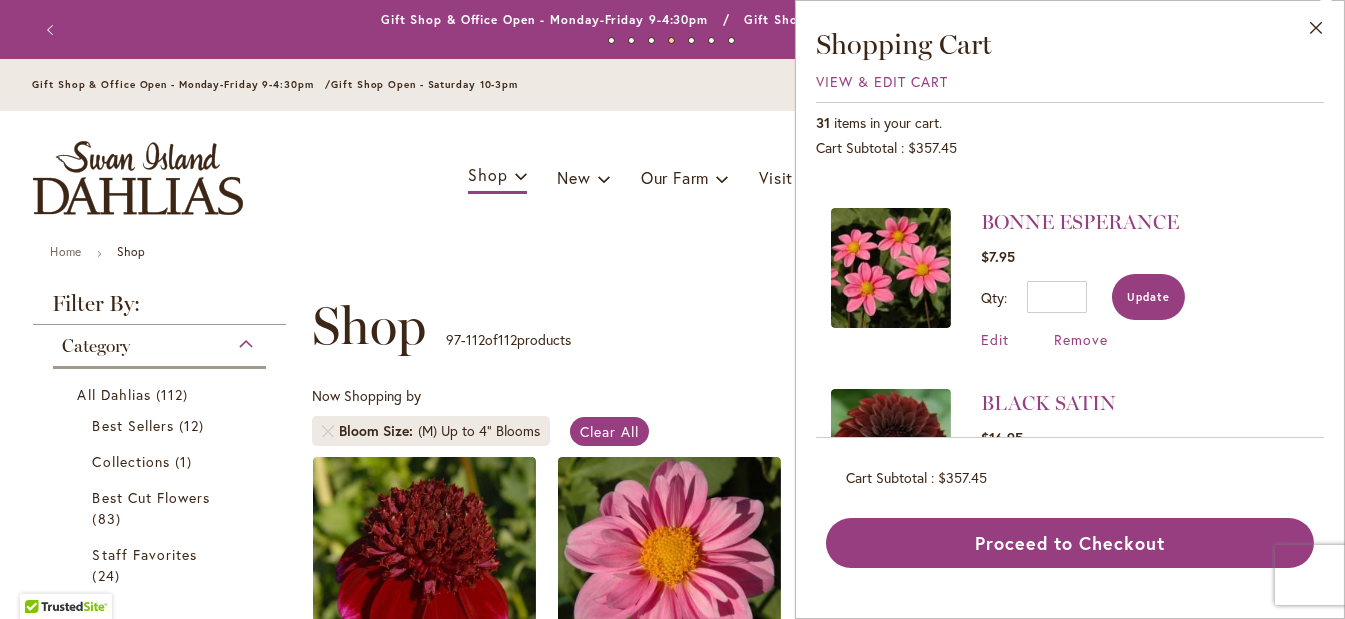 click on "Update" at bounding box center [1148, 297] 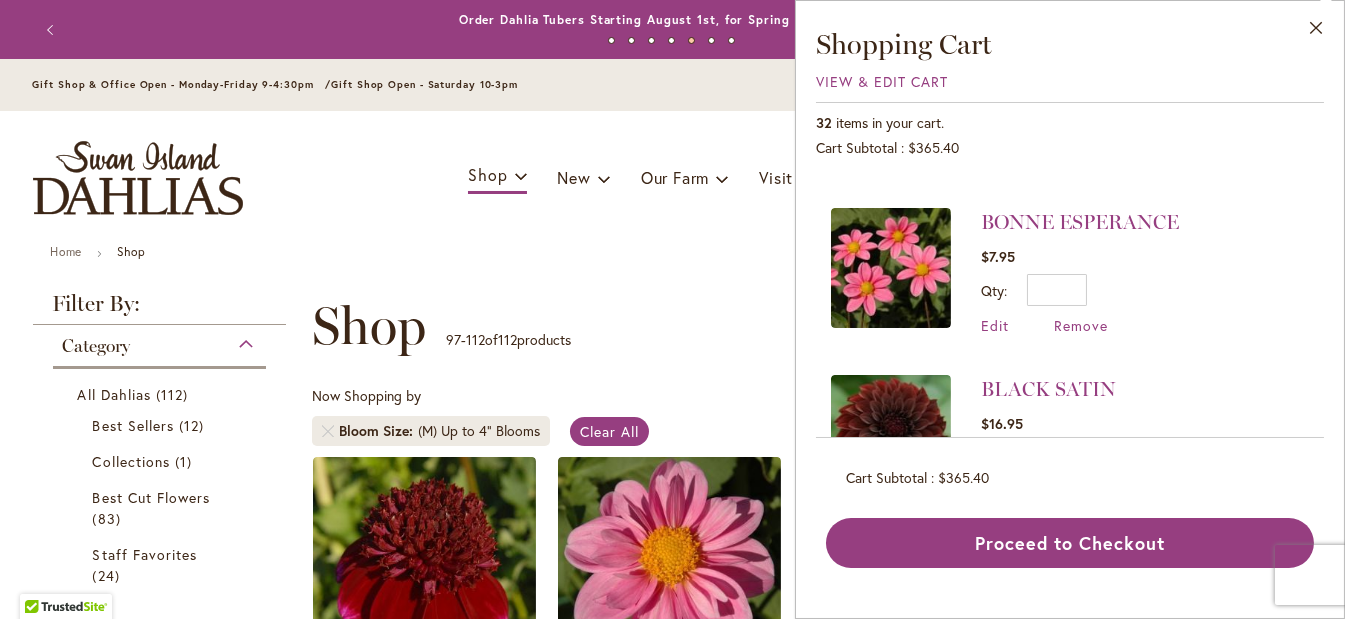 scroll, scrollTop: 0, scrollLeft: 0, axis: both 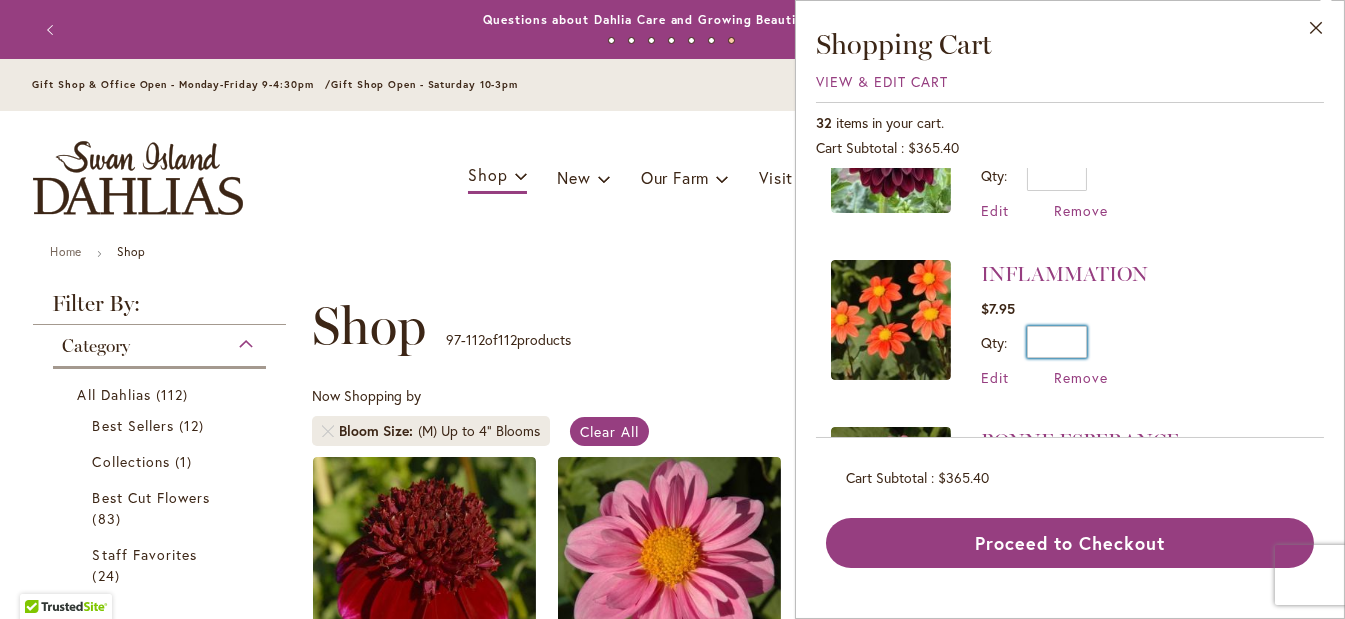 drag, startPoint x: 1072, startPoint y: 341, endPoint x: 1088, endPoint y: 341, distance: 16 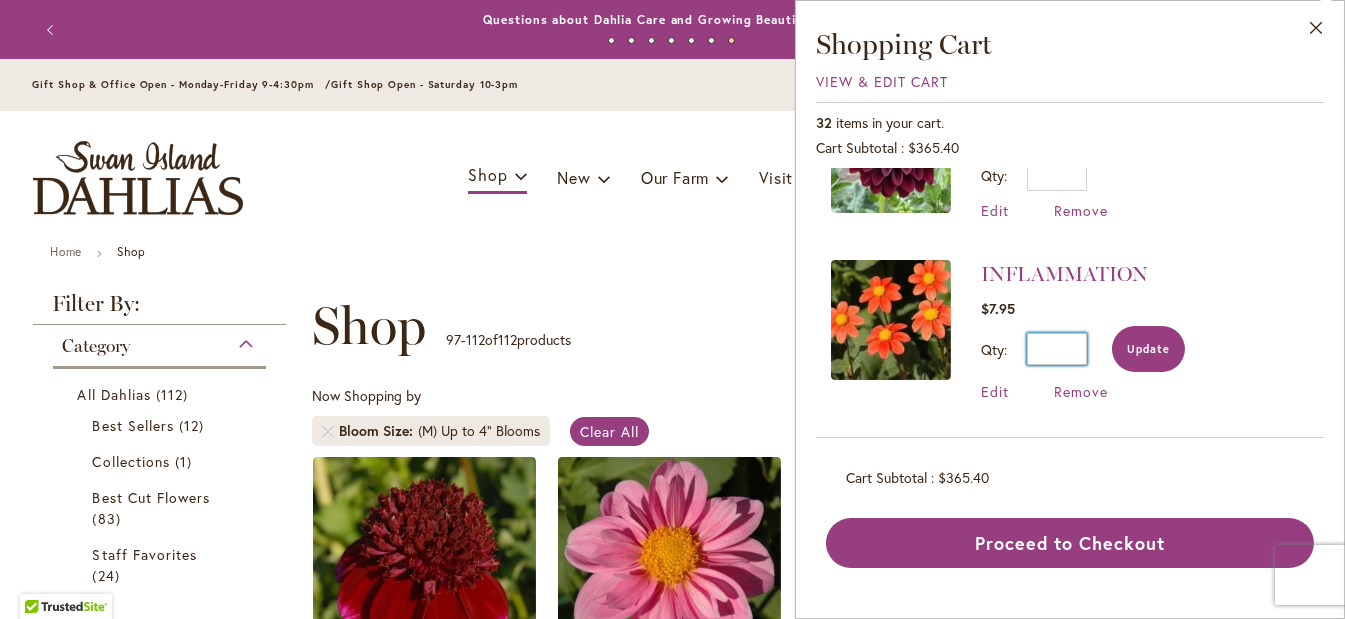 type on "*" 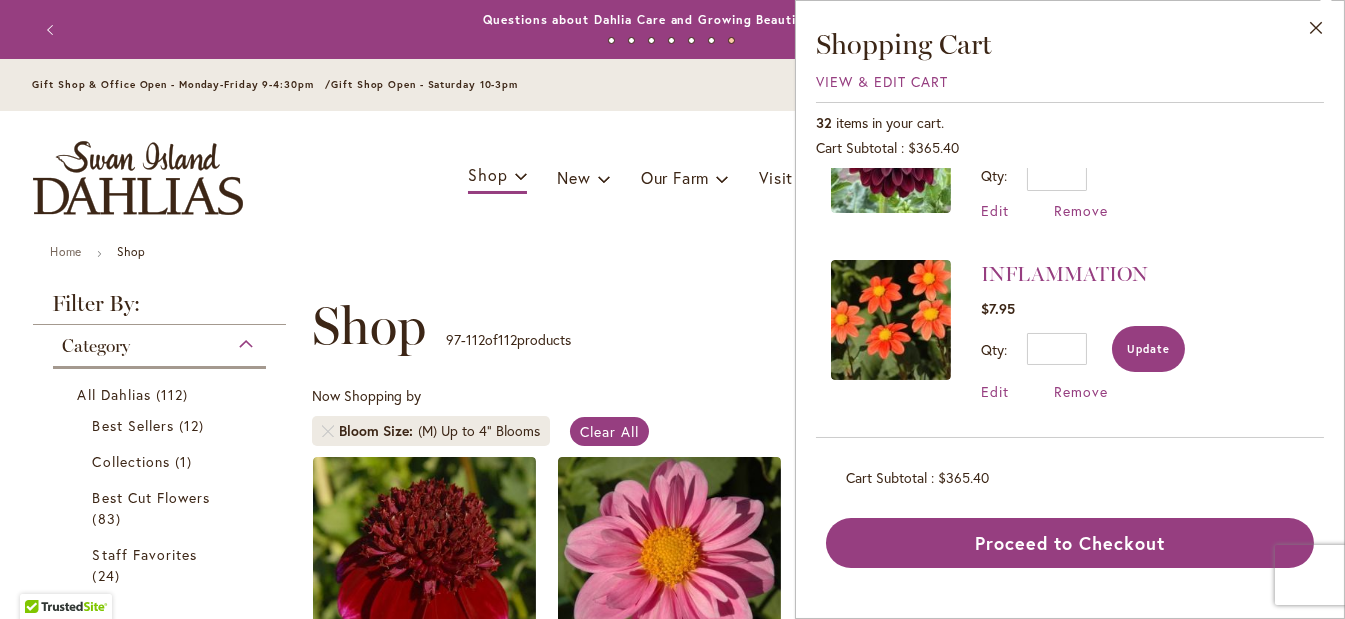 click on "Update" at bounding box center [1148, 349] 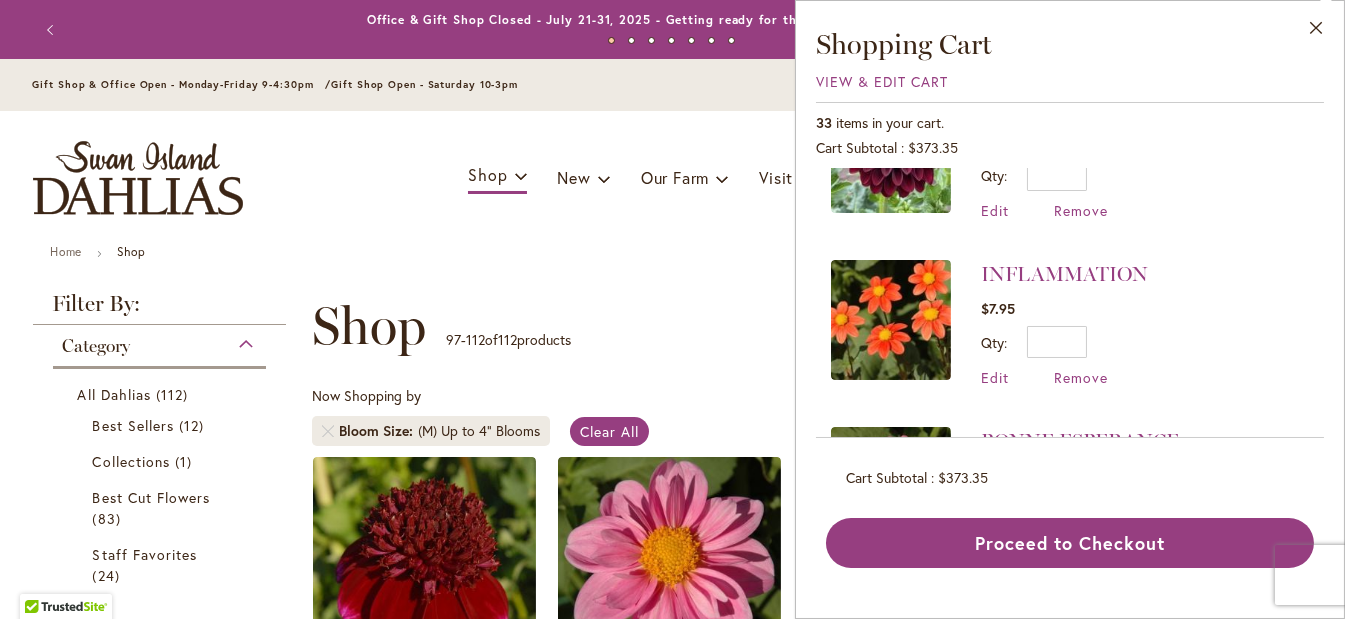 scroll, scrollTop: 0, scrollLeft: 0, axis: both 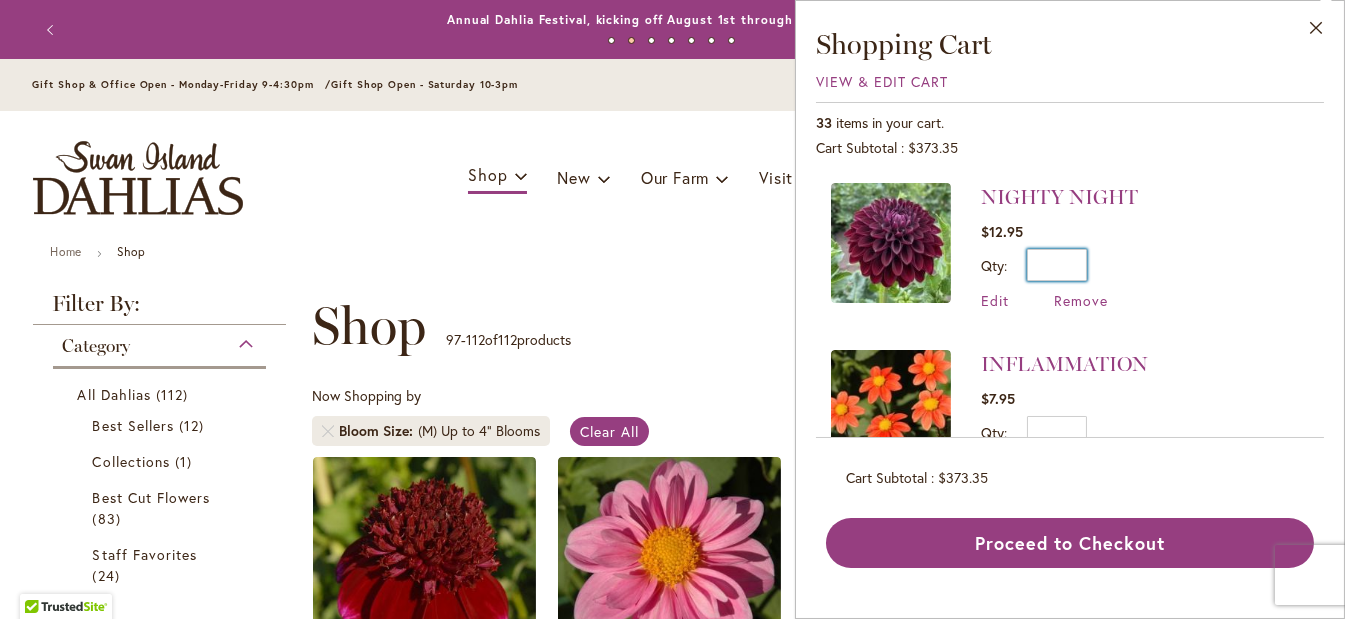drag, startPoint x: 1071, startPoint y: 265, endPoint x: 1086, endPoint y: 267, distance: 15.132746 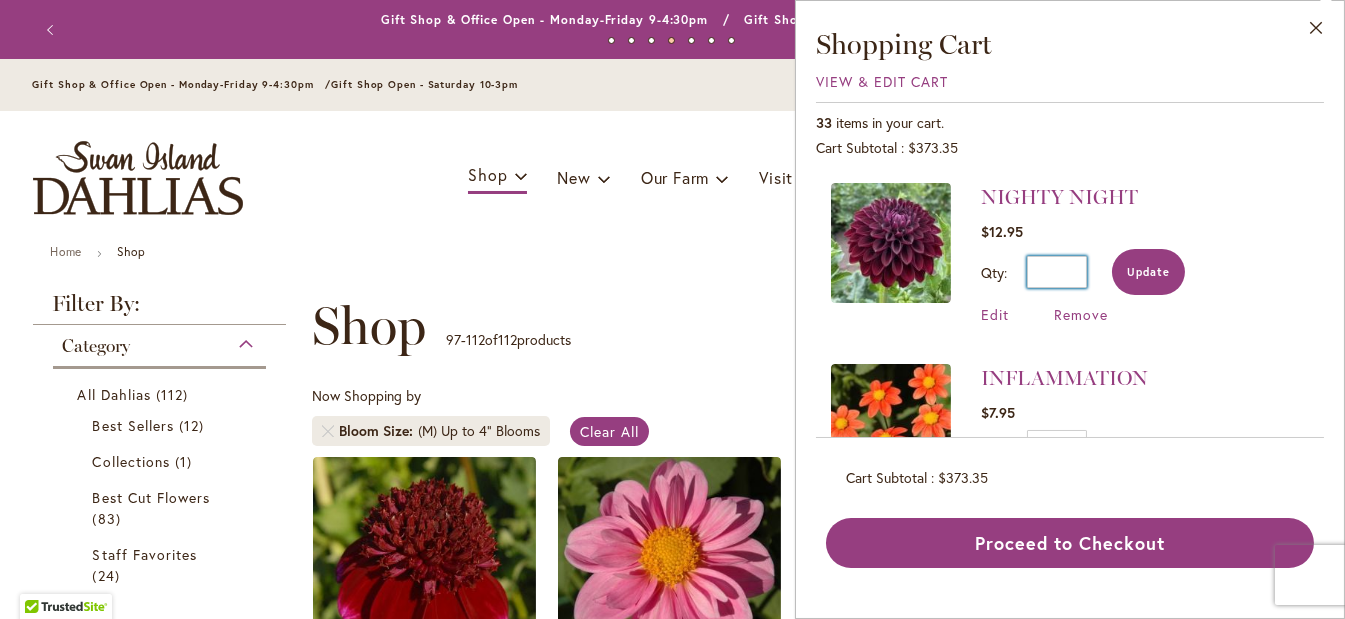 type on "*" 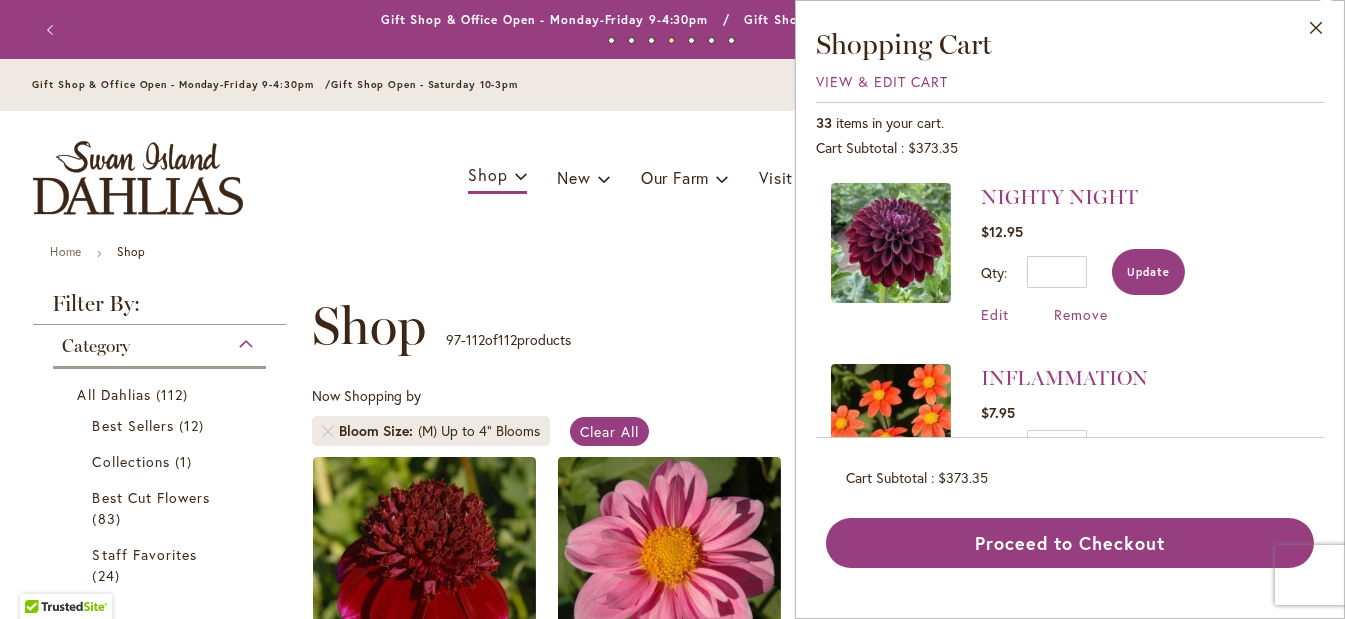 click on "Update" at bounding box center [1148, 272] 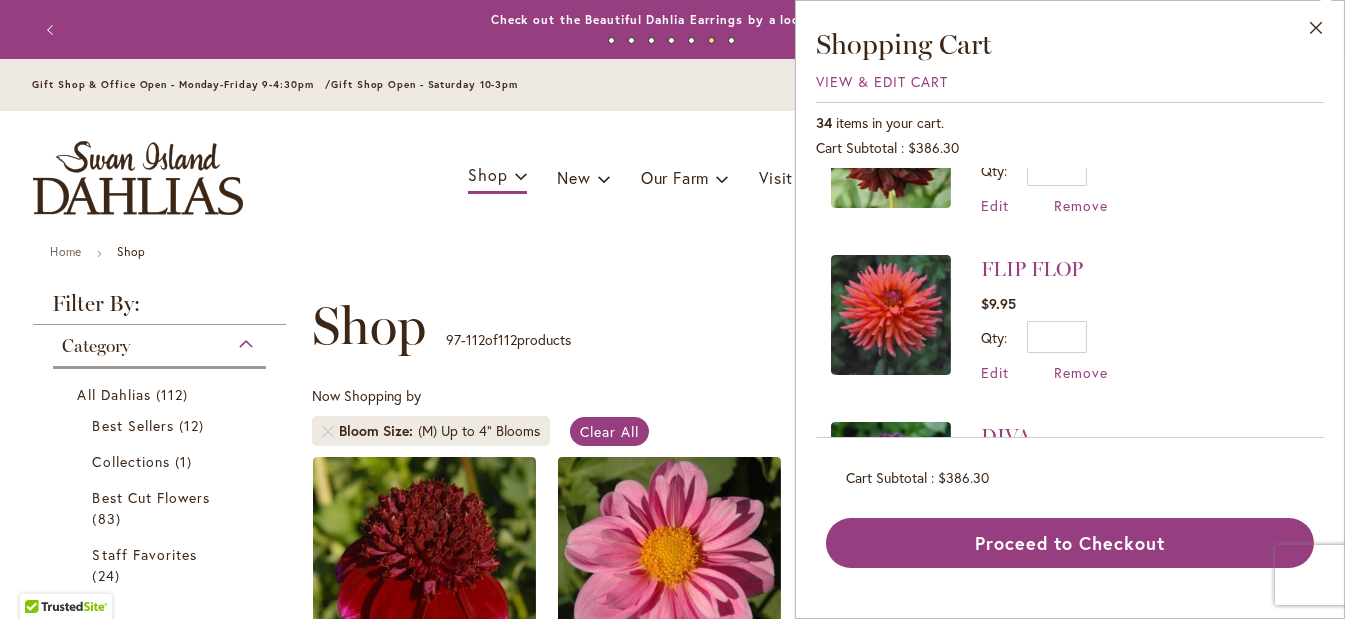scroll, scrollTop: 1678, scrollLeft: 0, axis: vertical 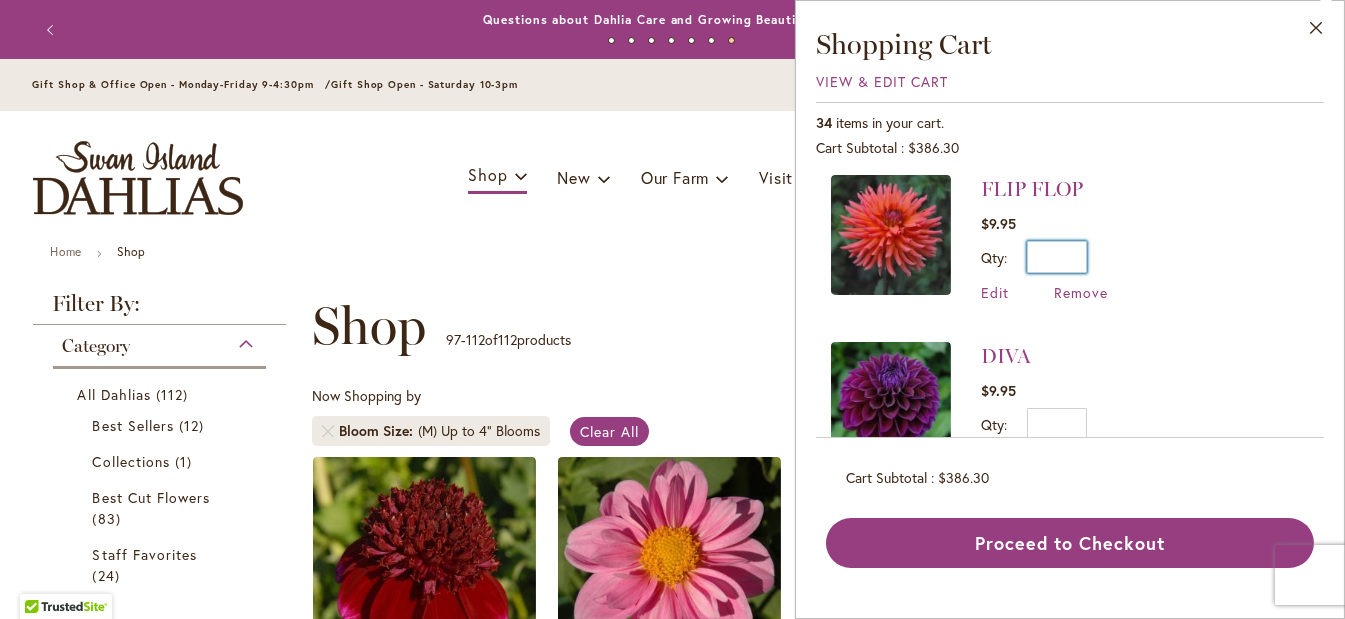 drag, startPoint x: 1068, startPoint y: 240, endPoint x: 1080, endPoint y: 240, distance: 12 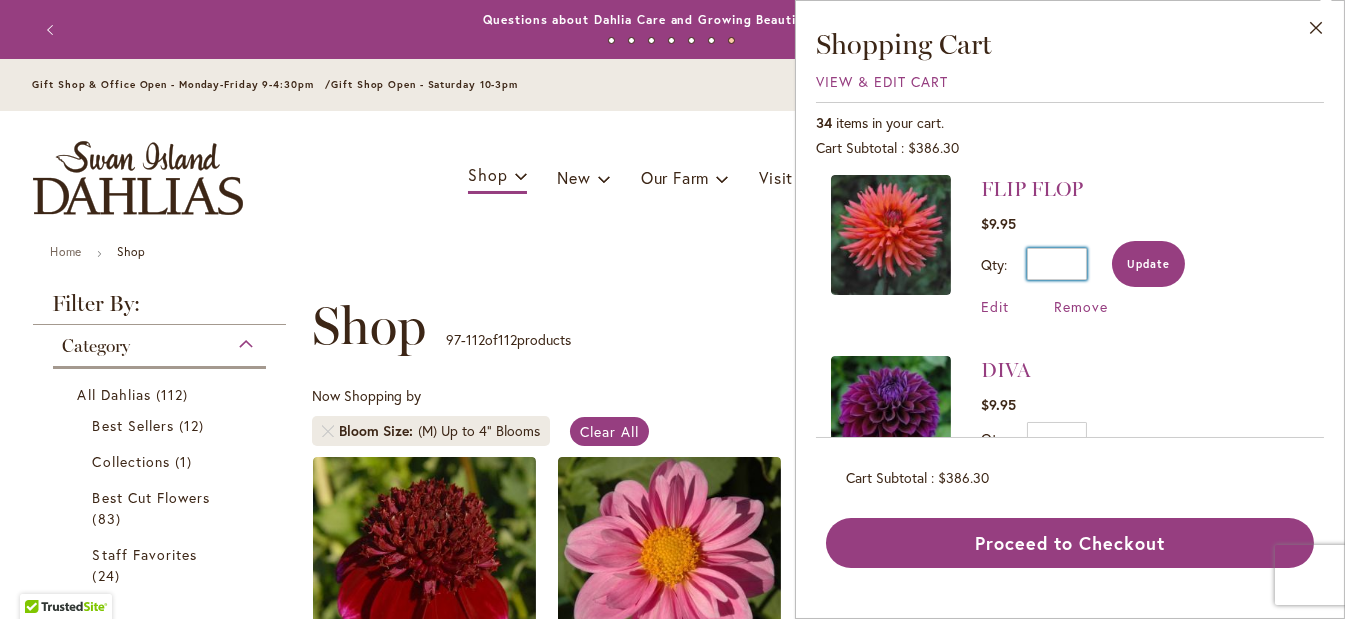 type on "*" 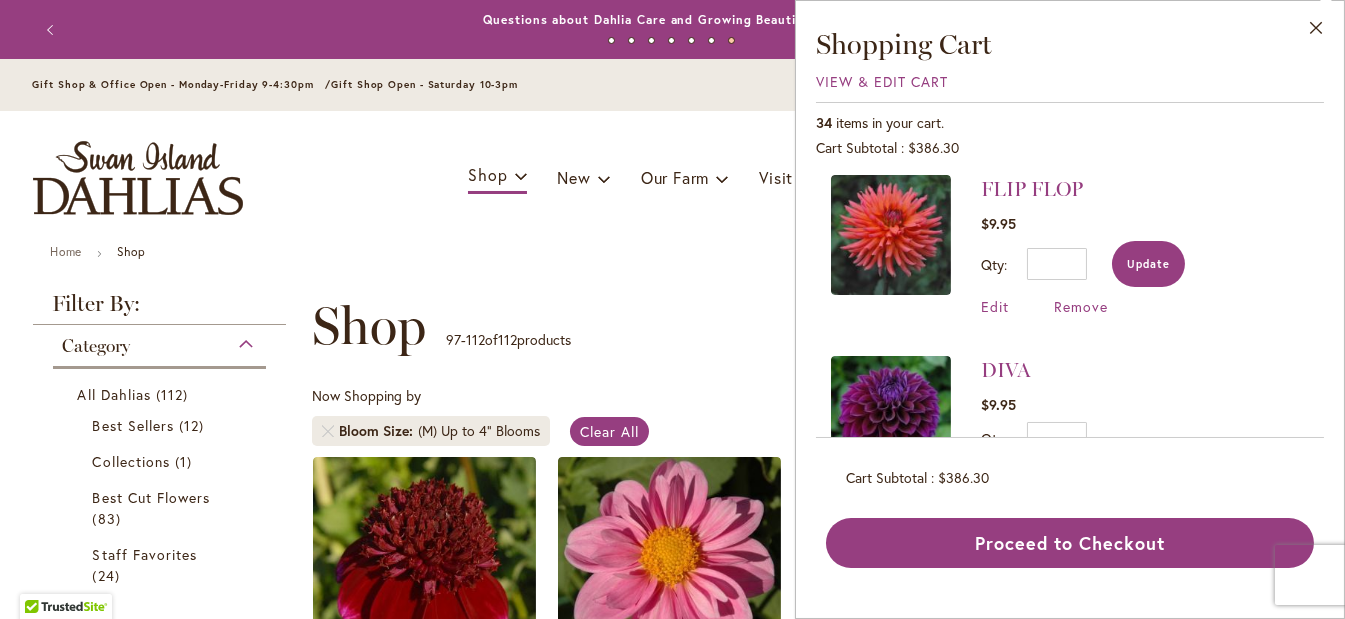 click on "Update" at bounding box center (1148, 264) 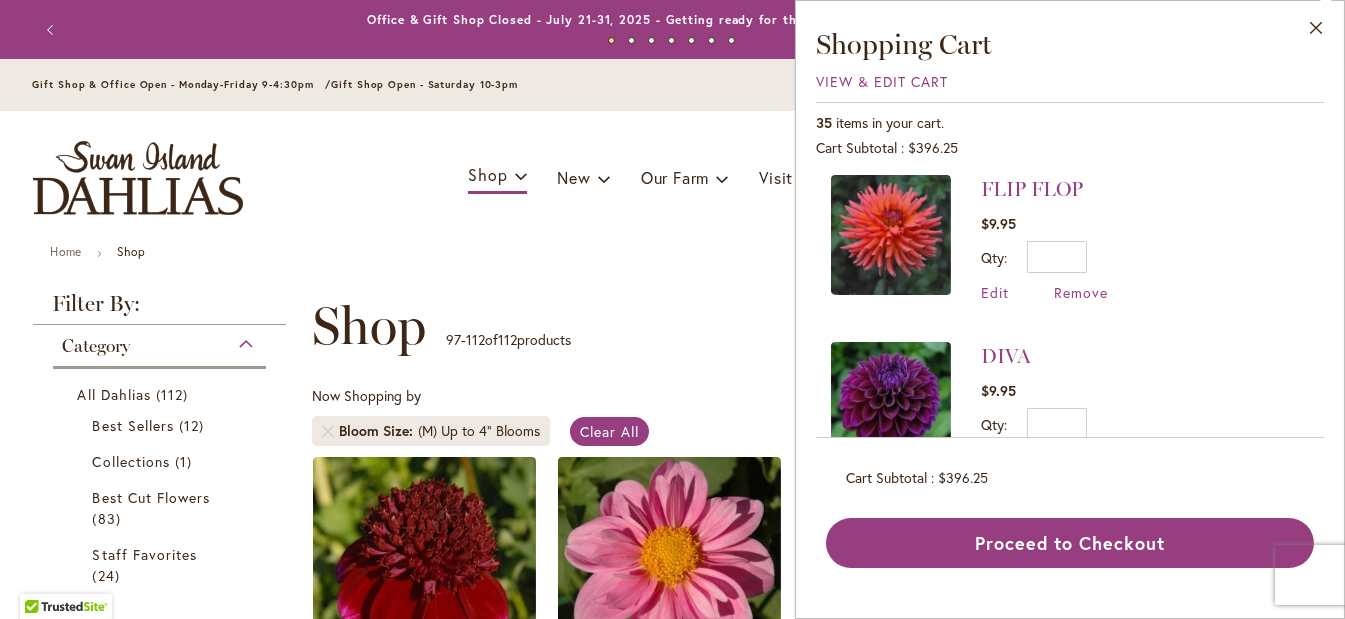 scroll, scrollTop: 0, scrollLeft: 0, axis: both 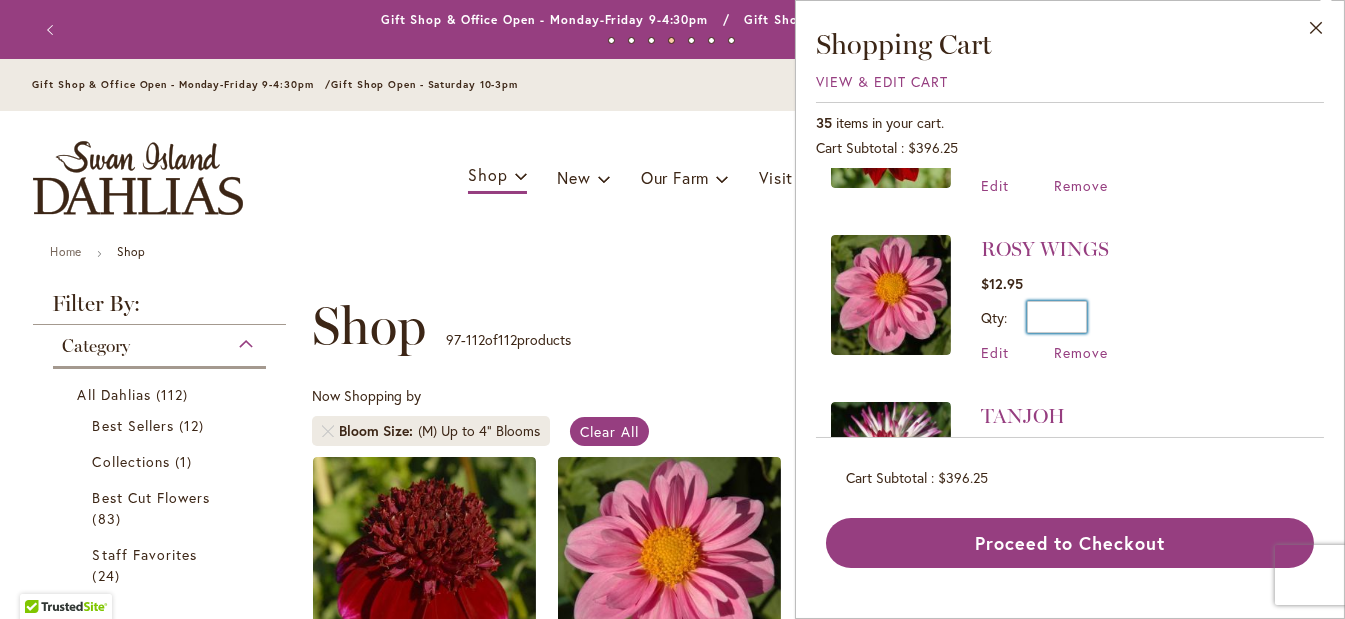 drag, startPoint x: 1066, startPoint y: 299, endPoint x: 1083, endPoint y: 299, distance: 17 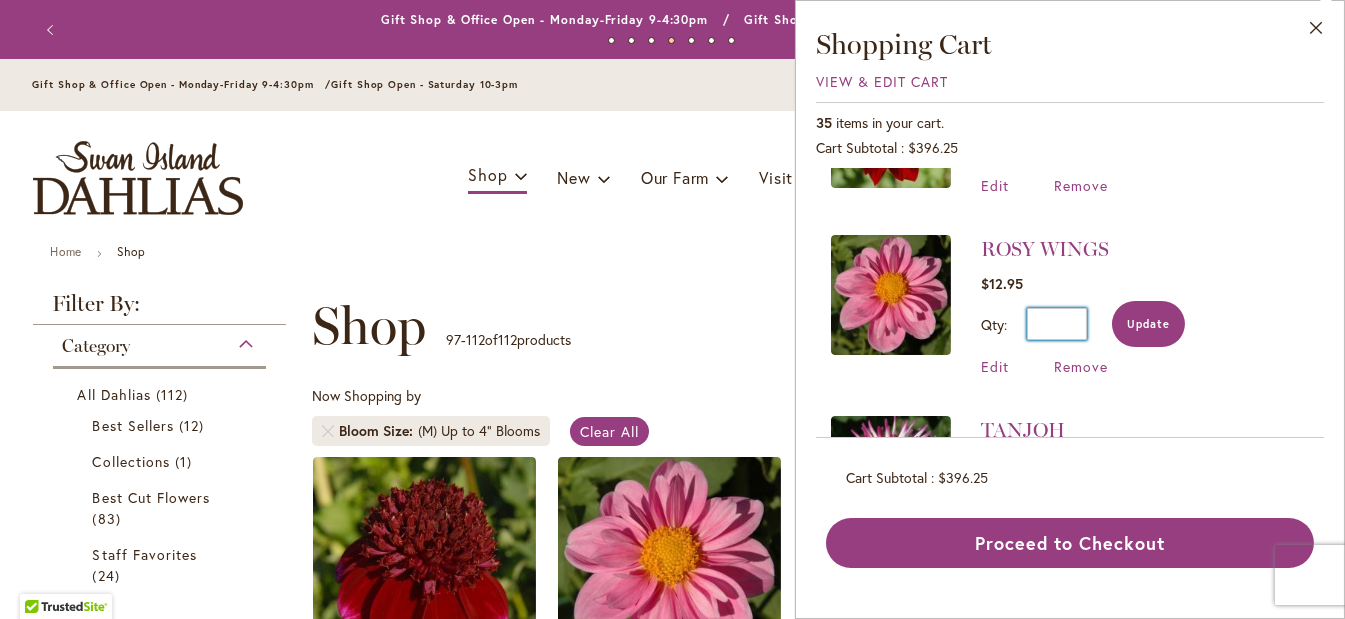 type on "*" 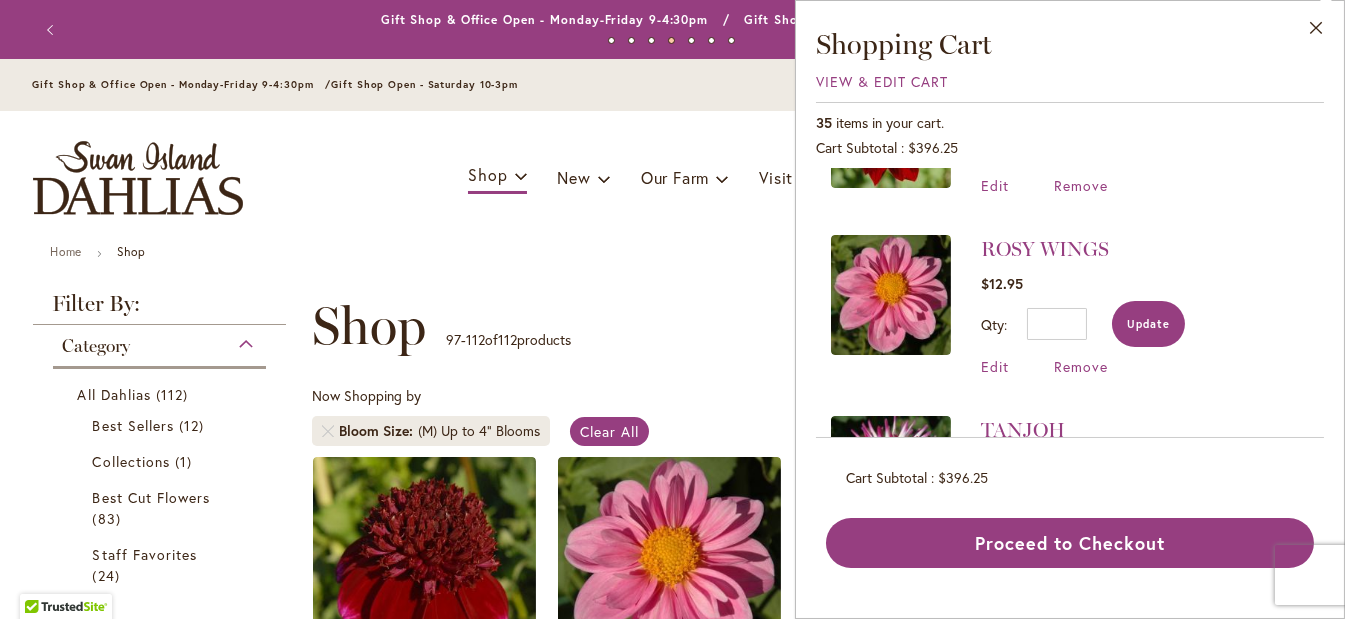 click on "Update" at bounding box center [1148, 324] 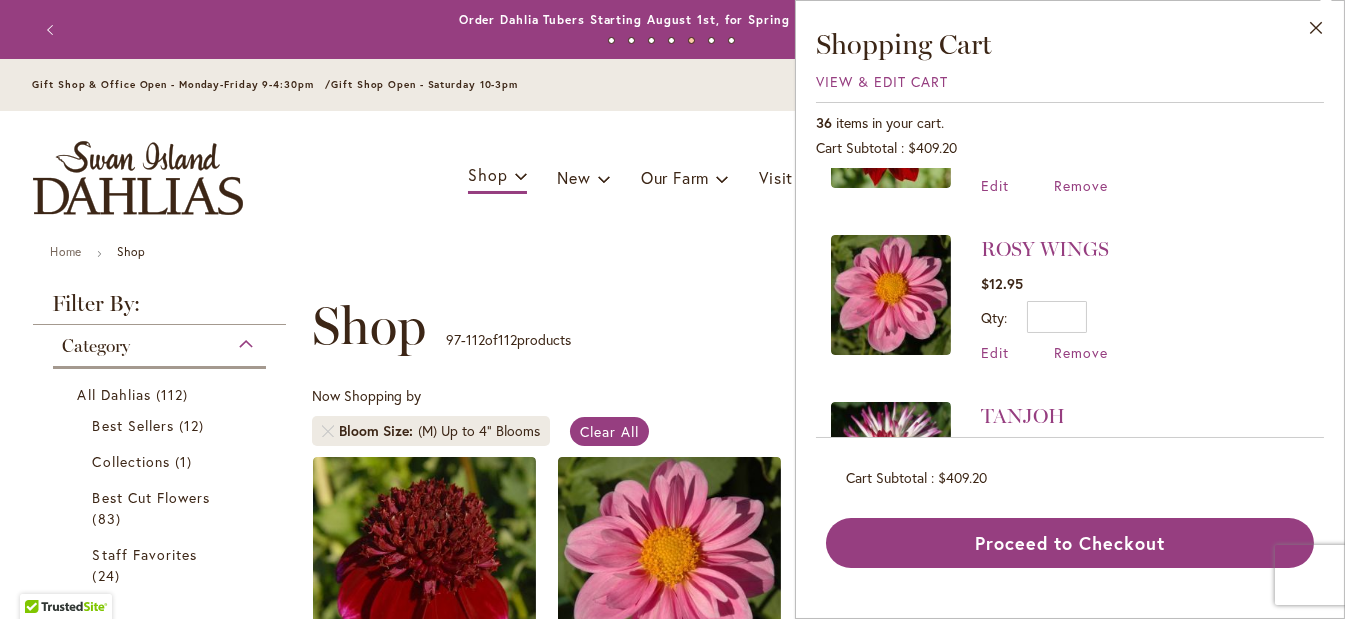 scroll, scrollTop: 0, scrollLeft: 0, axis: both 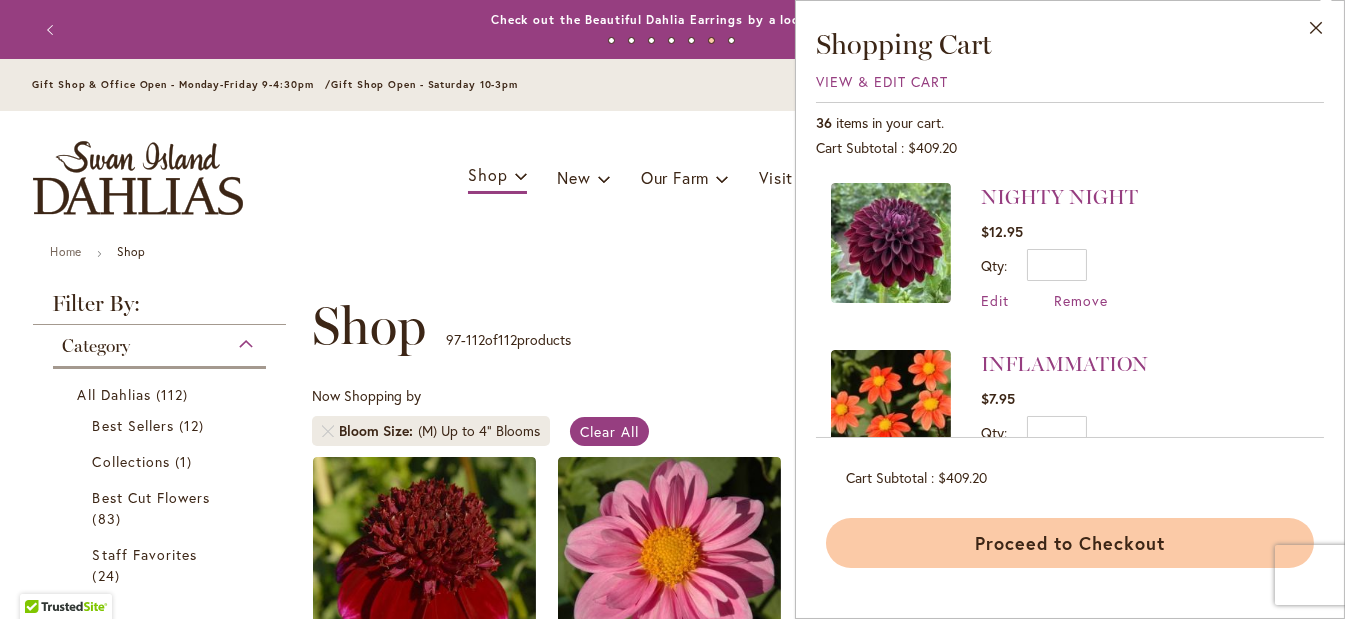 click on "Proceed to Checkout" at bounding box center (1070, 543) 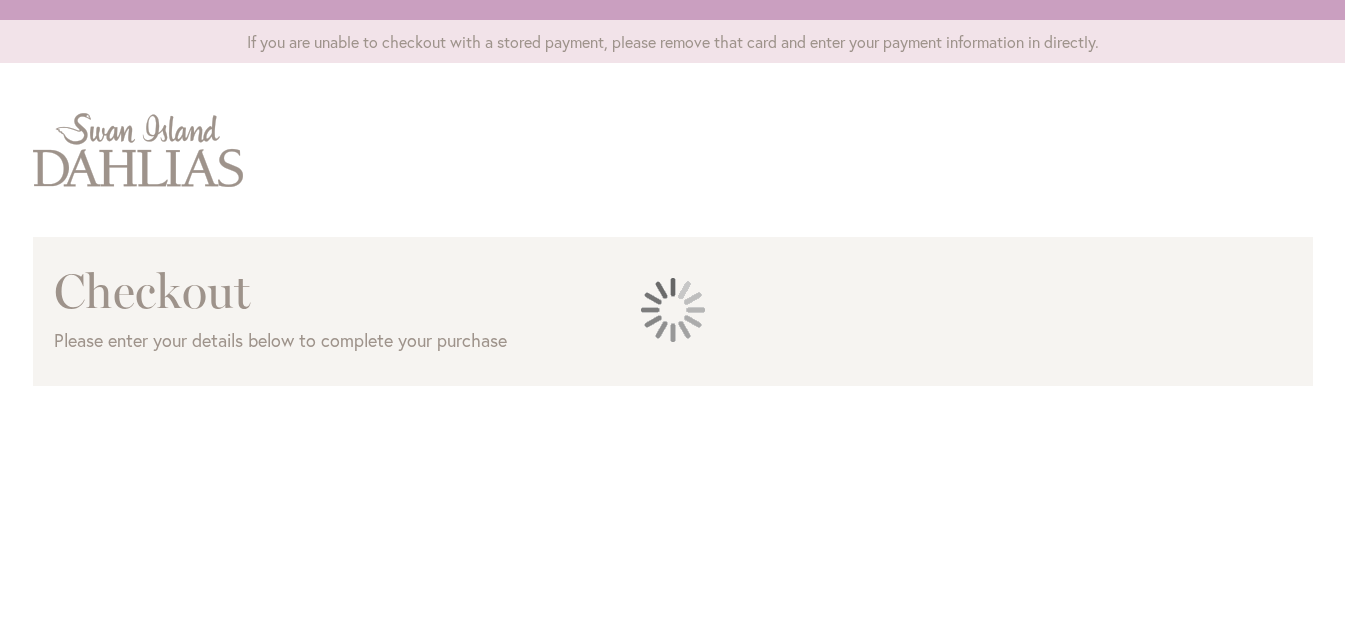 scroll, scrollTop: 0, scrollLeft: 0, axis: both 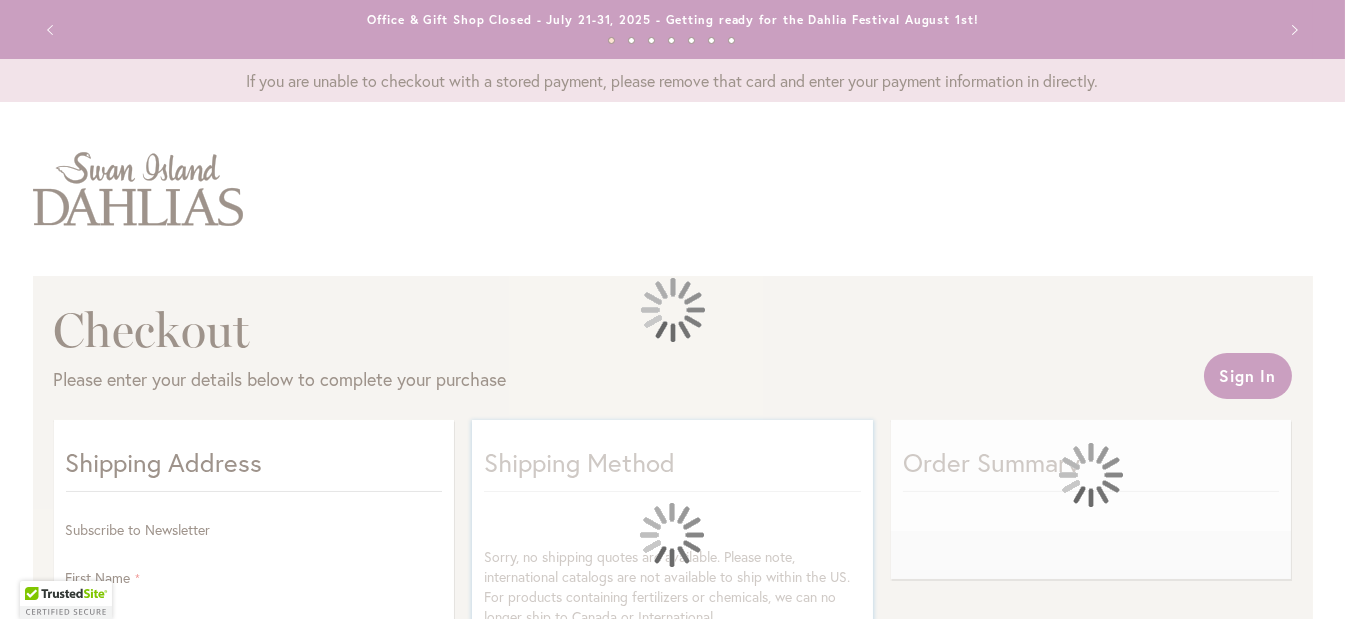 select on "**" 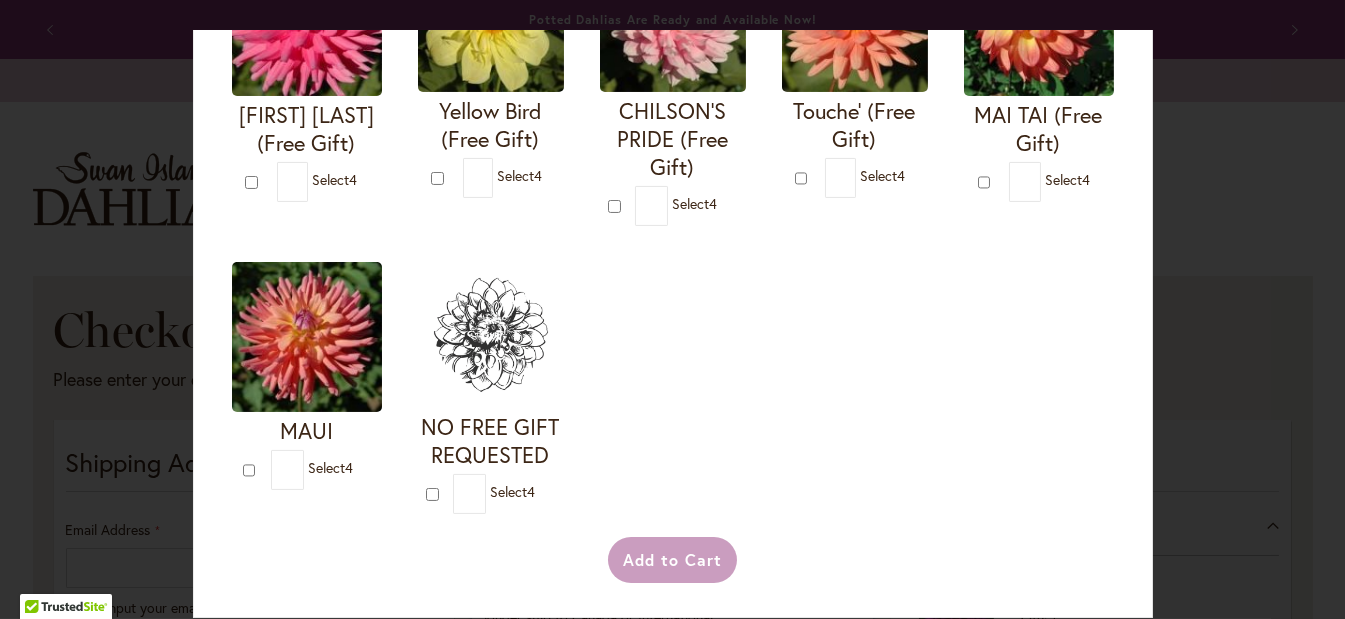 scroll, scrollTop: 979, scrollLeft: 0, axis: vertical 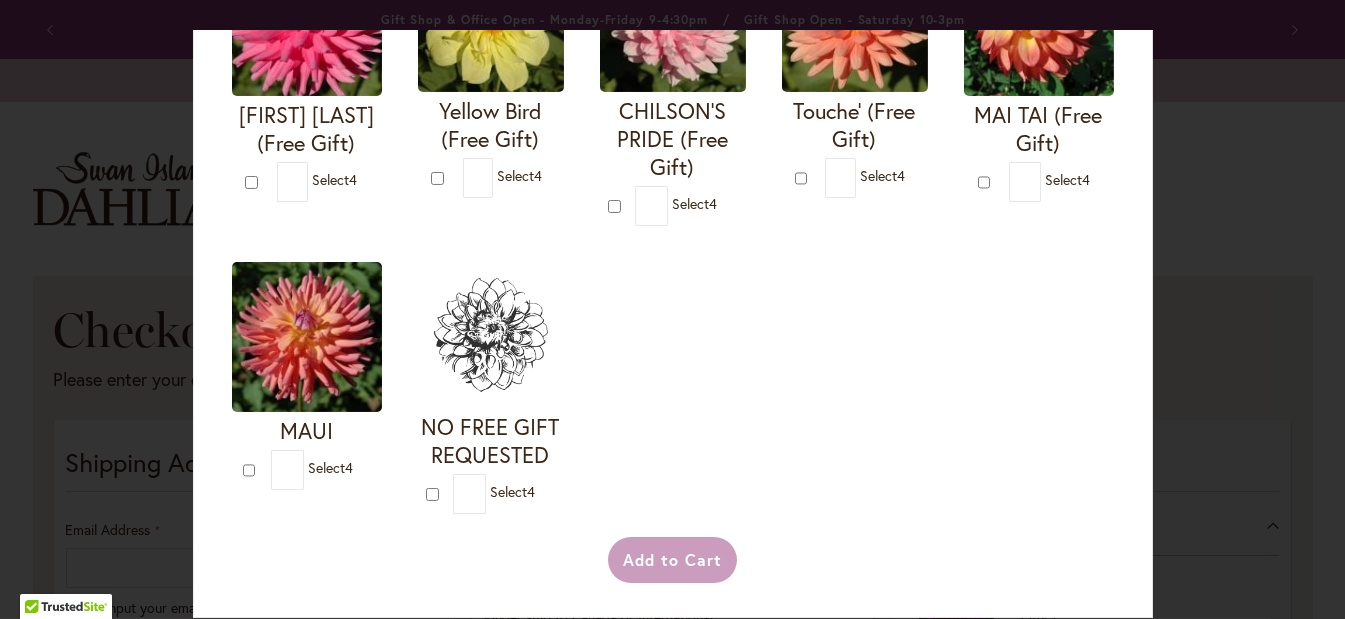 click on "Select  4" at bounding box center [694, 204] 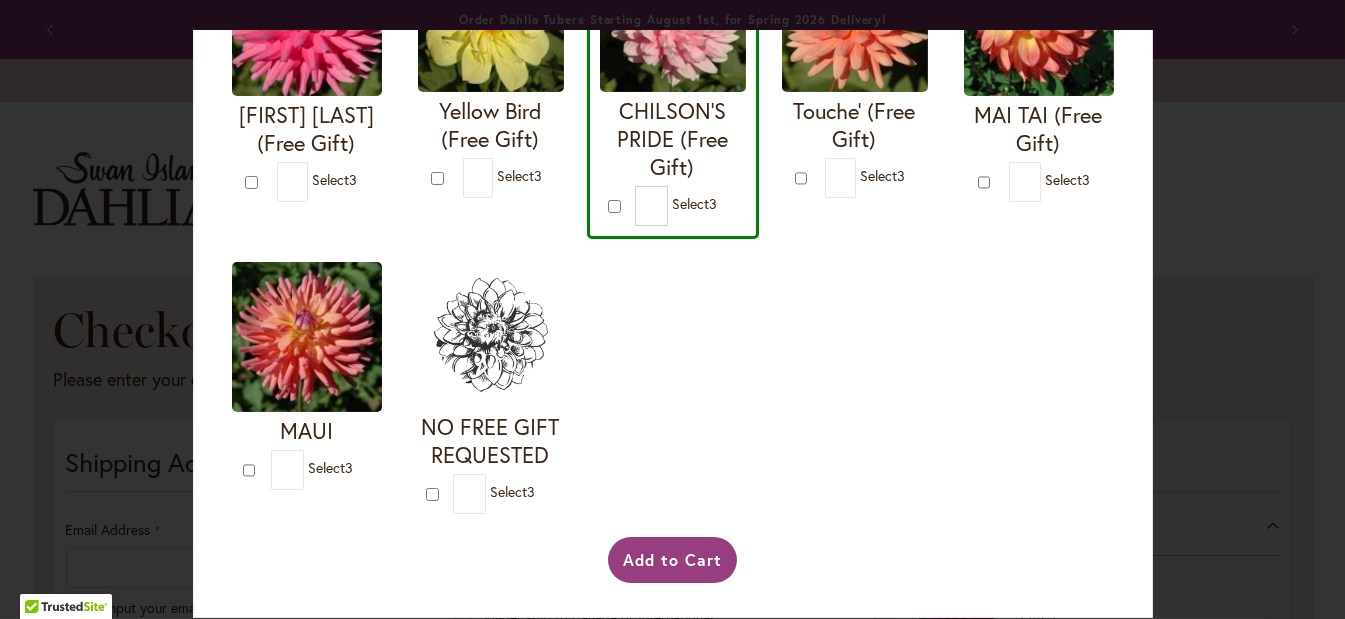 click on "Select  3" at bounding box center [694, 204] 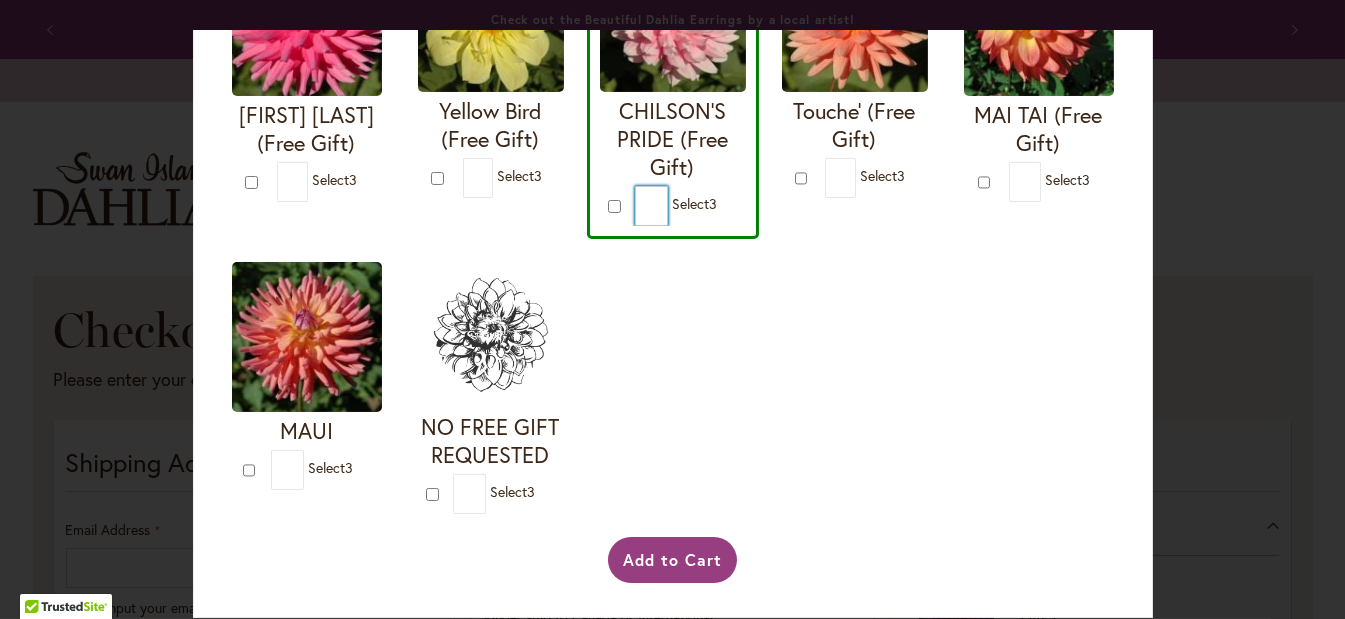 drag, startPoint x: 299, startPoint y: 372, endPoint x: 317, endPoint y: 372, distance: 18 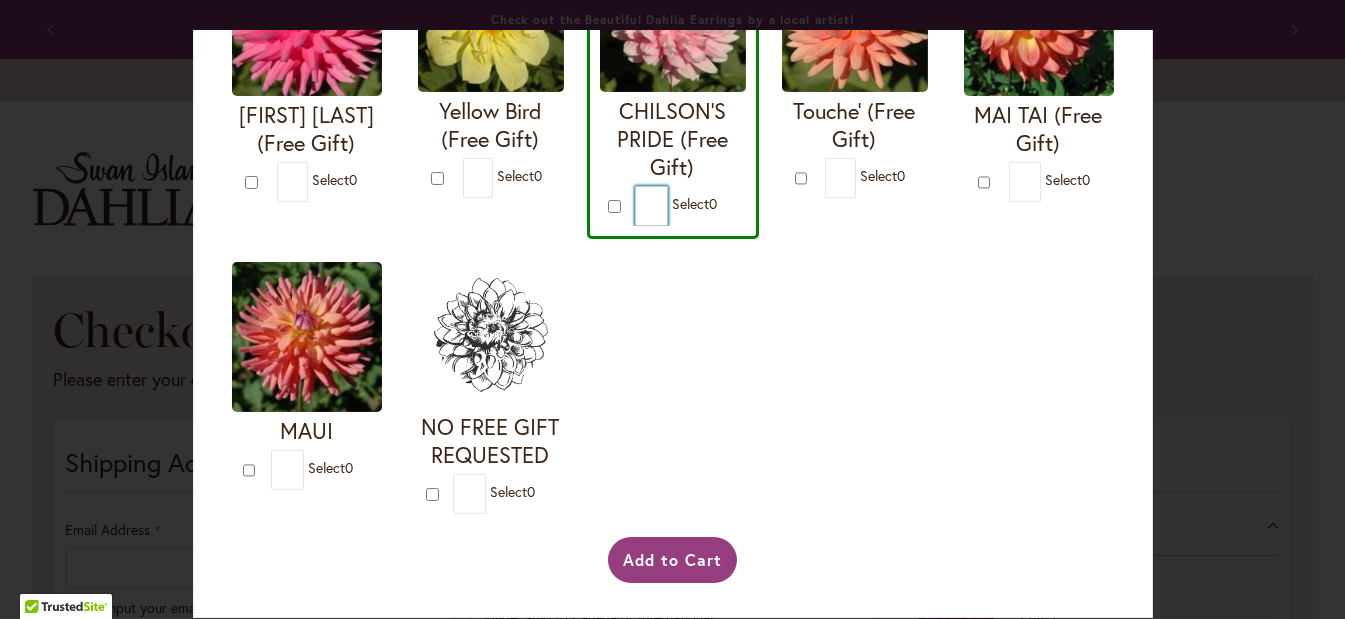 type on "*" 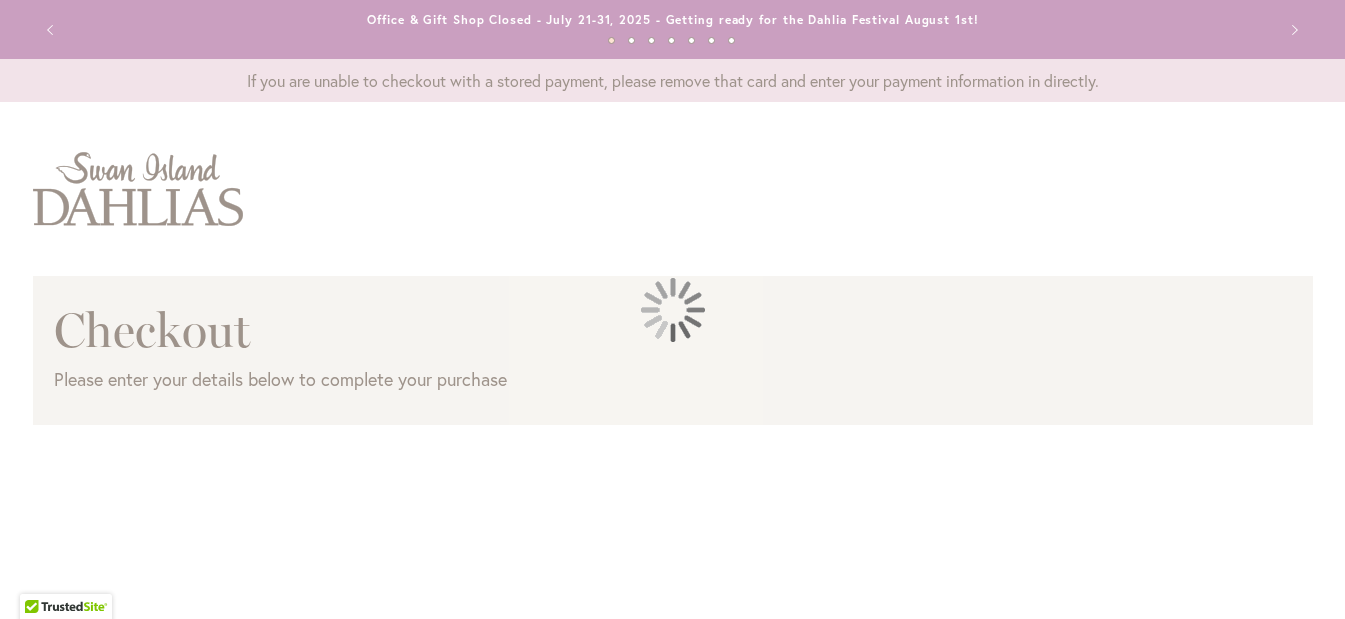 scroll, scrollTop: 0, scrollLeft: 0, axis: both 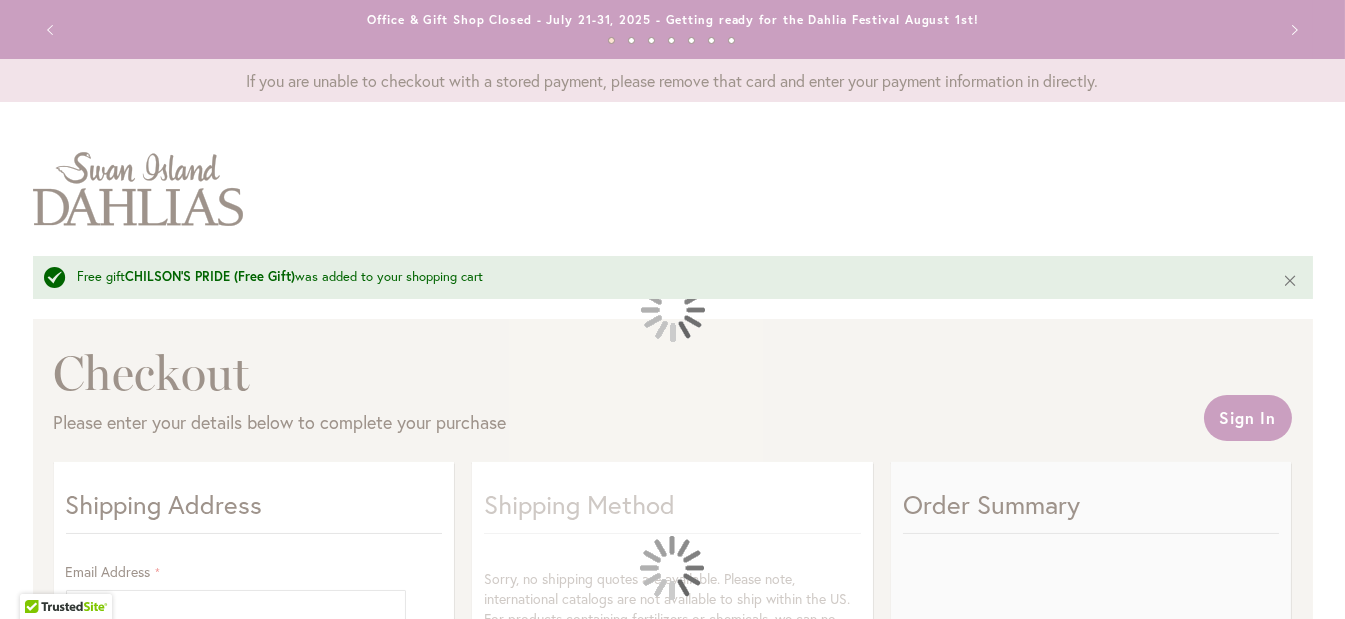 select on "**" 